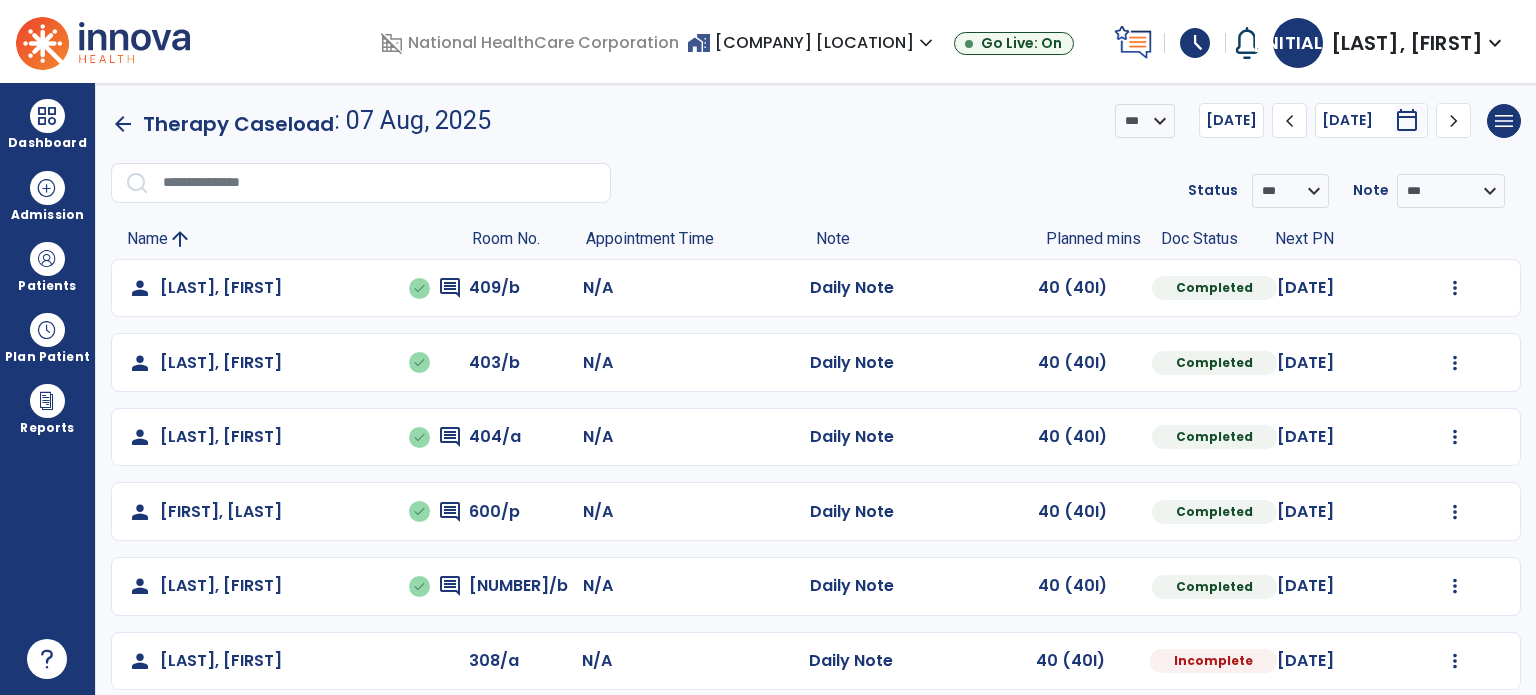 scroll, scrollTop: 0, scrollLeft: 0, axis: both 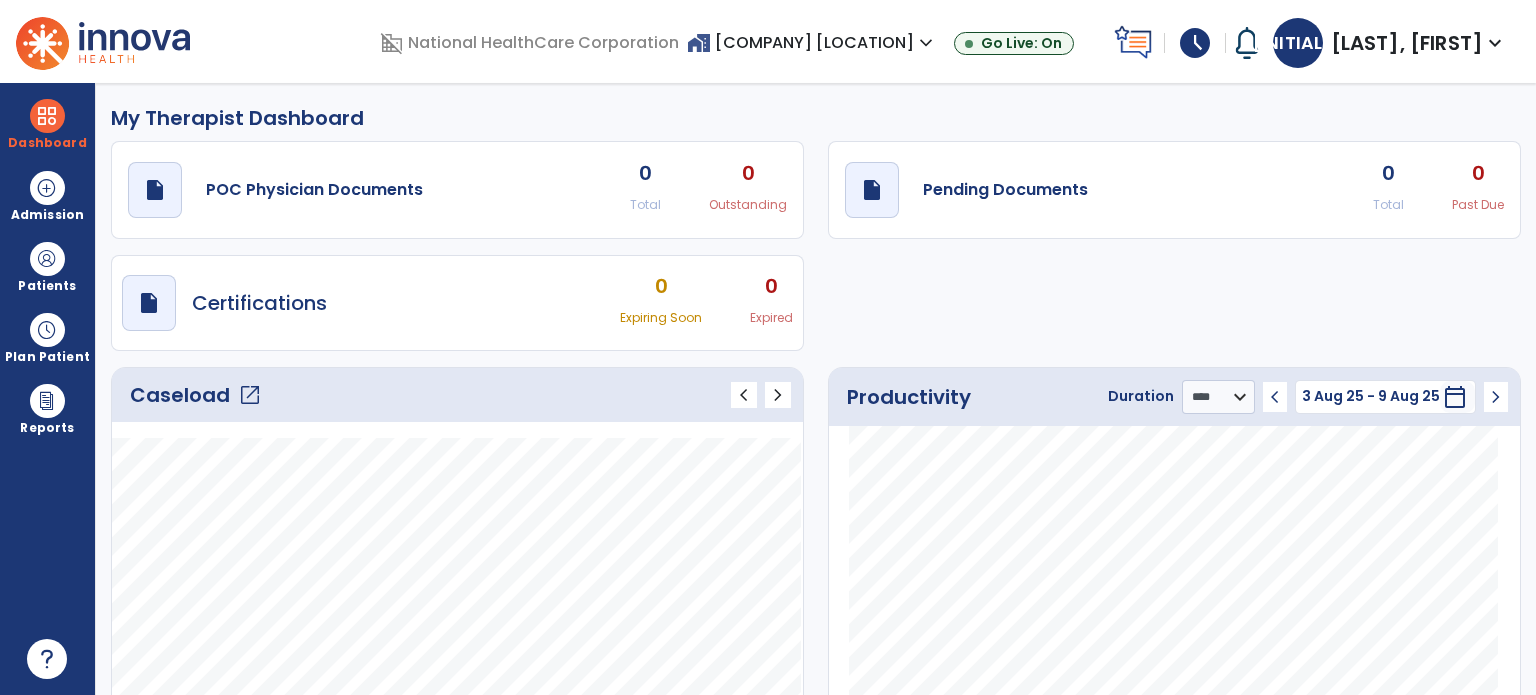 click on "open_in_new" 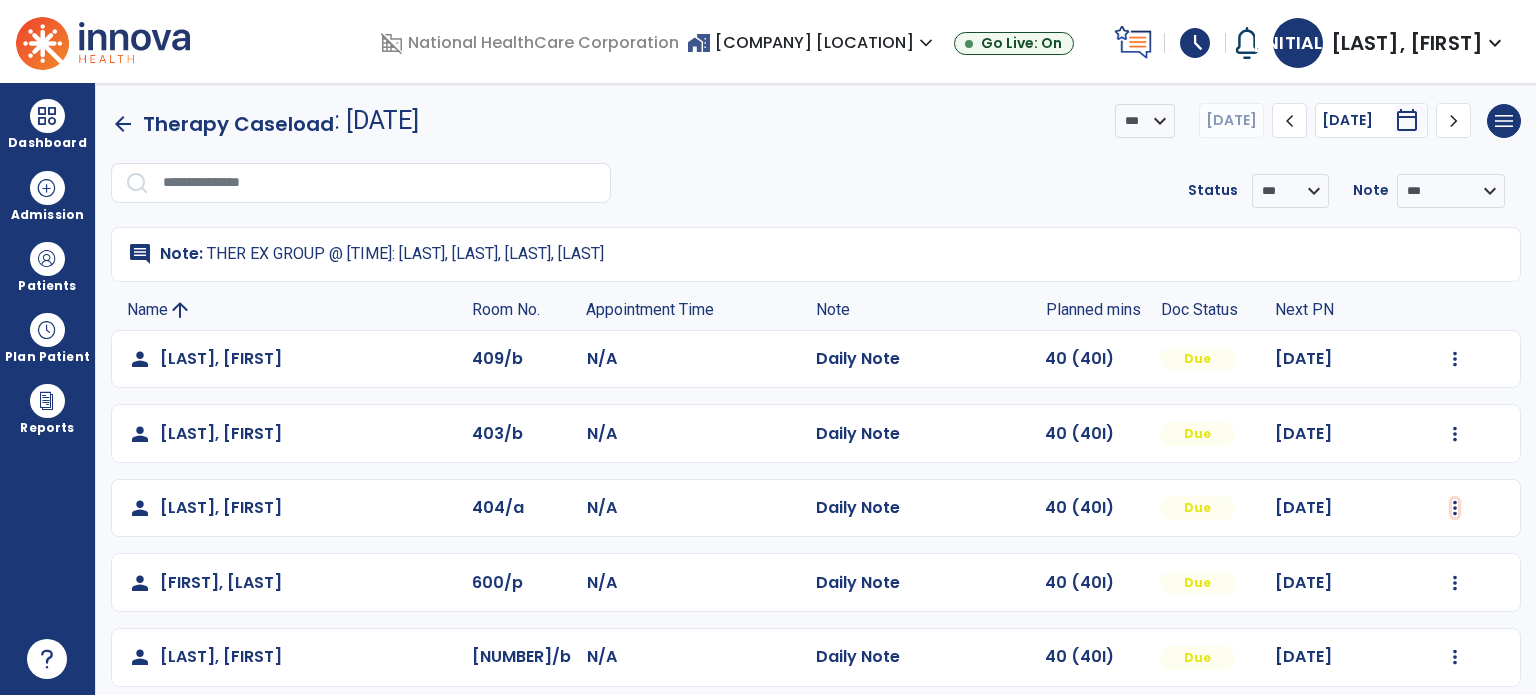 click at bounding box center [1455, 359] 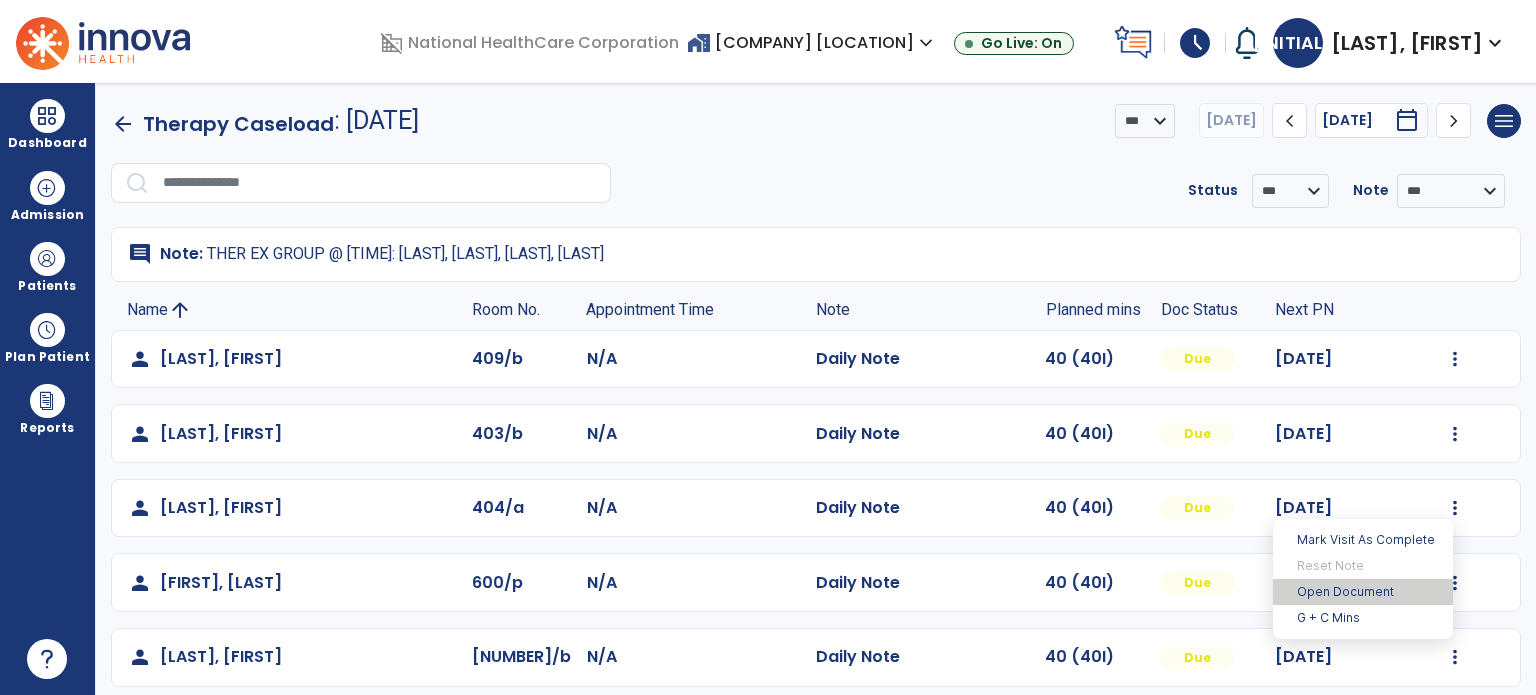click on "Open Document" at bounding box center (1363, 592) 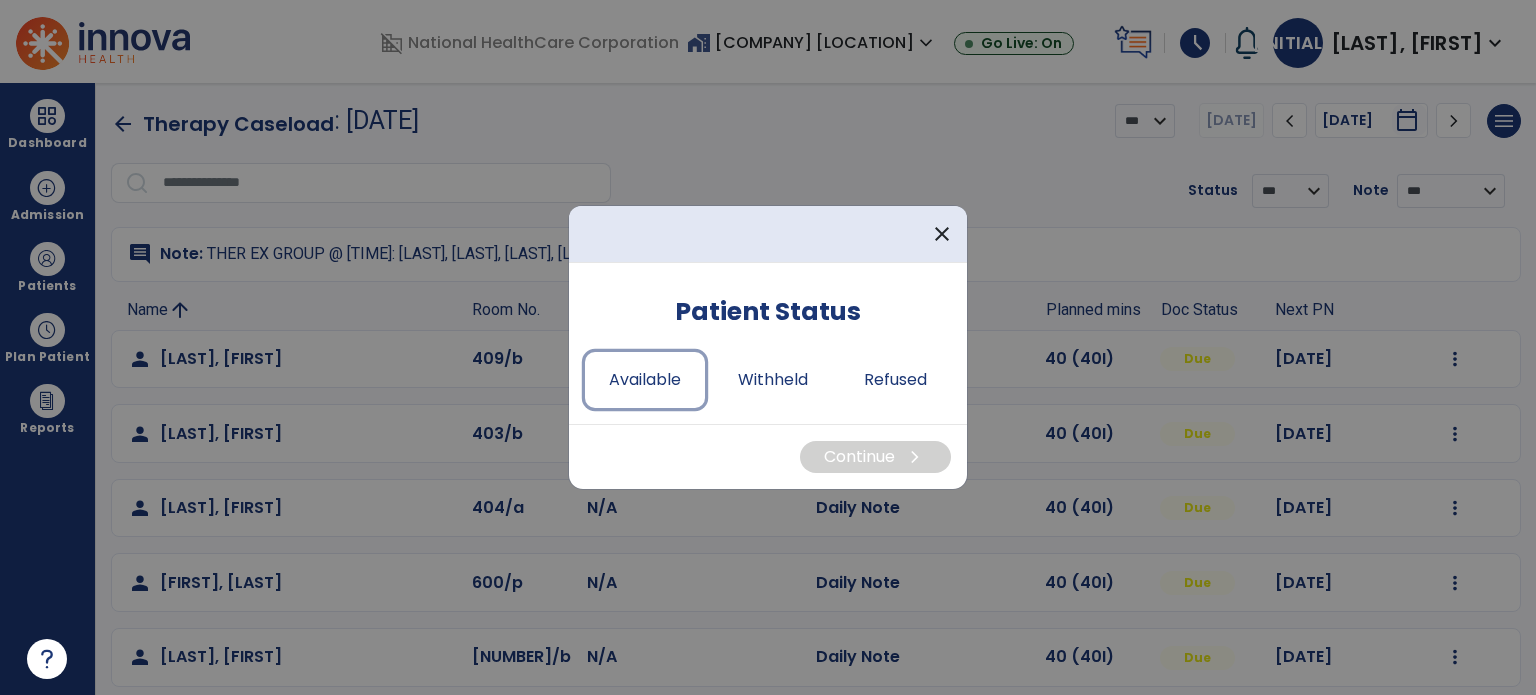 click on "Available" at bounding box center (645, 380) 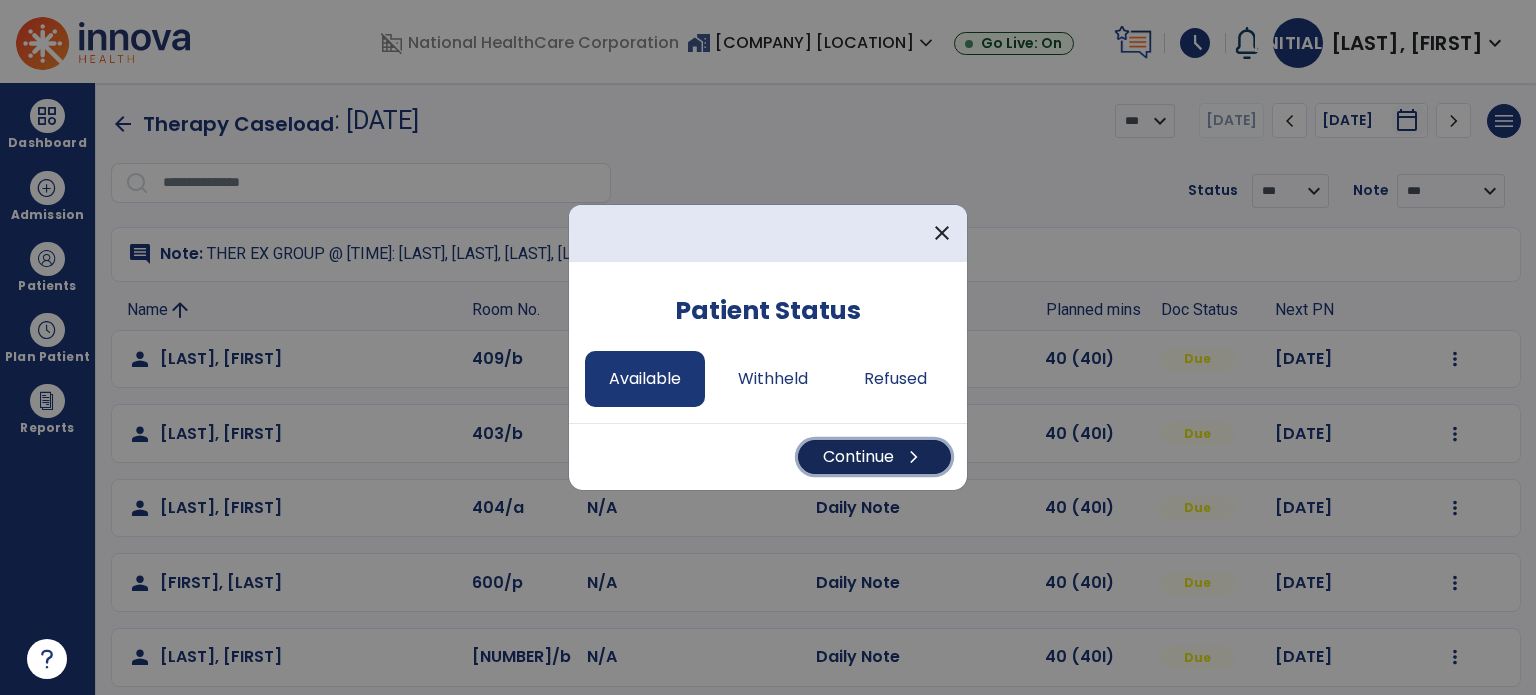 click on "Continue   chevron_right" at bounding box center (874, 457) 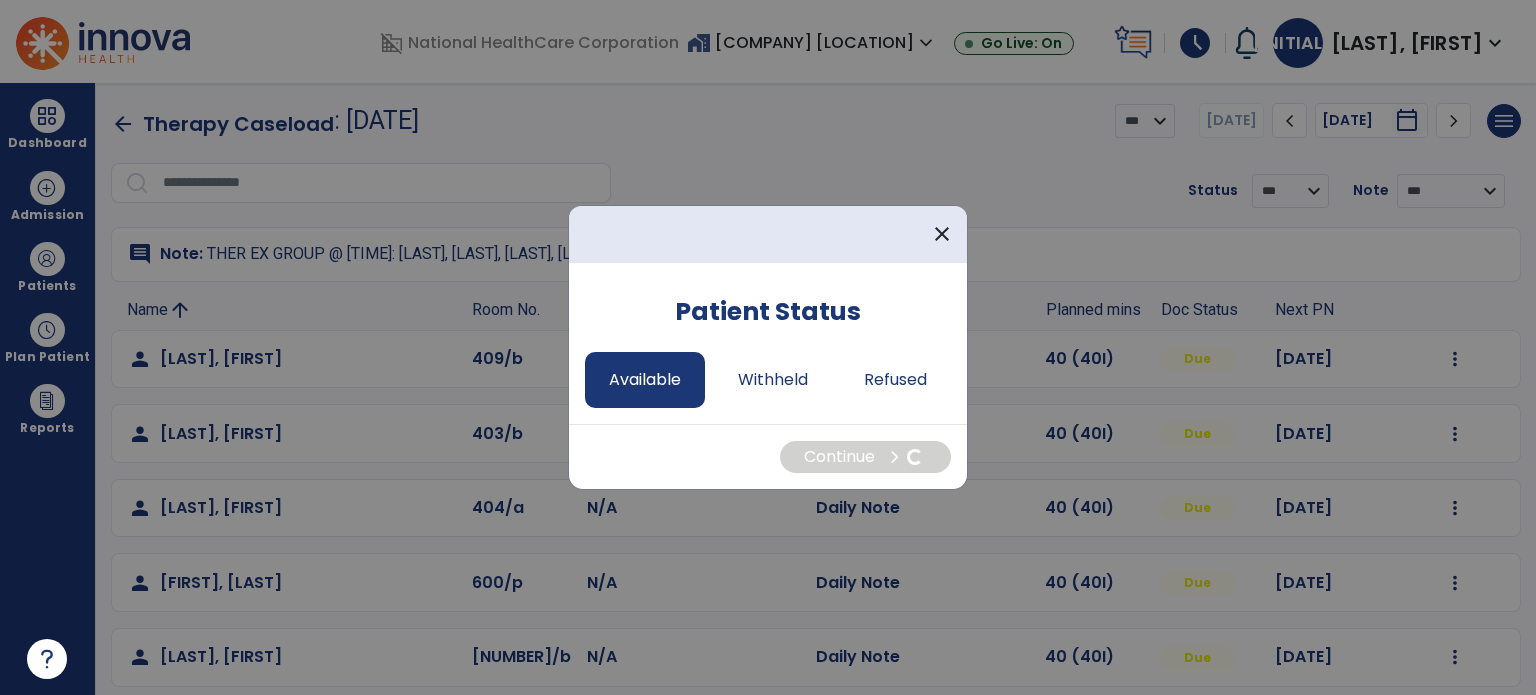 select on "*" 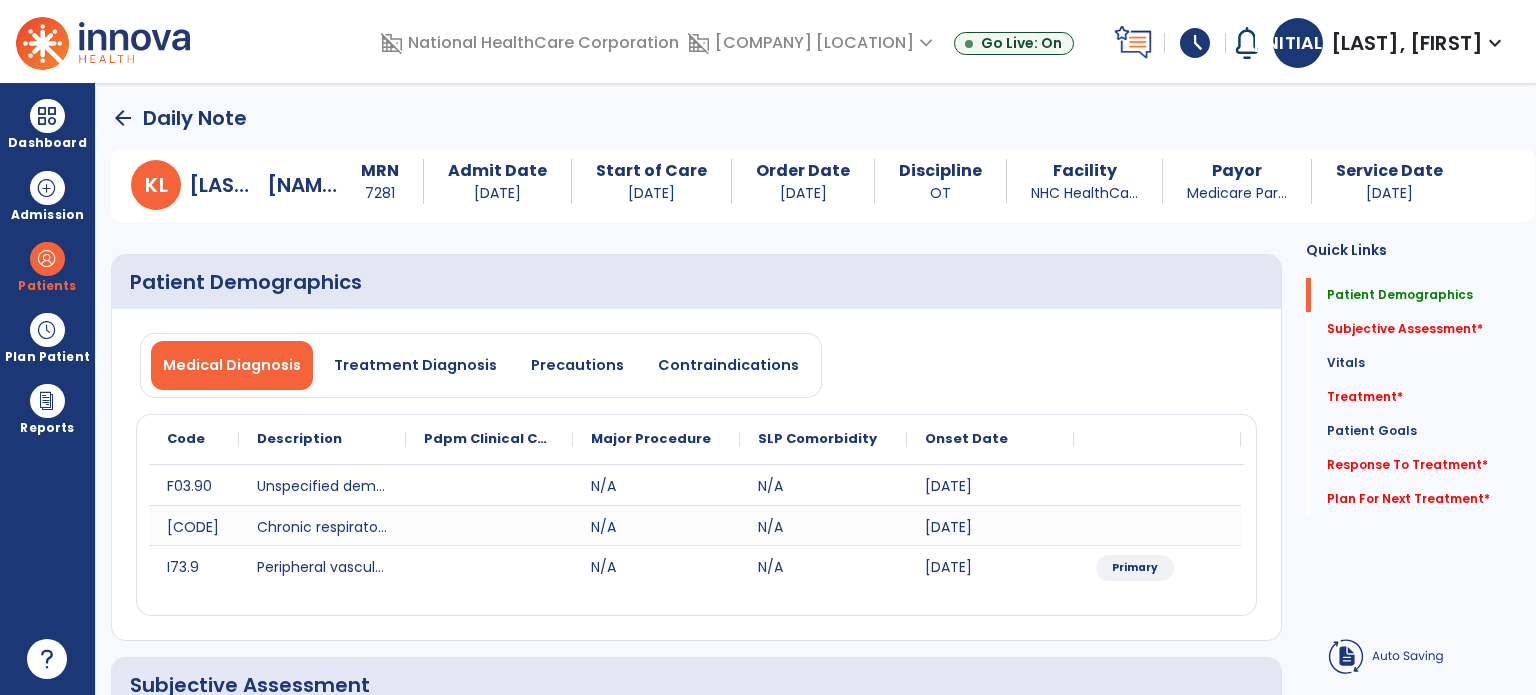 click on "Subjective Assessment   *" 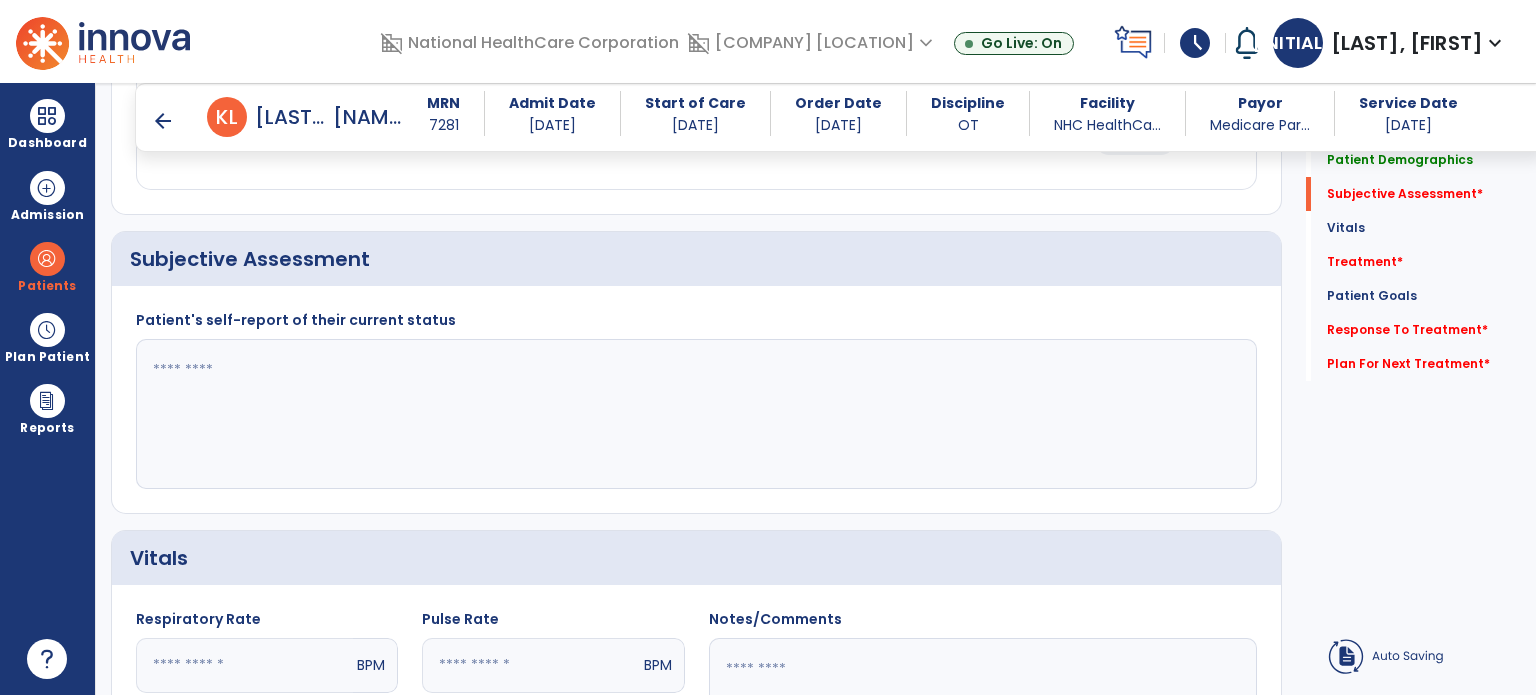 scroll, scrollTop: 408, scrollLeft: 0, axis: vertical 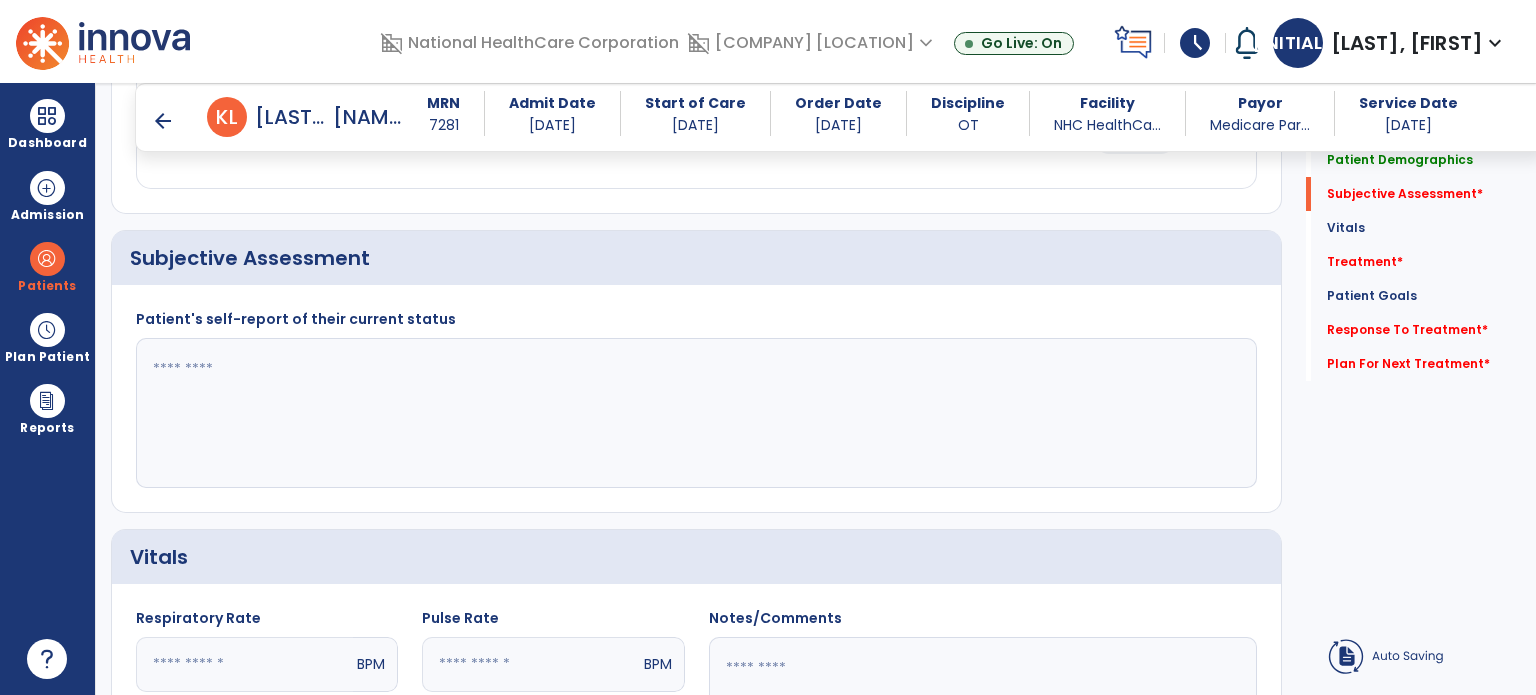click 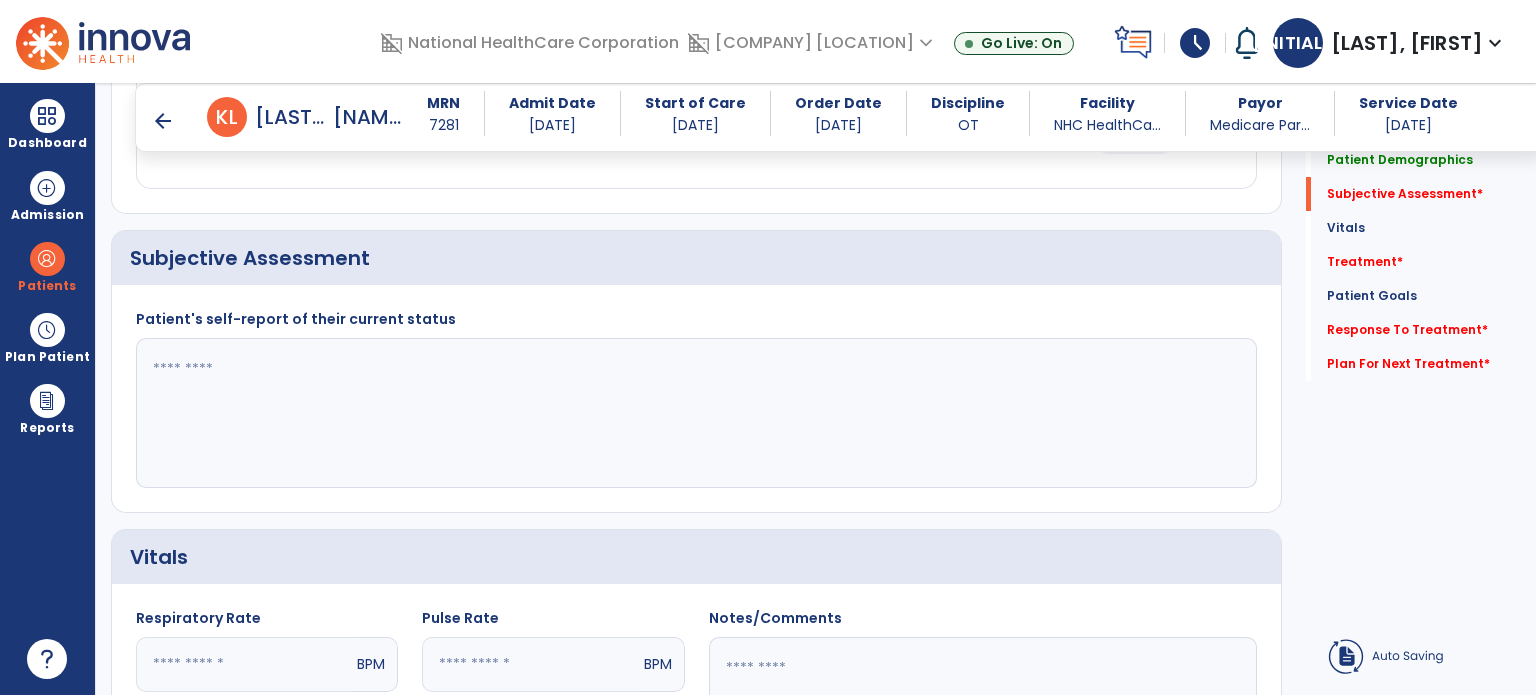 type on "*" 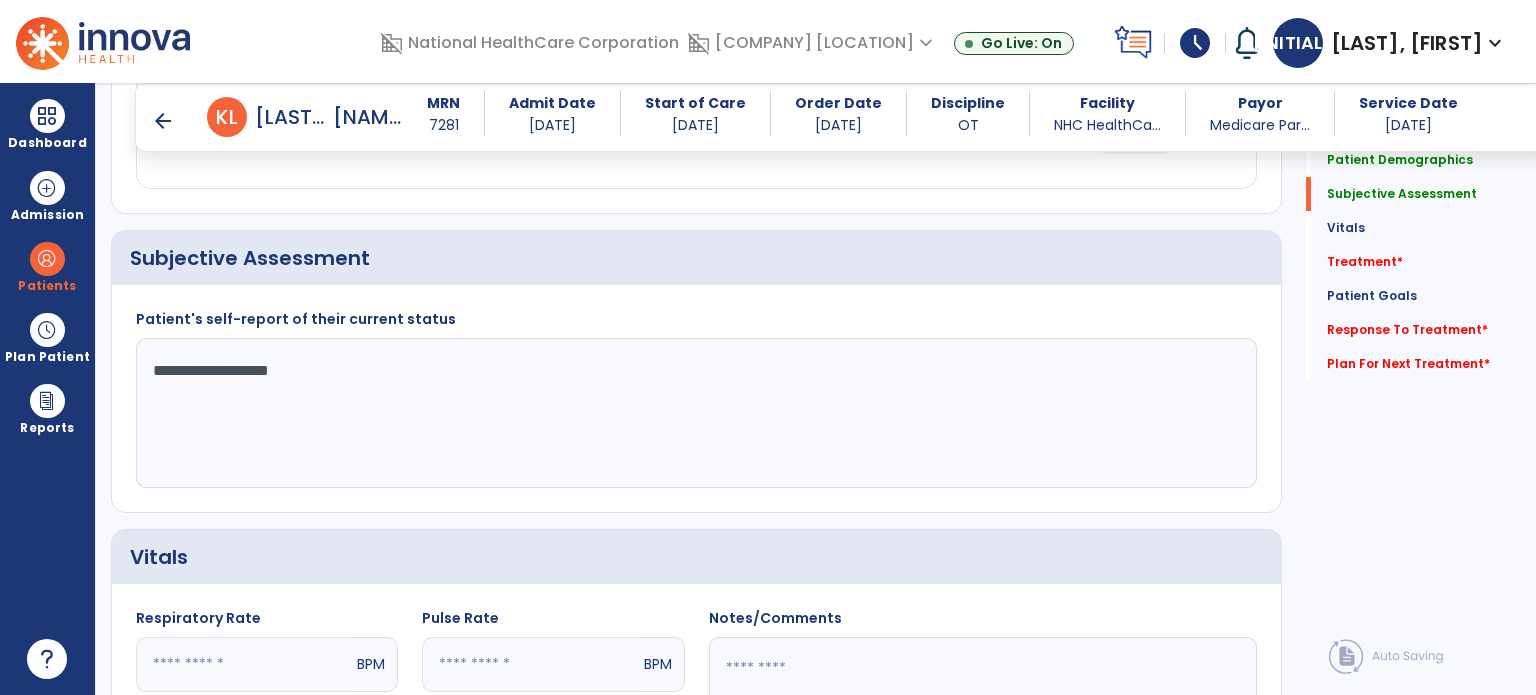 type on "**********" 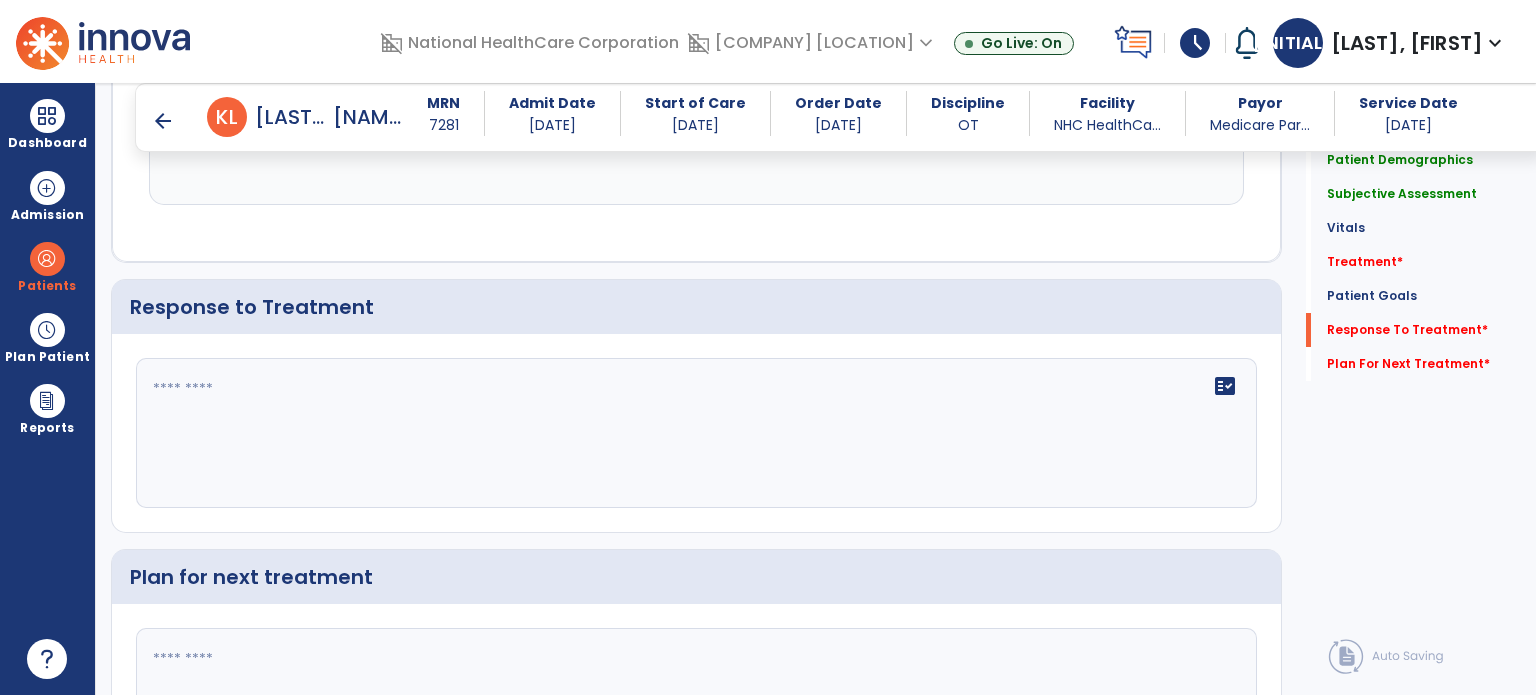 scroll, scrollTop: 2296, scrollLeft: 0, axis: vertical 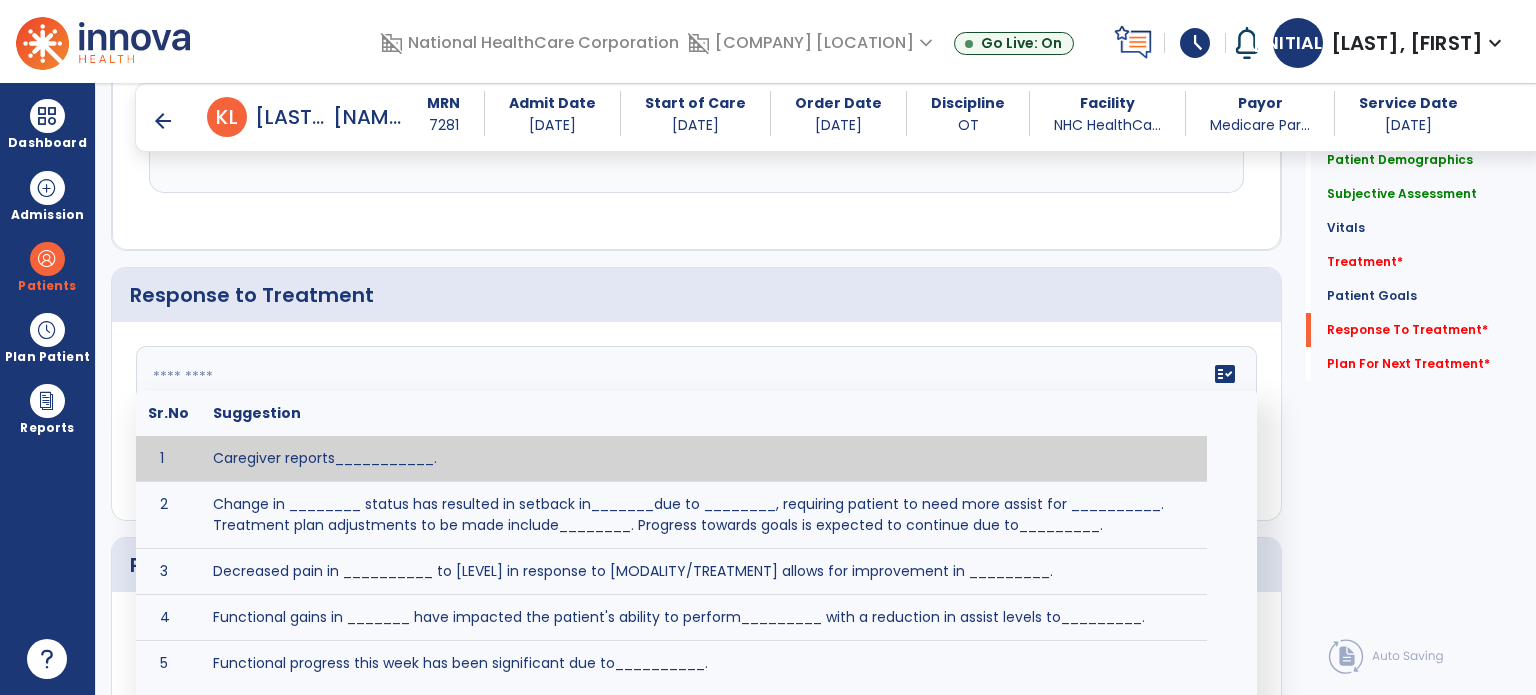 click on "fact_check Sr.No Suggestion 1 Caregiver reports___________. 2 Change in ________ status has resulted in setback in_______due to ________, requiring patient to need more assist for __________. Treatment plan adjustments to be made include________. Progress towards goals is expected to continue due to_________. 3 Decreased pain in __________ to [LEVEL] in response to [MODALITY/TREATMENT] allows for improvement in _________. 4 Functional gains in _______ have impacted the patient's ability to perform_________ with a reduction in assist levels to_________. 5 Functional progress this week has been significant due to__________. 6 Gains in ________ have improved the patient's ability to perform ______with decreased levels of assist to___________. 7 Improvement in ________allows patient to tolerate higher levels of challenges in_________. 8 Pain in [AREA] has decreased to [LEVEL] in response to [TREATMENT/MODALITY], allowing fore ease in completing__________. 9 10 11 12 13 14 15 16 17 18 19 20 21" 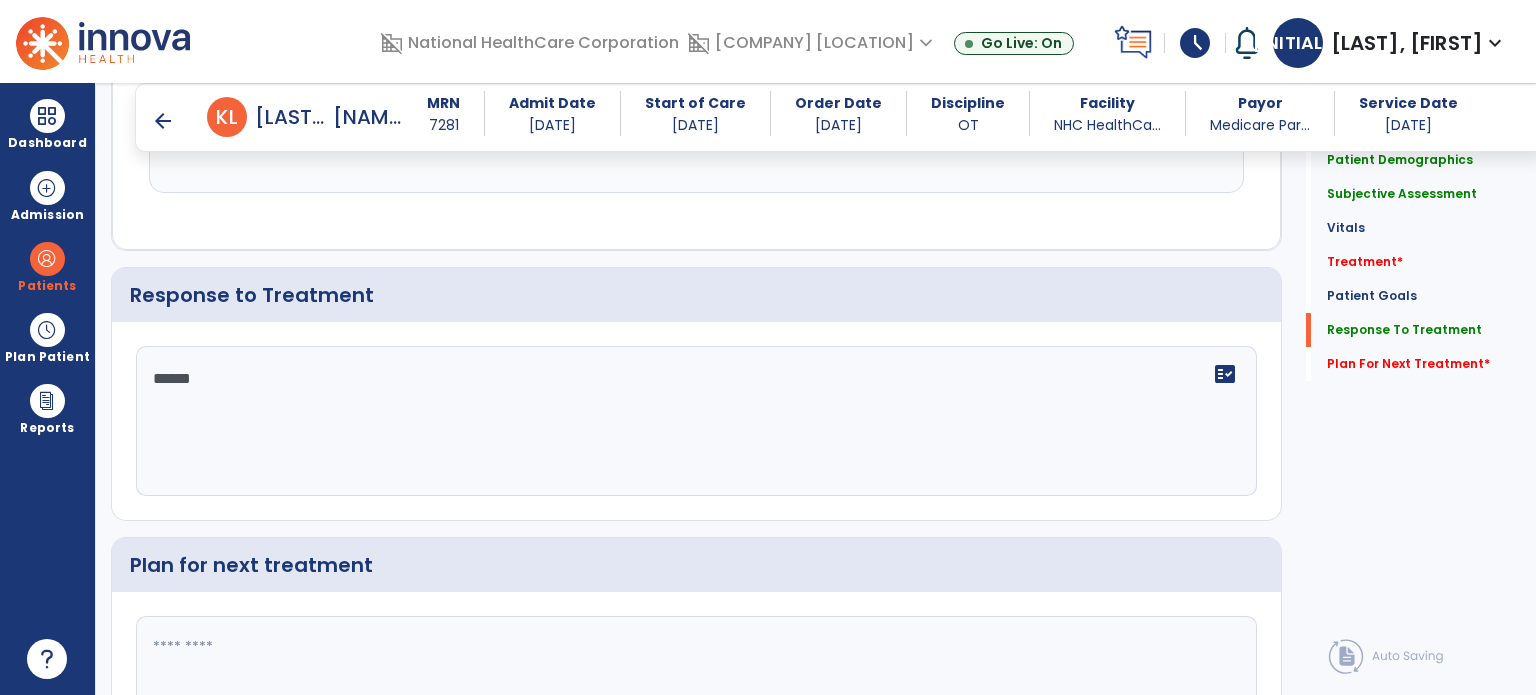 click on "*****" 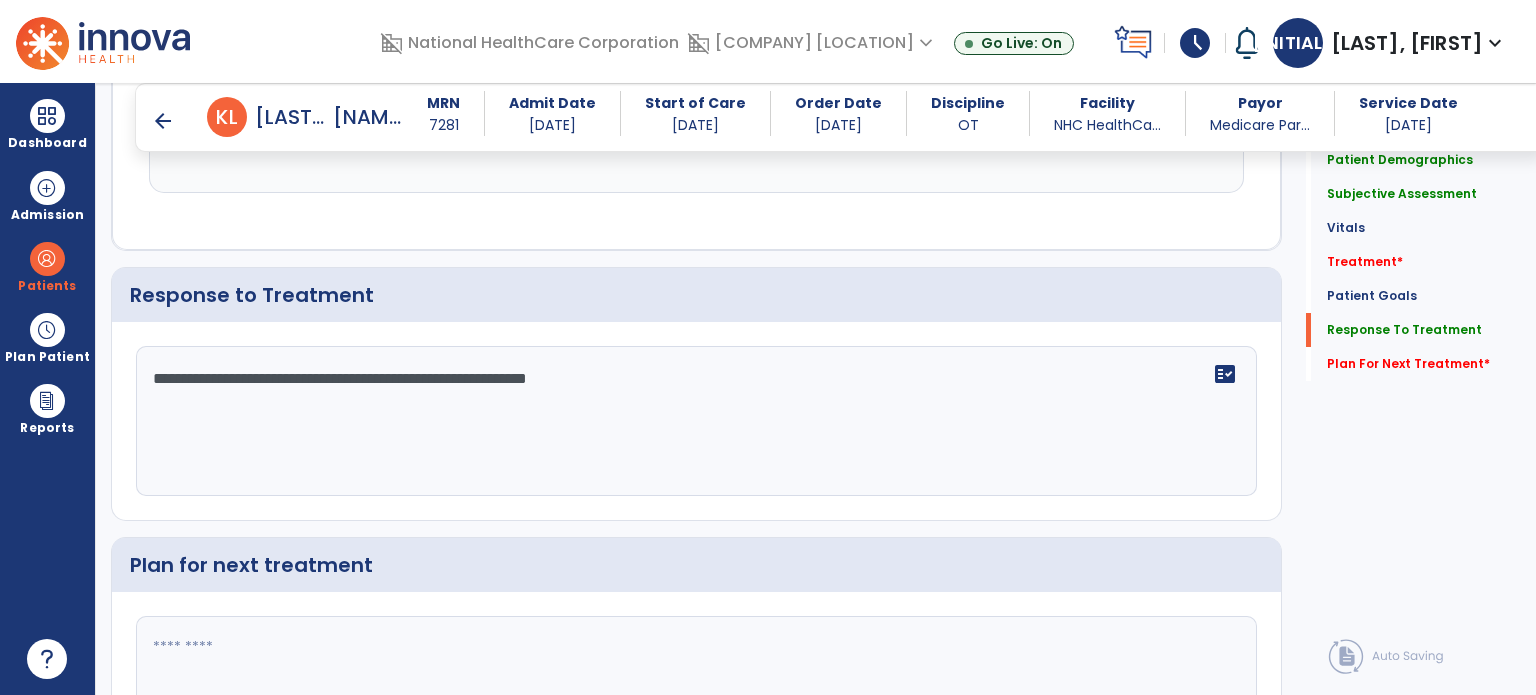 type on "**********" 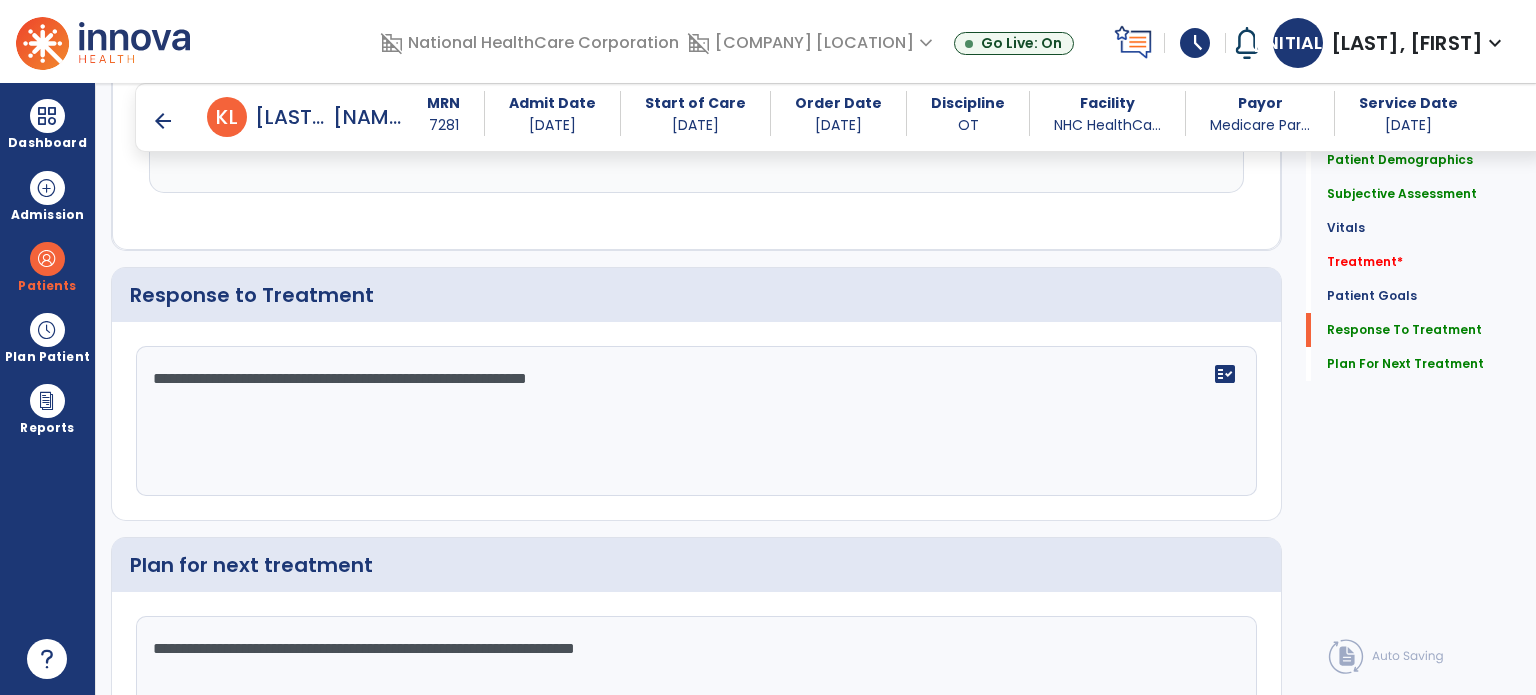 type on "**********" 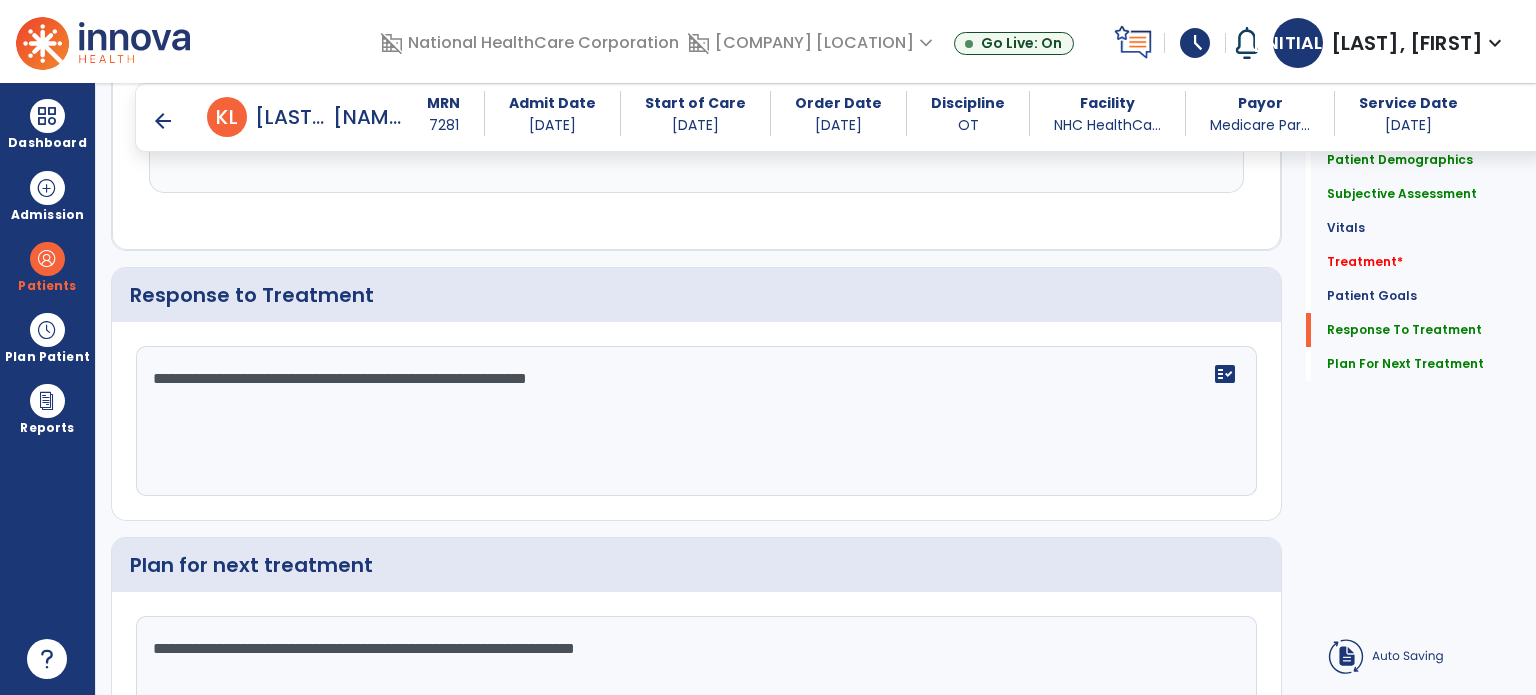 click on "Treatment   *" 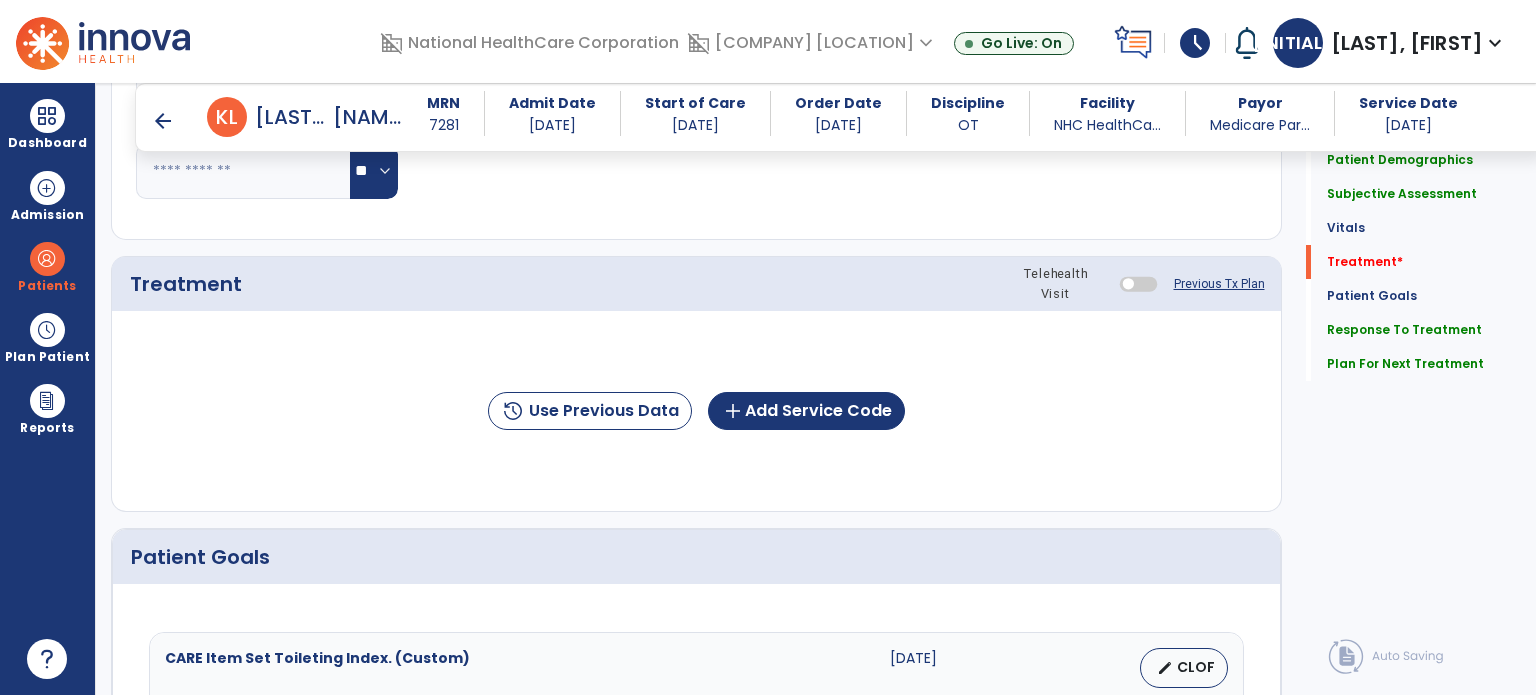 scroll, scrollTop: 1096, scrollLeft: 0, axis: vertical 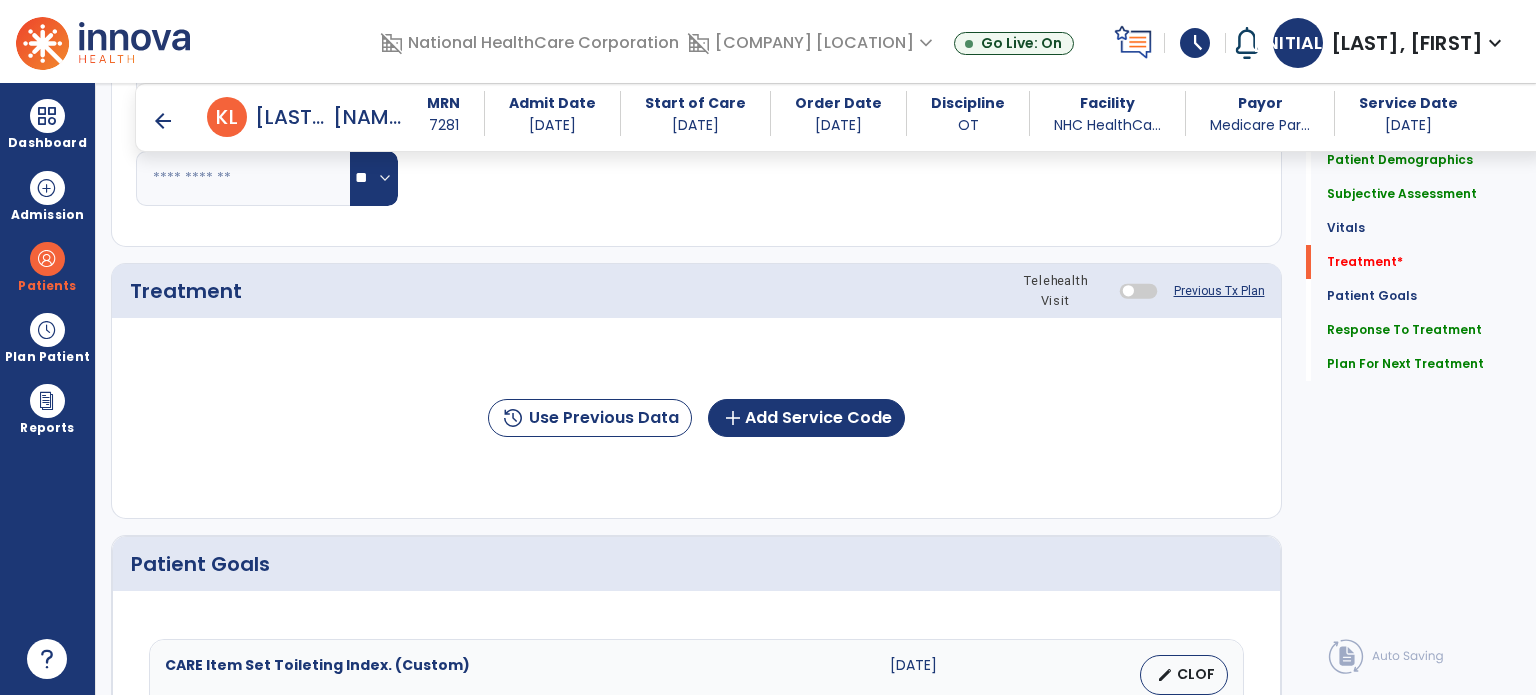 click on "Patient Goals" 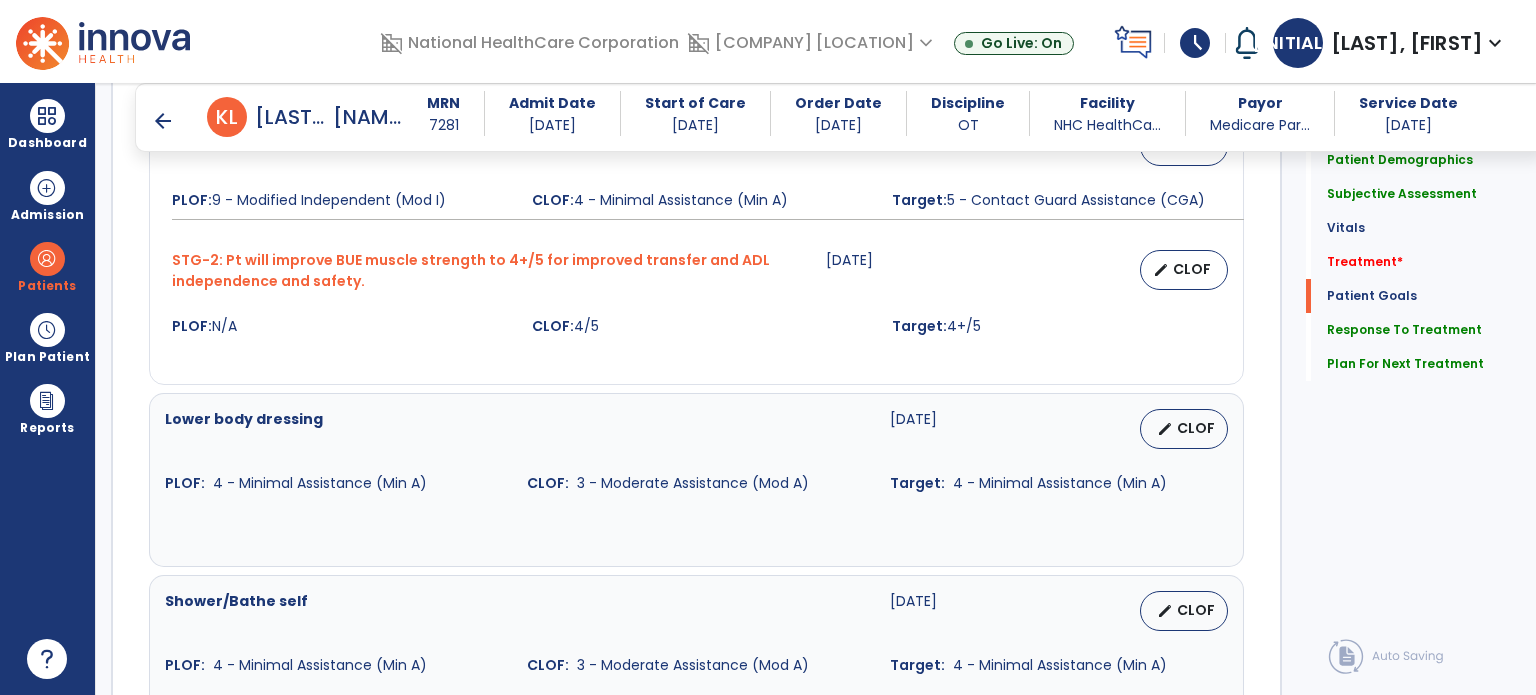 scroll, scrollTop: 1740, scrollLeft: 0, axis: vertical 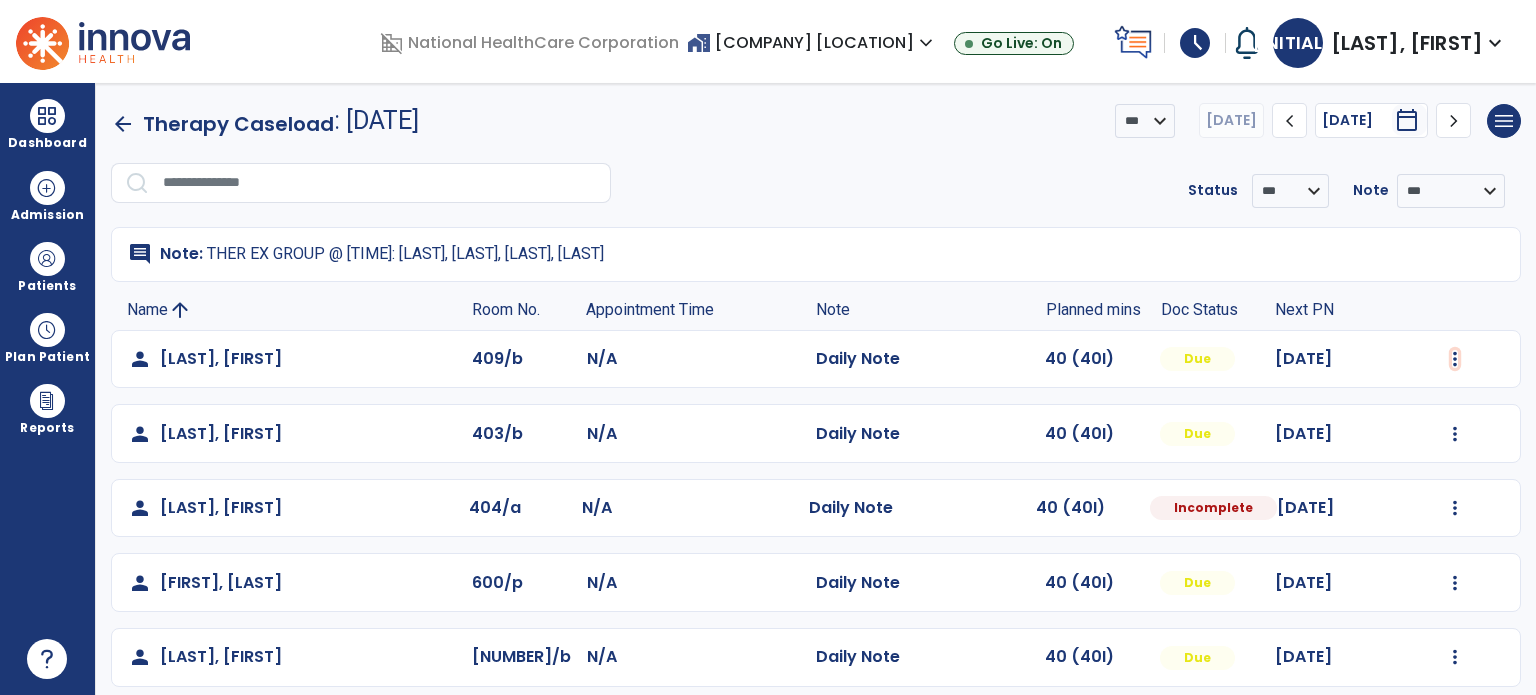 click at bounding box center [1455, 359] 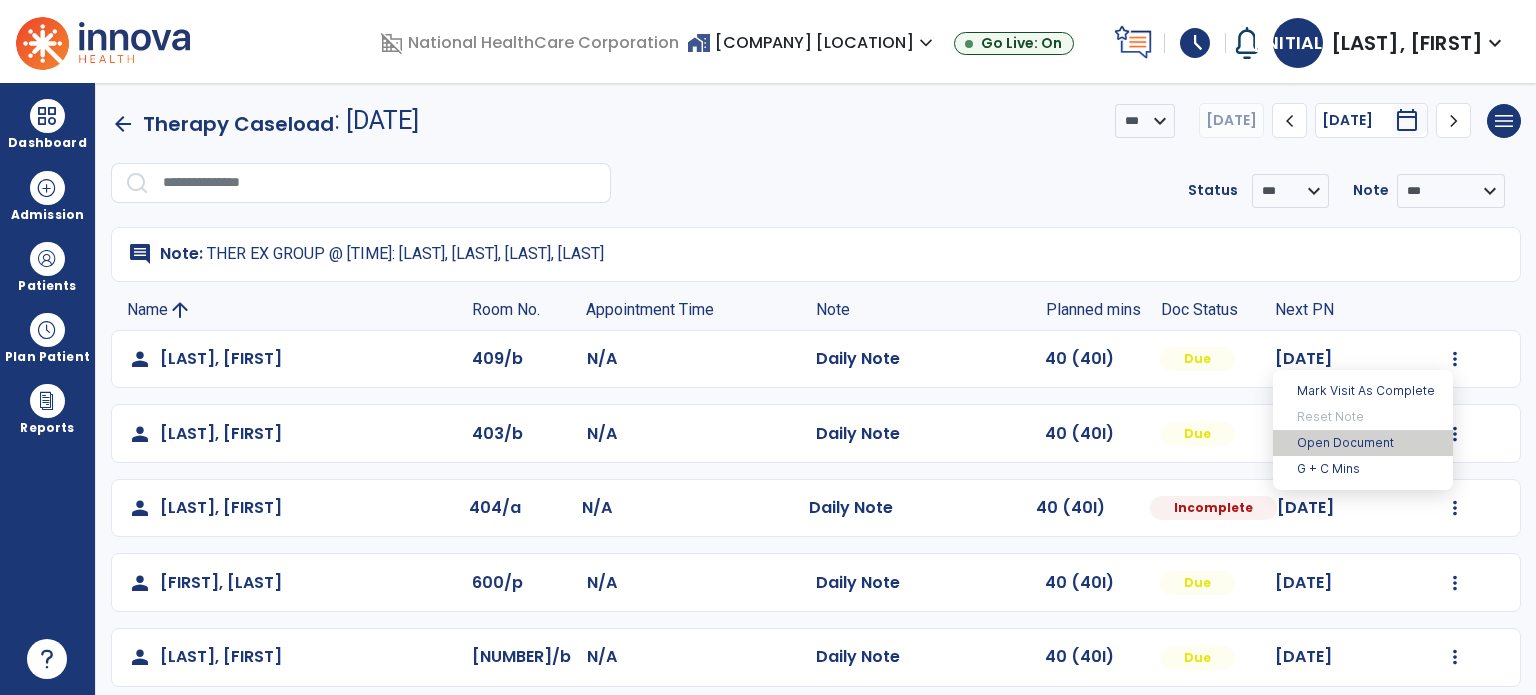 click on "Open Document" at bounding box center (1363, 443) 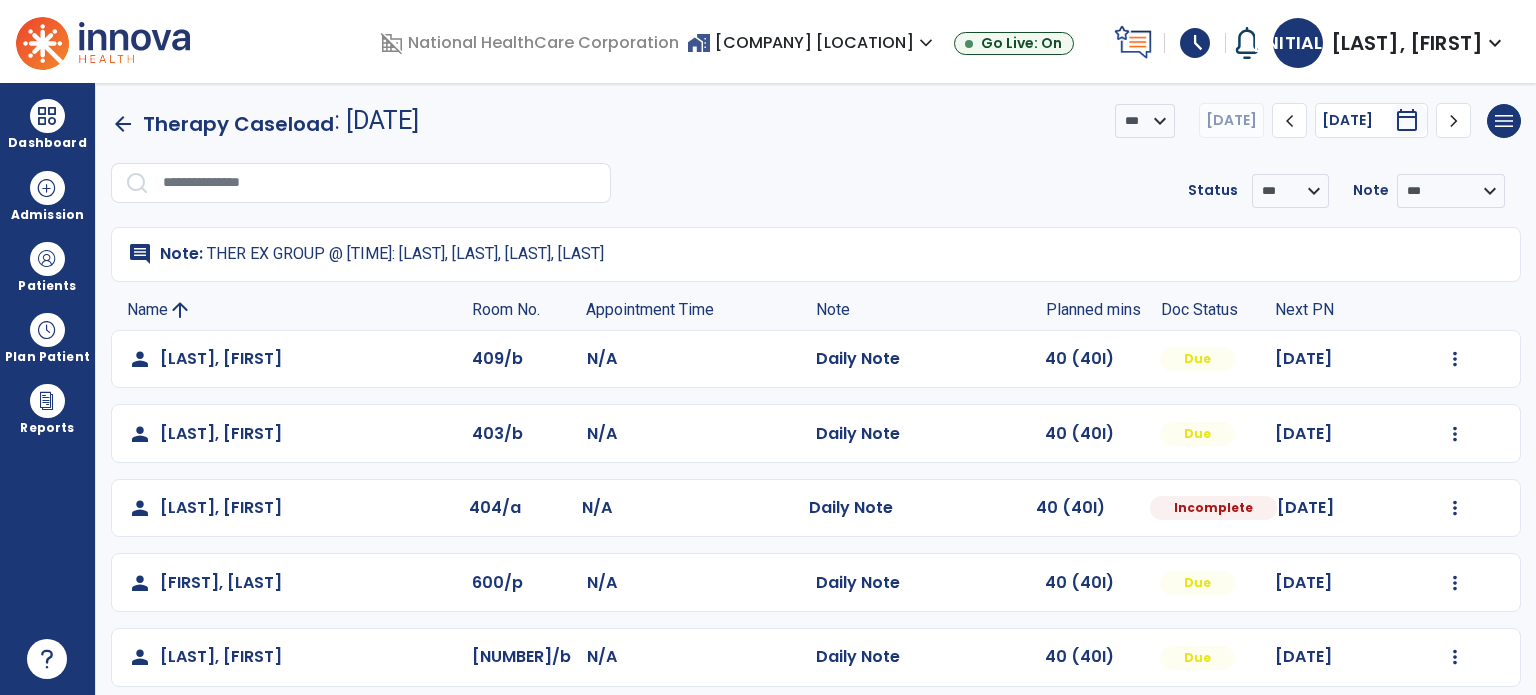 click on "Due" 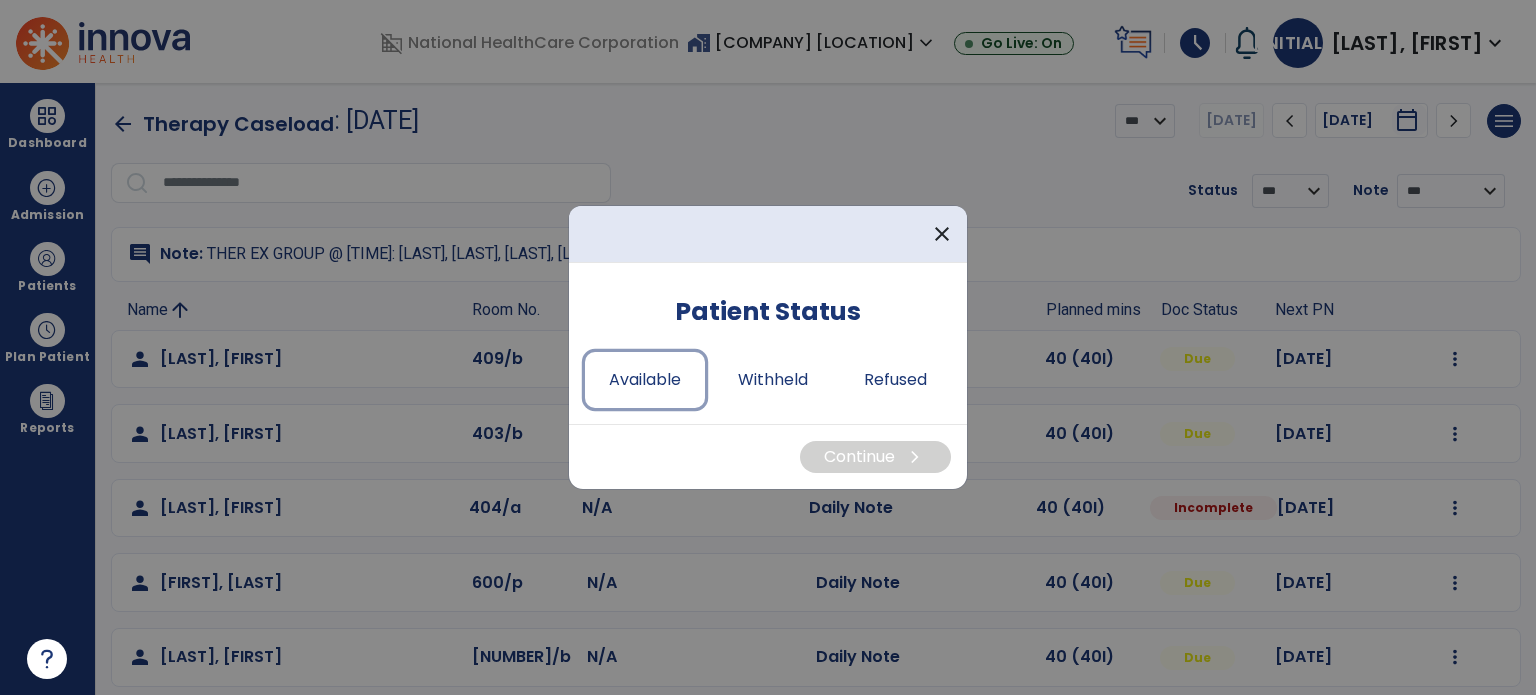 click on "Available" at bounding box center [645, 380] 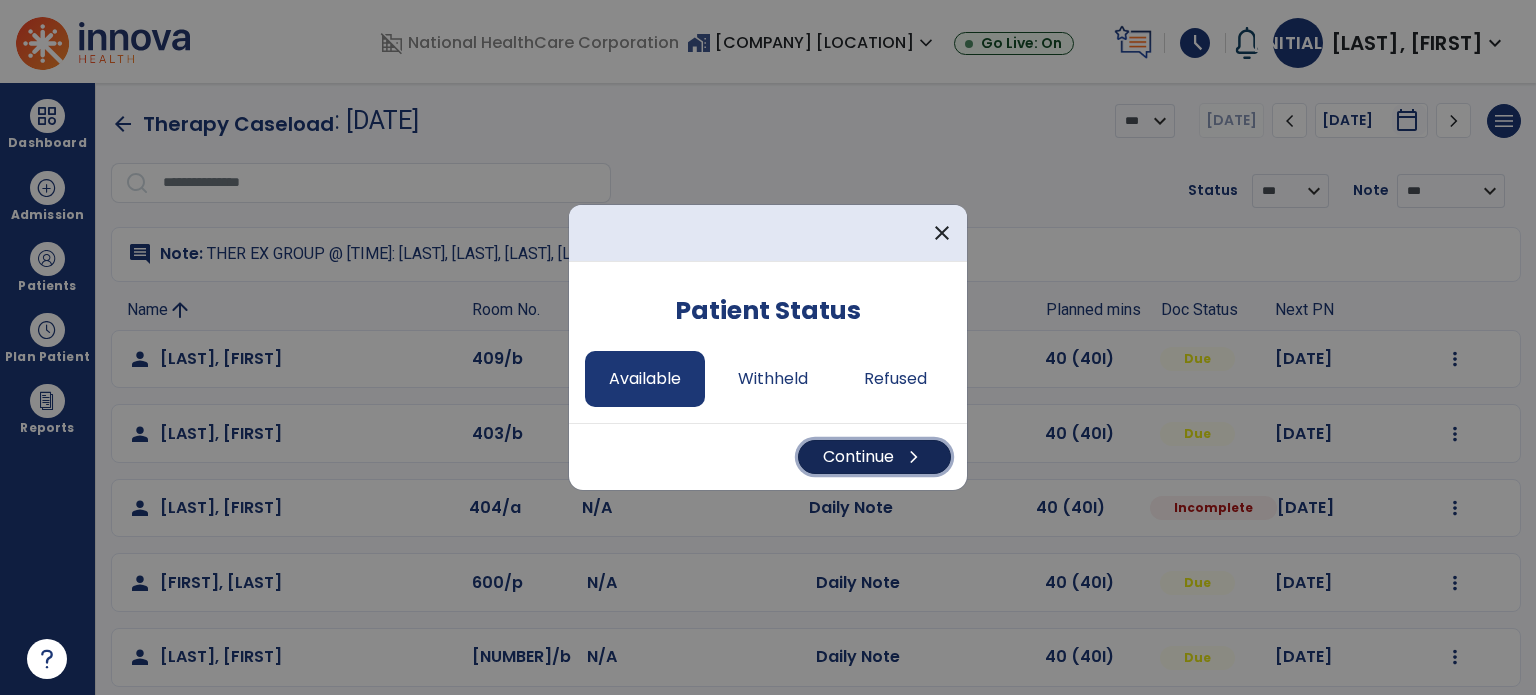 click on "Continue   chevron_right" at bounding box center [874, 457] 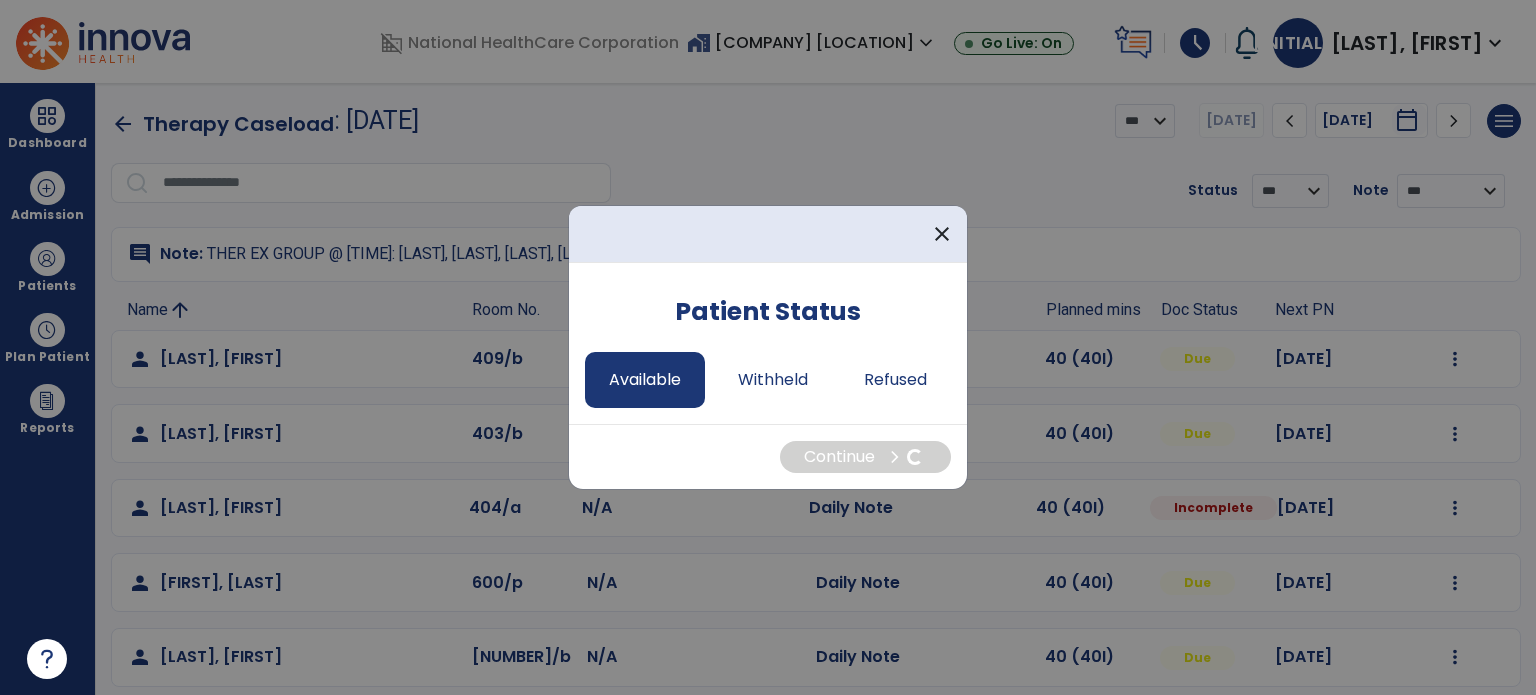 select on "*" 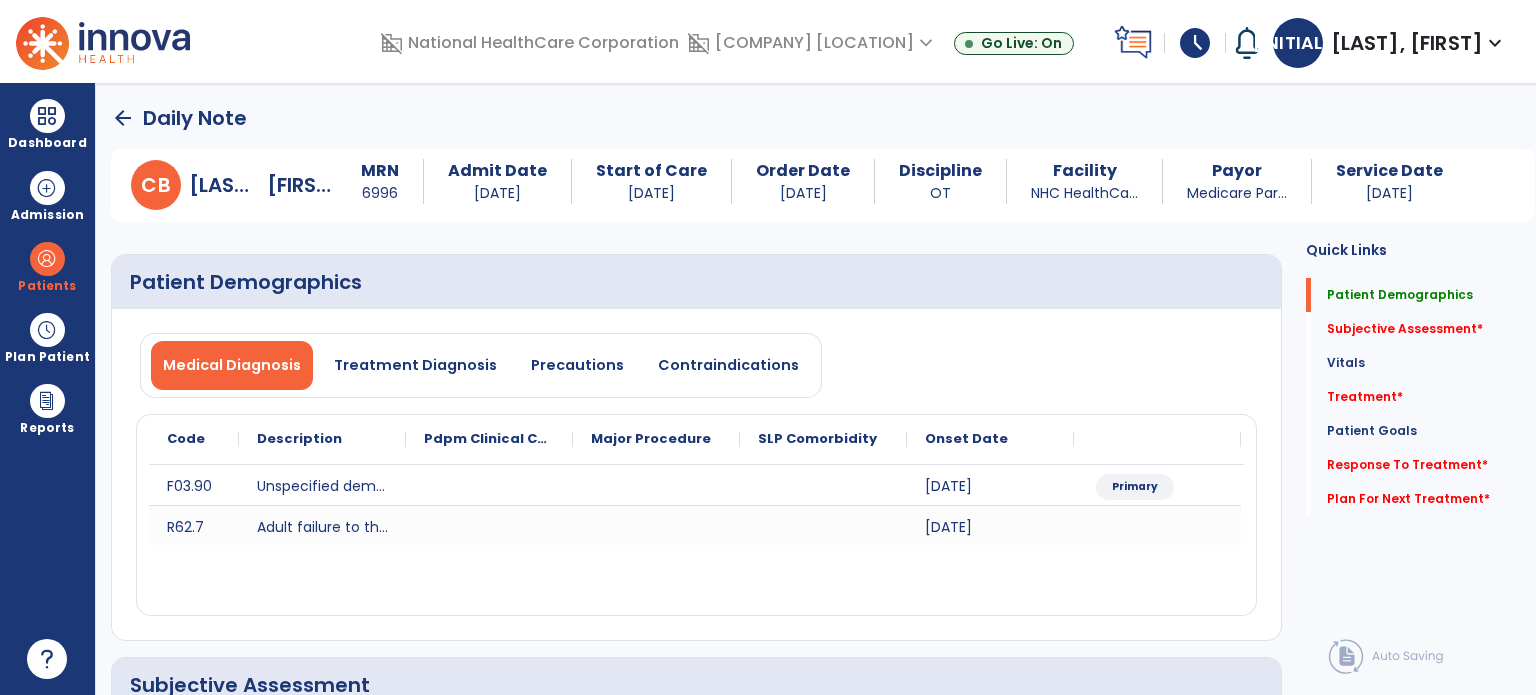 drag, startPoint x: 1391, startPoint y: 338, endPoint x: 1392, endPoint y: 327, distance: 11.045361 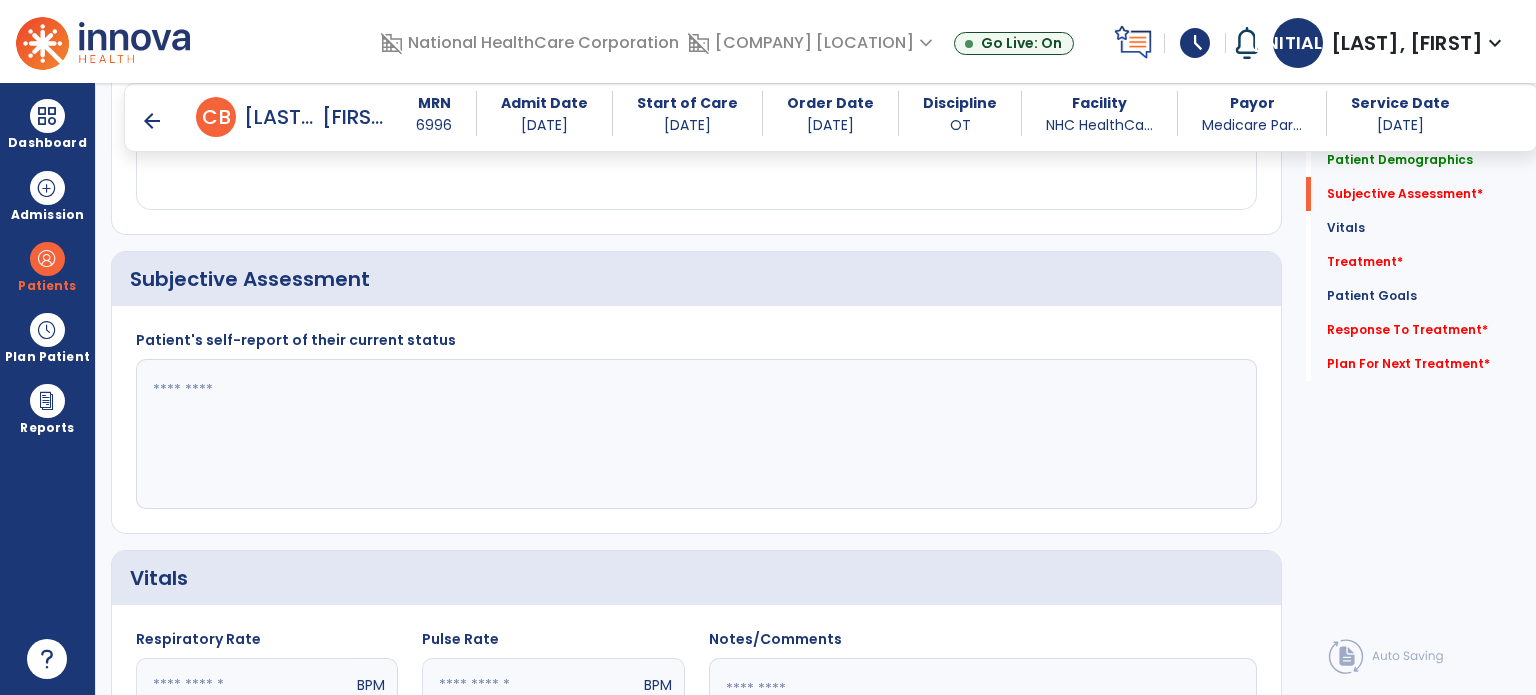 scroll, scrollTop: 408, scrollLeft: 0, axis: vertical 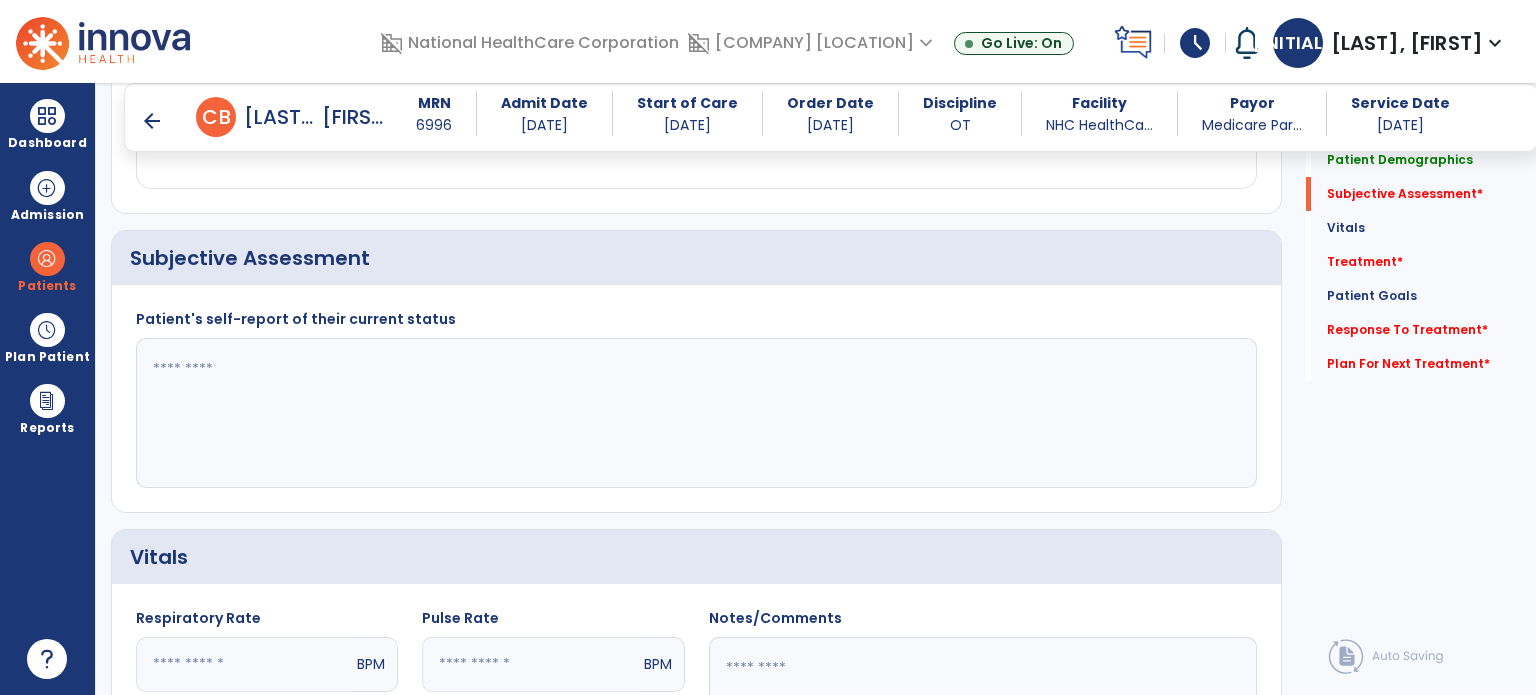 click 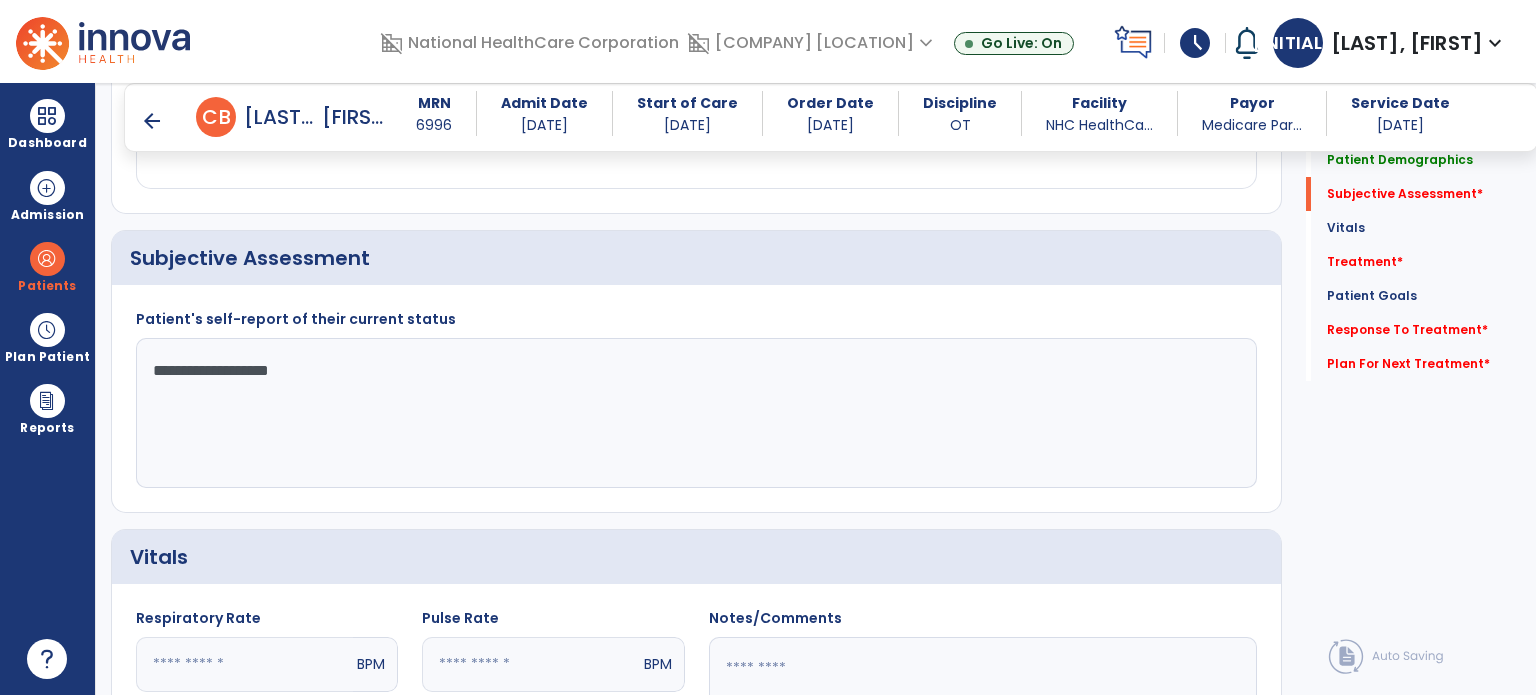 type on "**********" 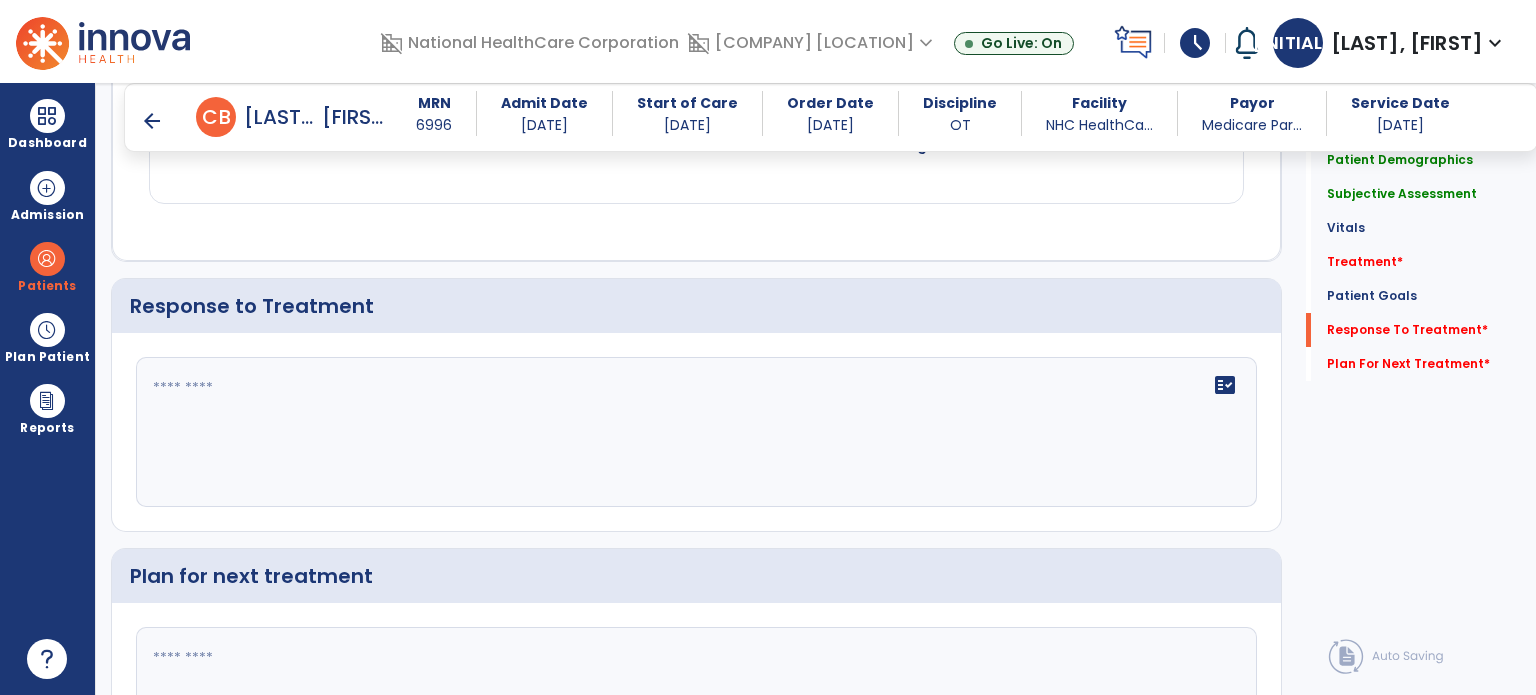 scroll, scrollTop: 3213, scrollLeft: 0, axis: vertical 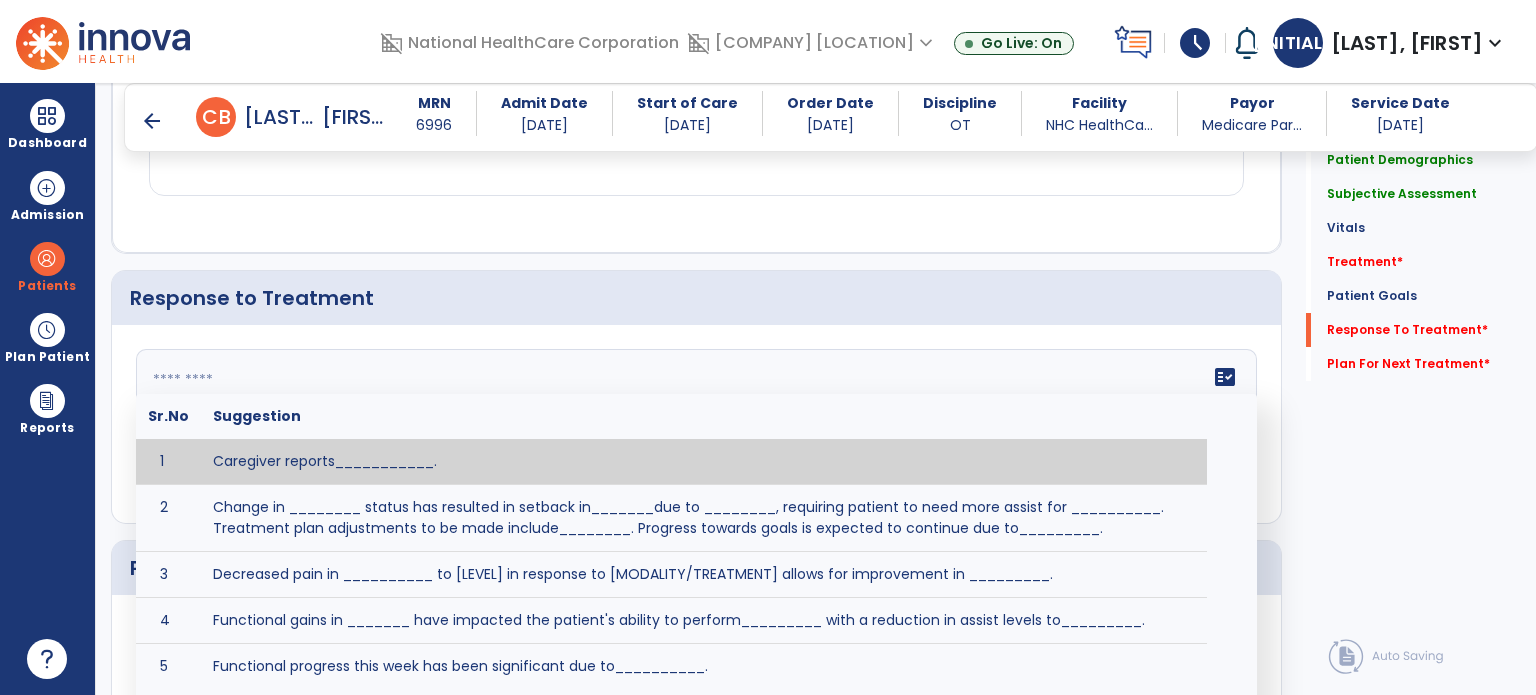 click on "fact_check Sr.No Suggestion 1 Caregiver reports___________. 2 Change in ________ status has resulted in setback in_______due to ________, requiring patient to need more assist for __________. Treatment plan adjustments to be made include________. Progress towards goals is expected to continue due to_________. 3 Decreased pain in __________ to [LEVEL] in response to [MODALITY/TREATMENT] allows for improvement in _________. 4 Functional gains in _______ have impacted the patient's ability to perform_________ with a reduction in assist levels to_________. 5 Functional progress this week has been significant due to__________. 6 Gains in ________ have improved the patient's ability to perform ______with decreased levels of assist to___________. 7 Improvement in ________allows patient to tolerate higher levels of challenges in_________. 8 Pain in [AREA] has decreased to [LEVEL] in response to [TREATMENT/MODALITY], allowing fore ease in completing__________. 9 10 11 12 13 14 15 16 17 18 19 20 21" 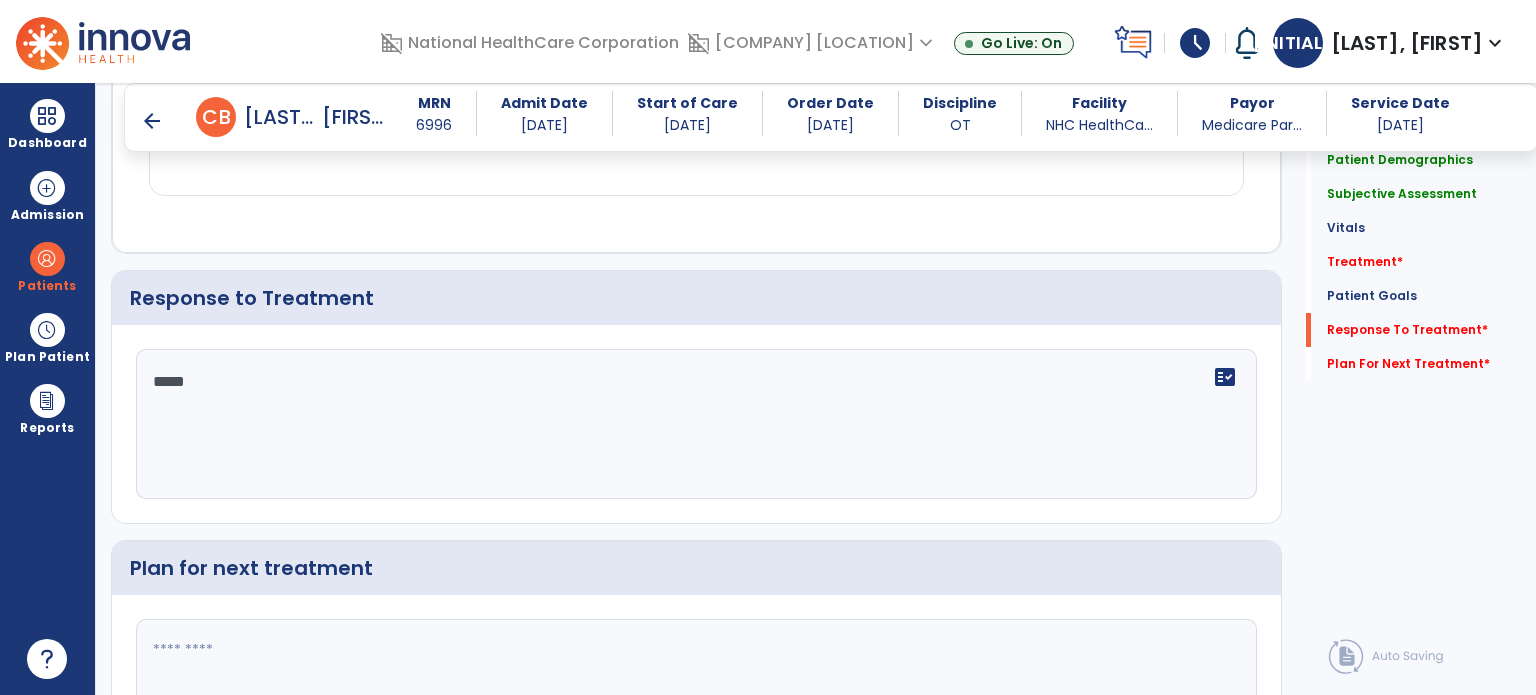 type on "*****" 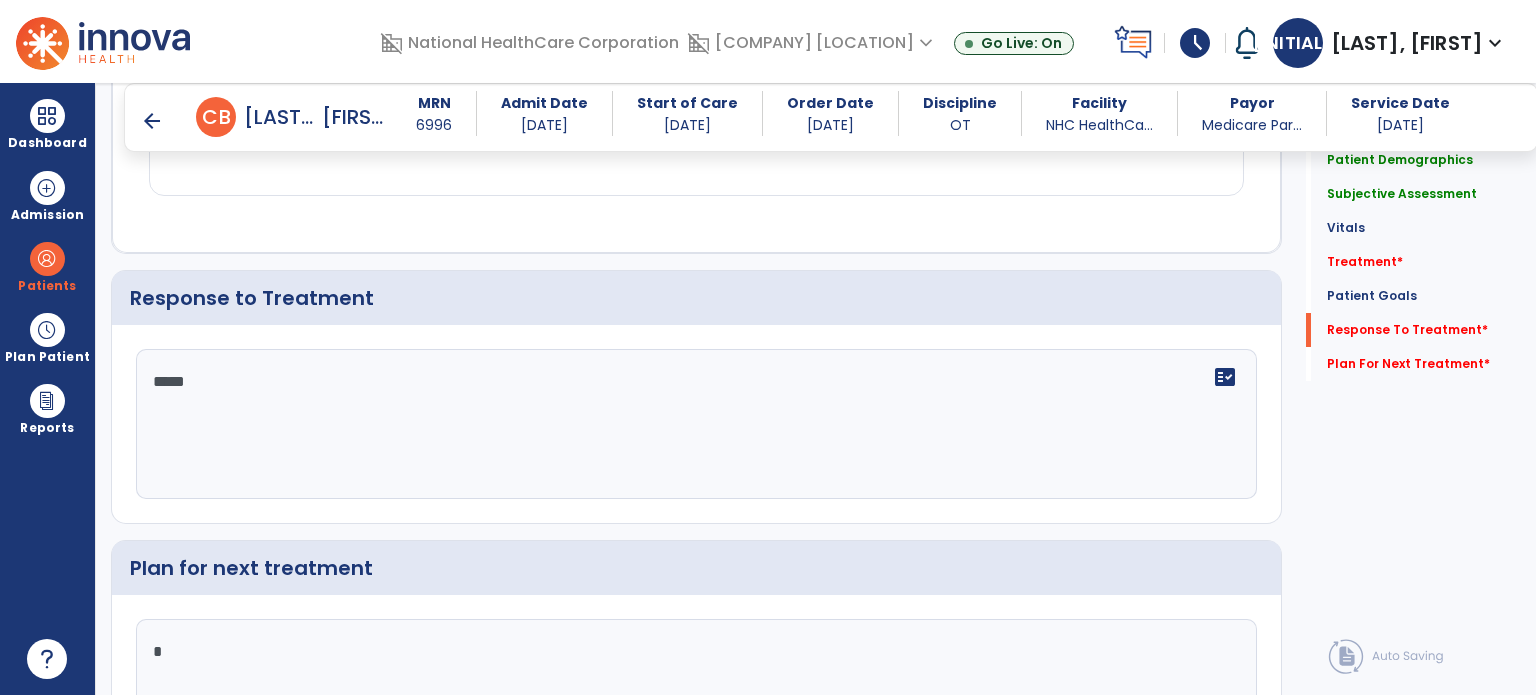 click 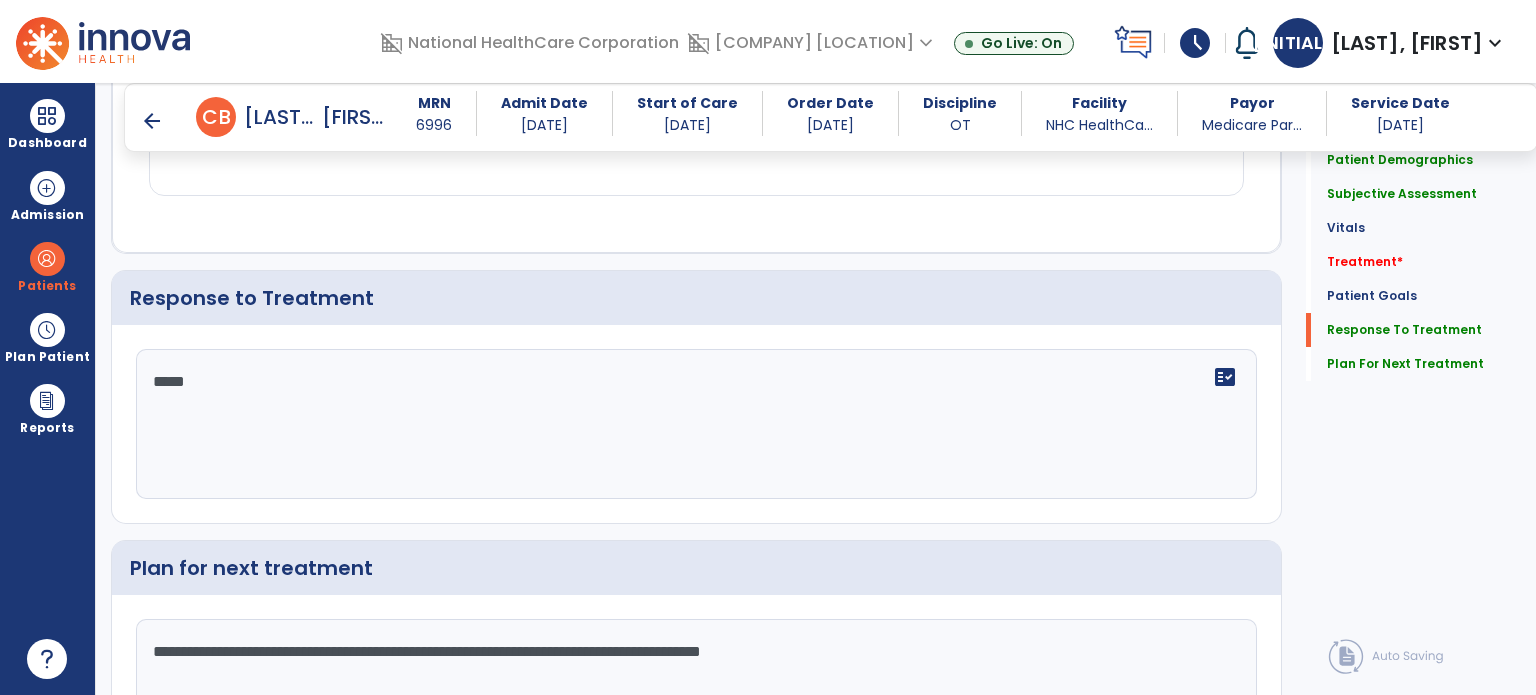 drag, startPoint x: 902, startPoint y: 646, endPoint x: 111, endPoint y: 546, distance: 797.2961 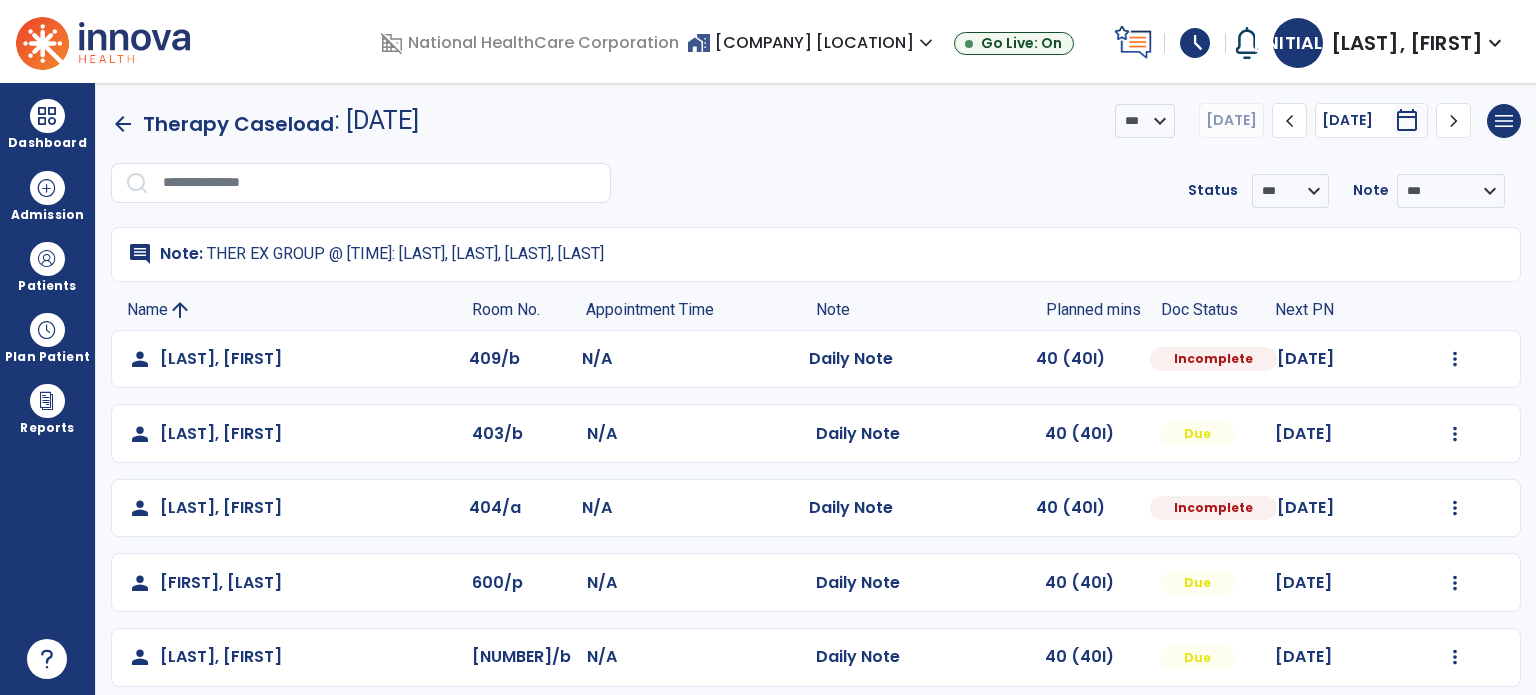 scroll, scrollTop: 124, scrollLeft: 0, axis: vertical 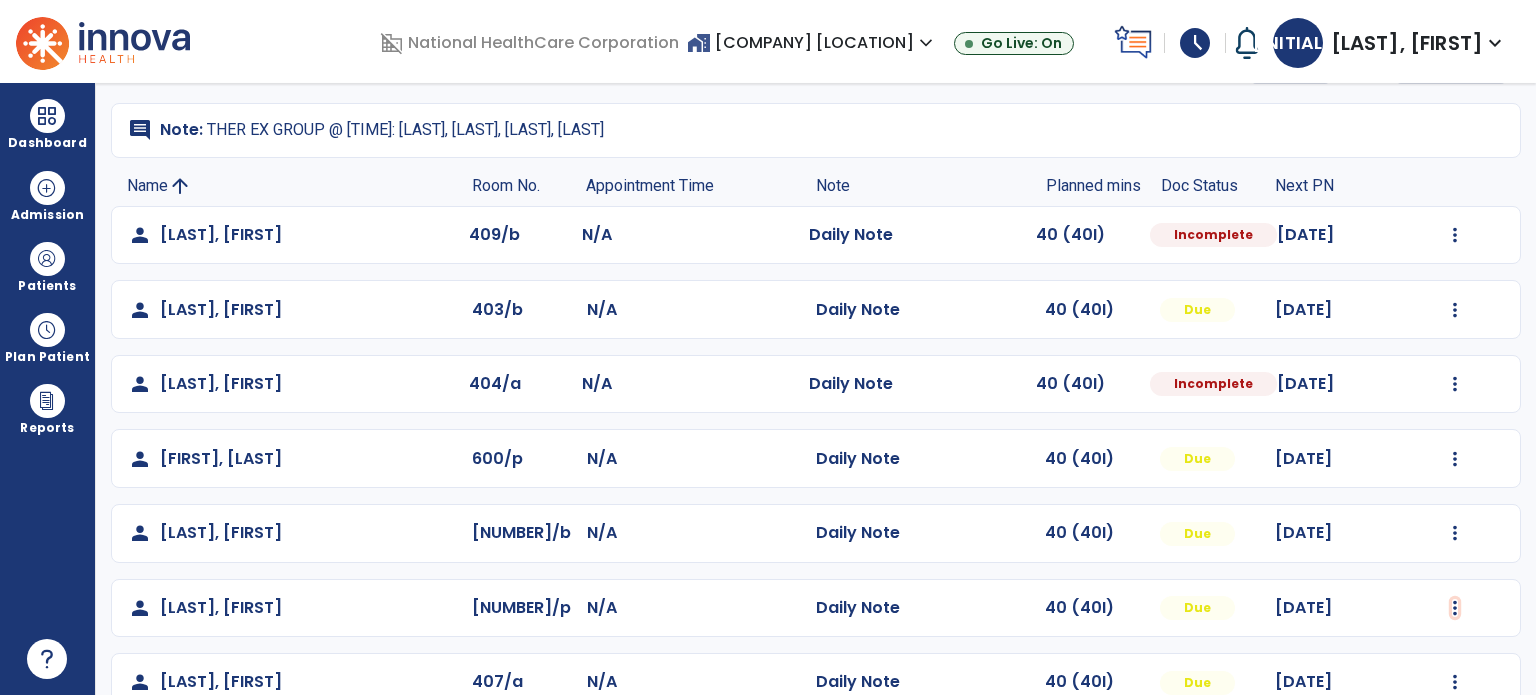 click at bounding box center (1455, 235) 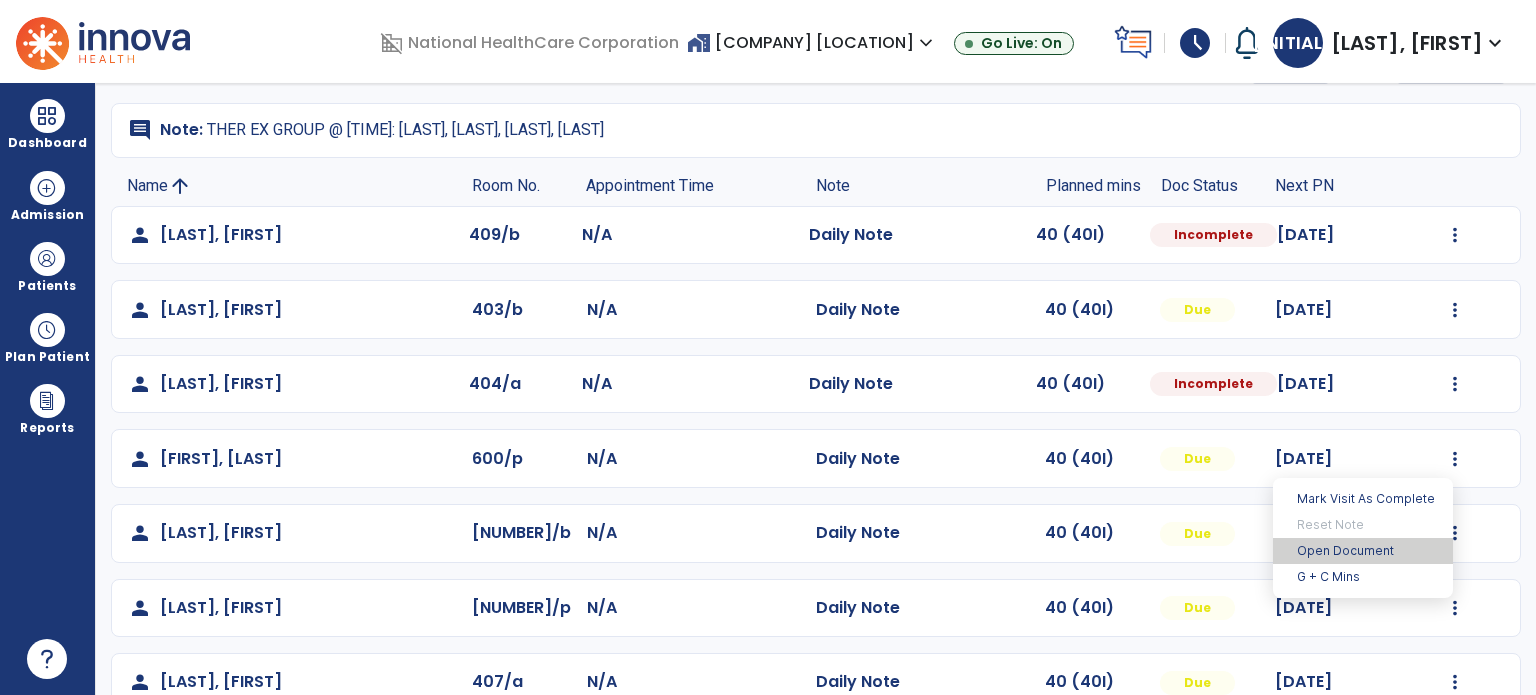 click on "Open Document" at bounding box center (1363, 551) 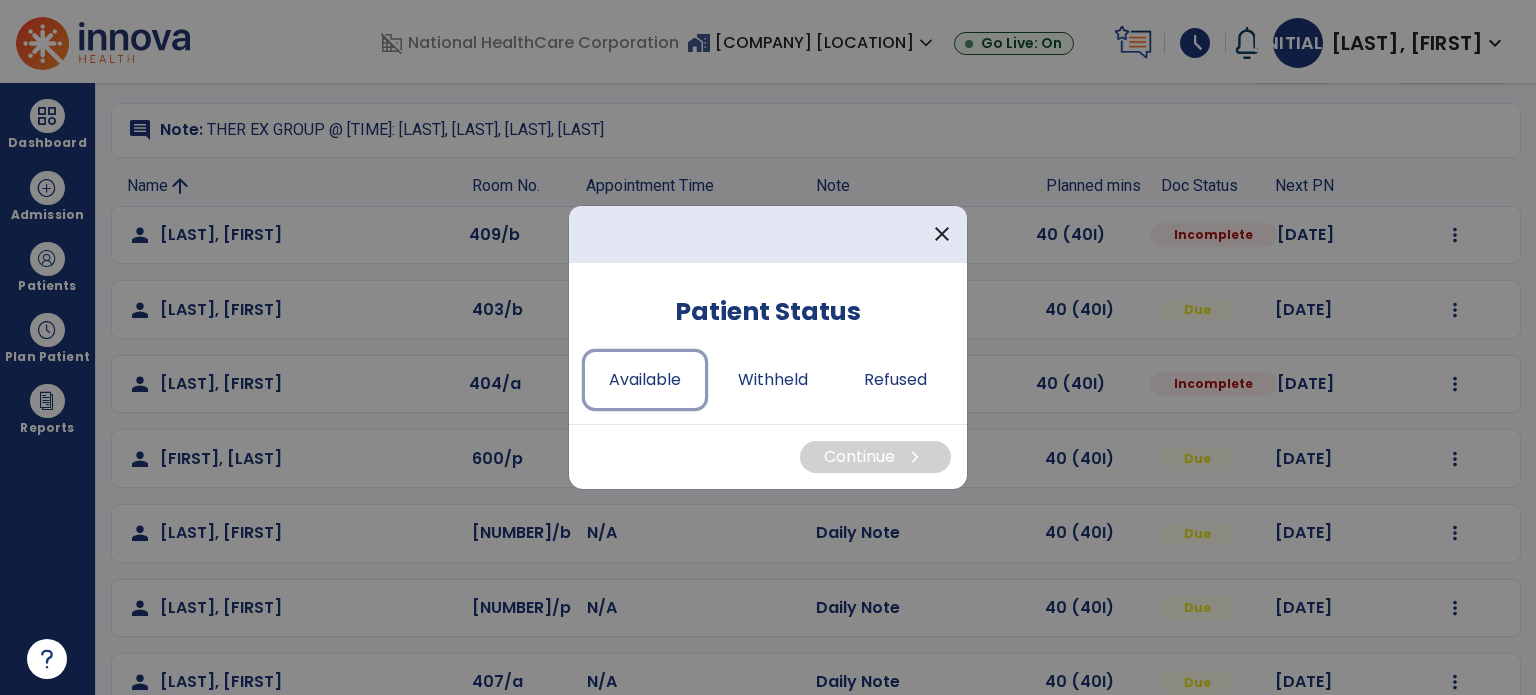 click on "Available" at bounding box center (645, 380) 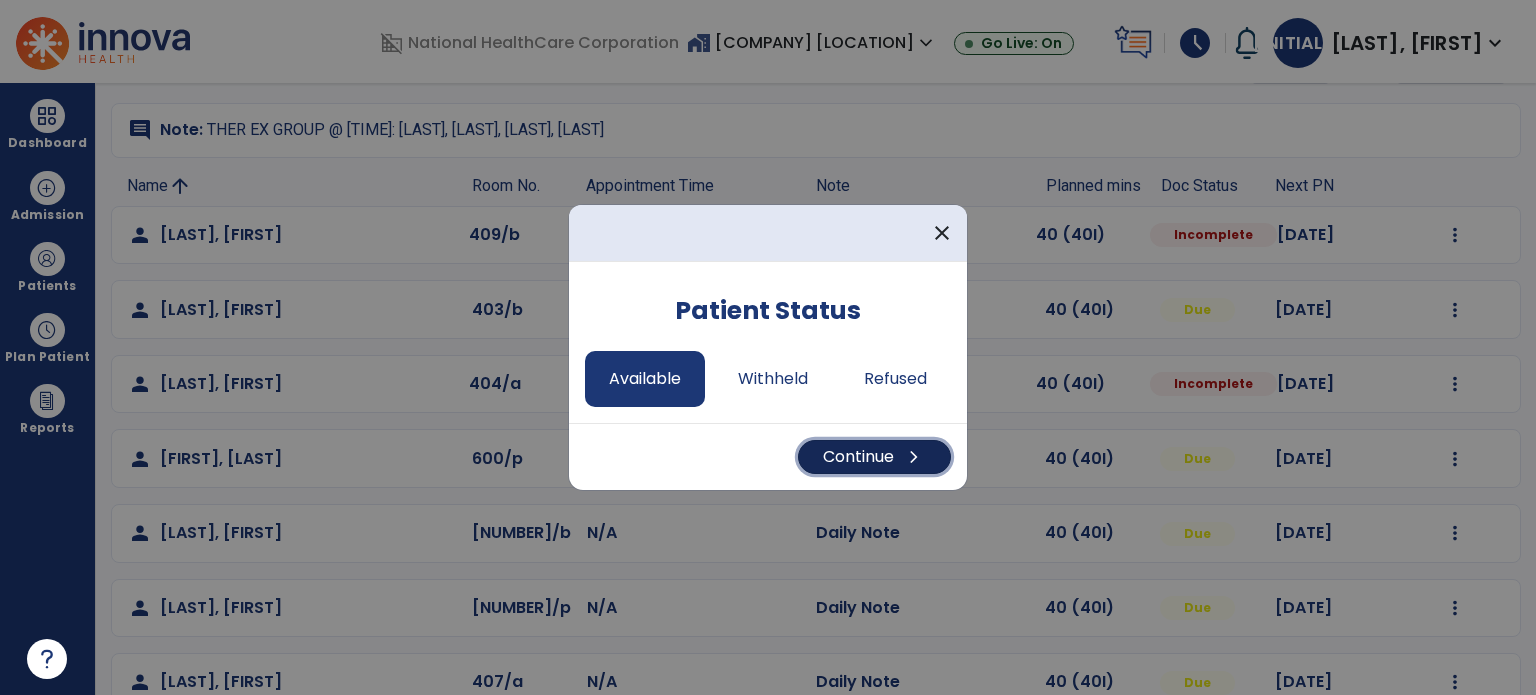 click on "Continue   chevron_right" at bounding box center [874, 457] 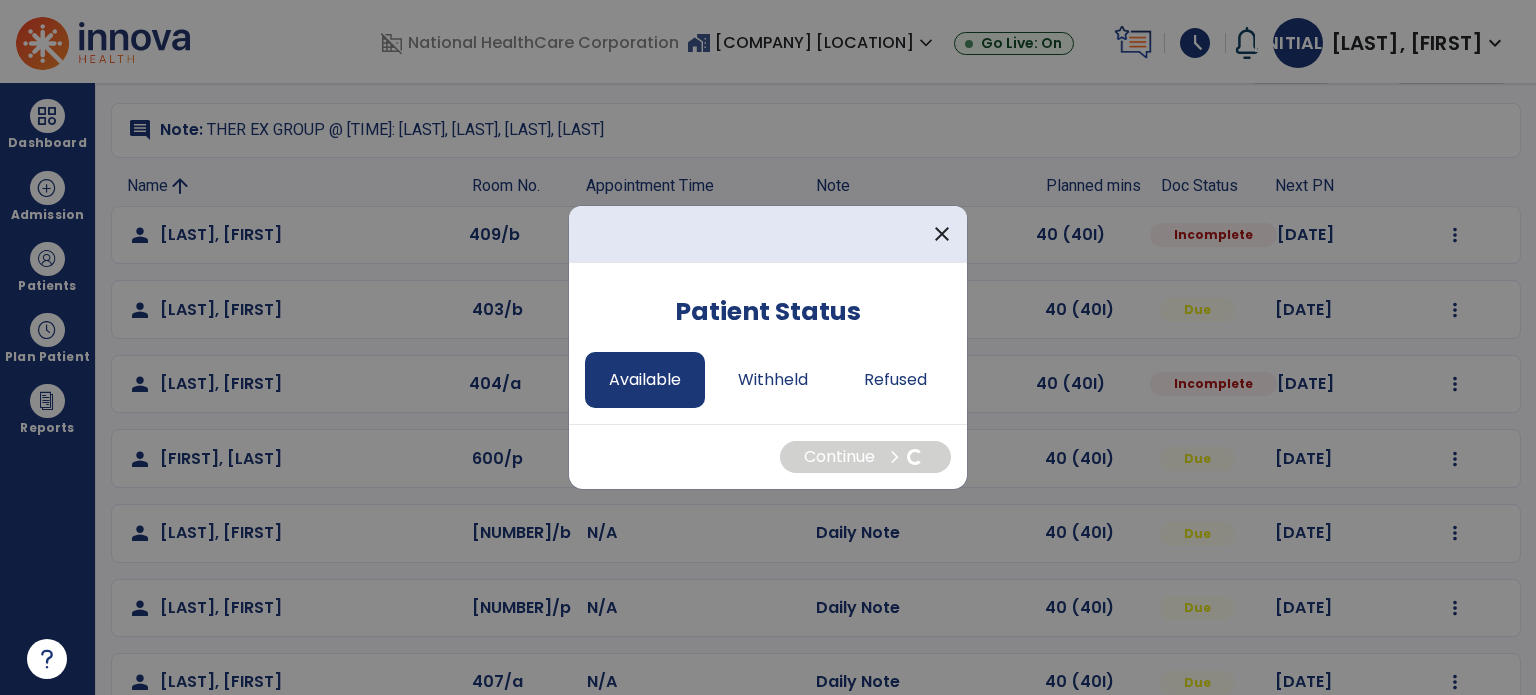select on "*" 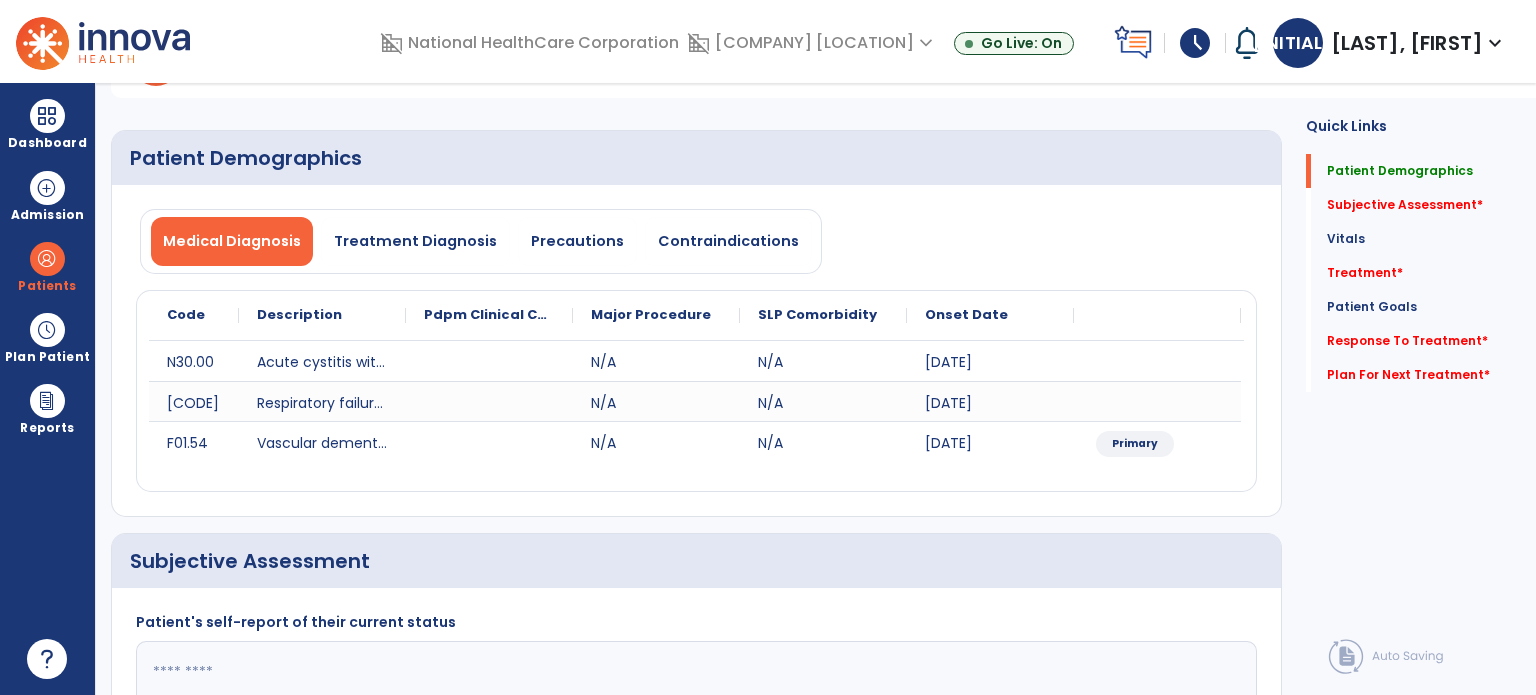 click 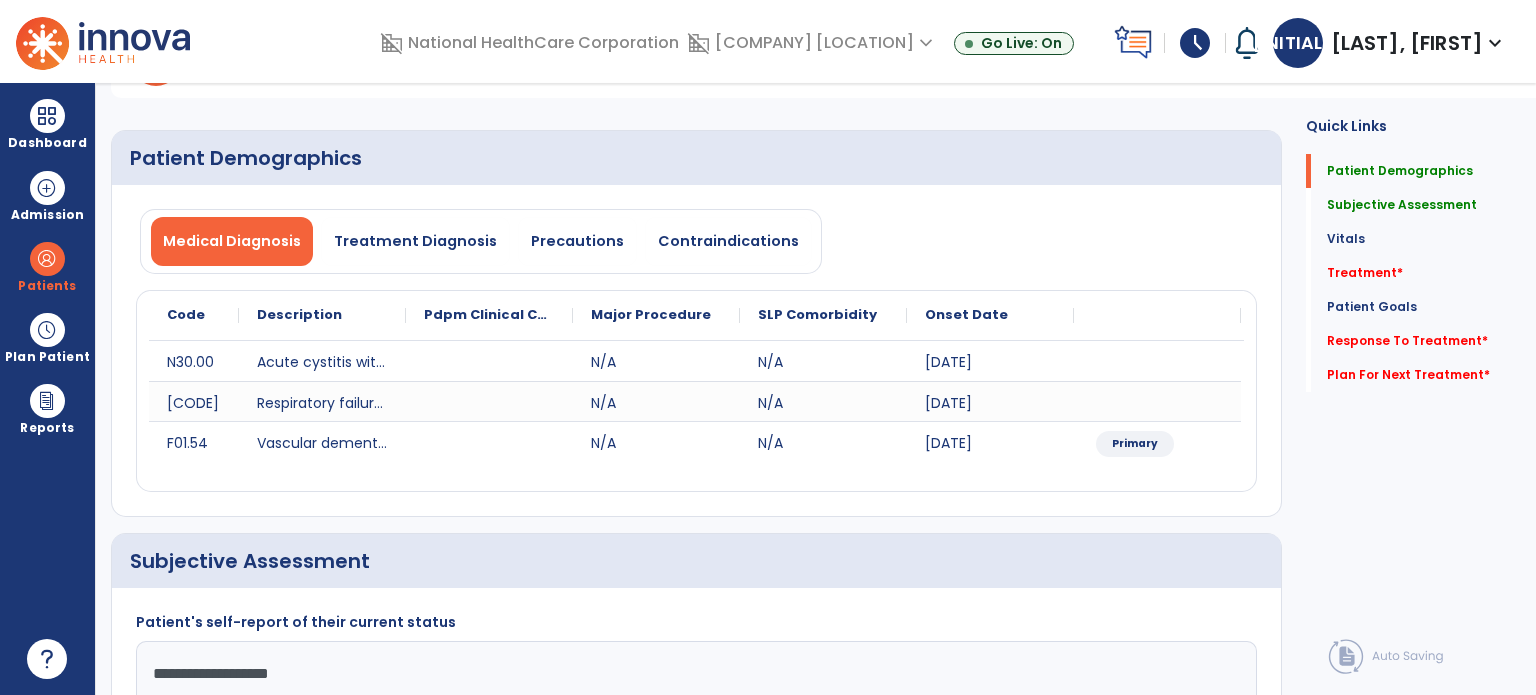 type on "**********" 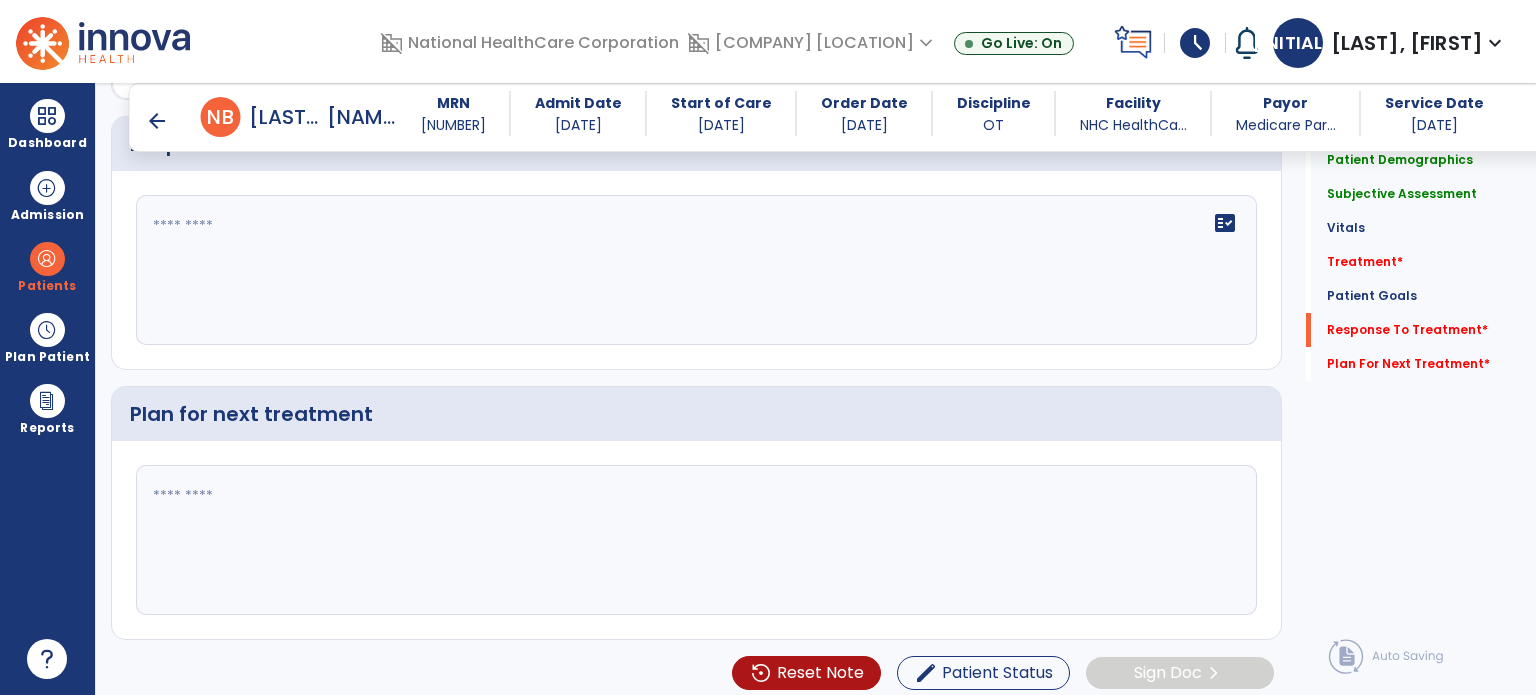 scroll, scrollTop: 2688, scrollLeft: 0, axis: vertical 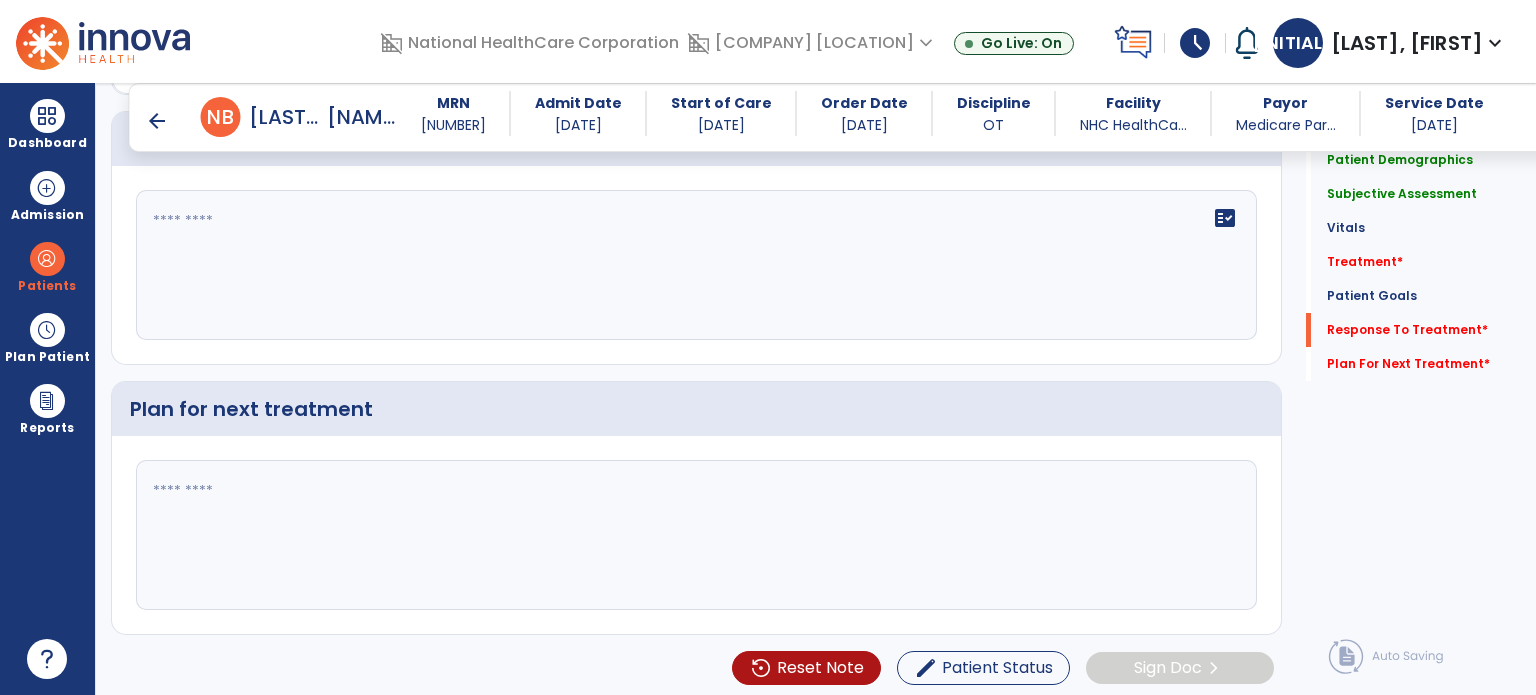 click 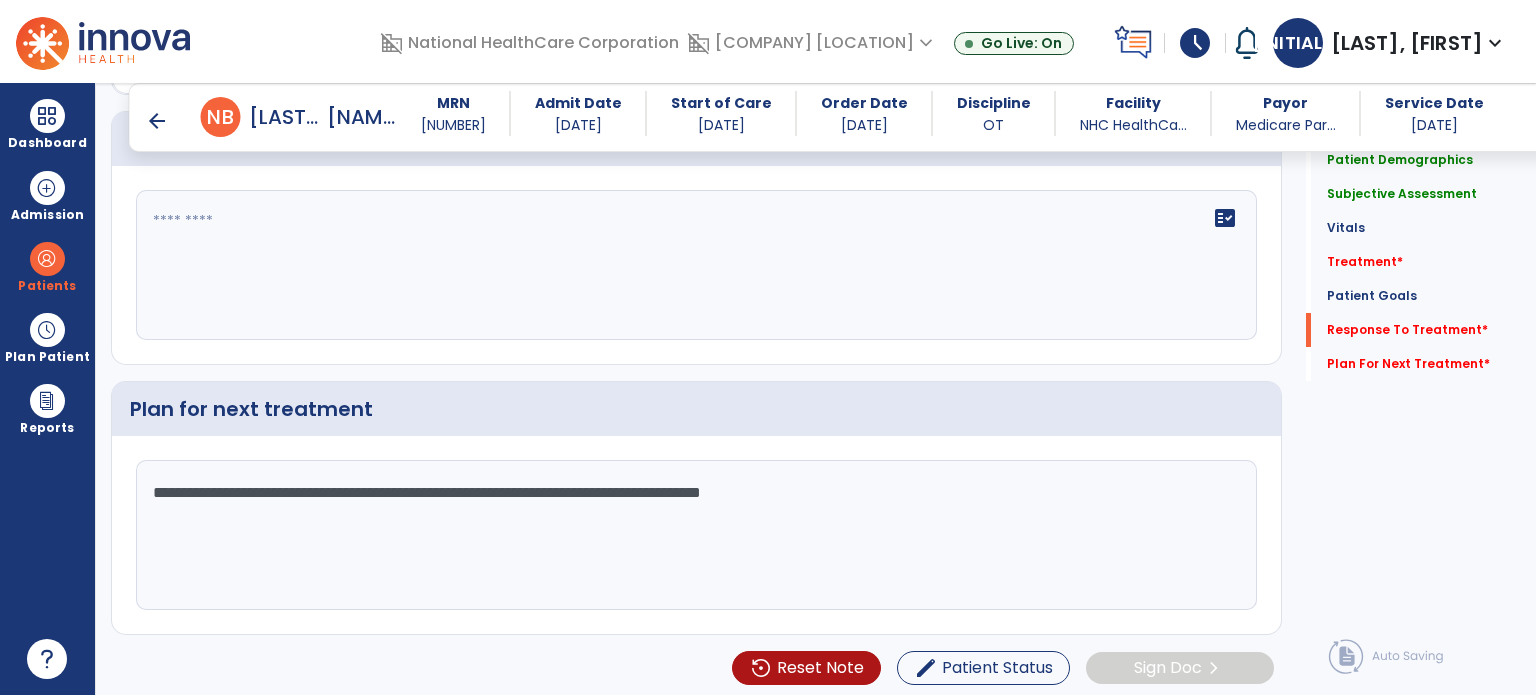 type on "**********" 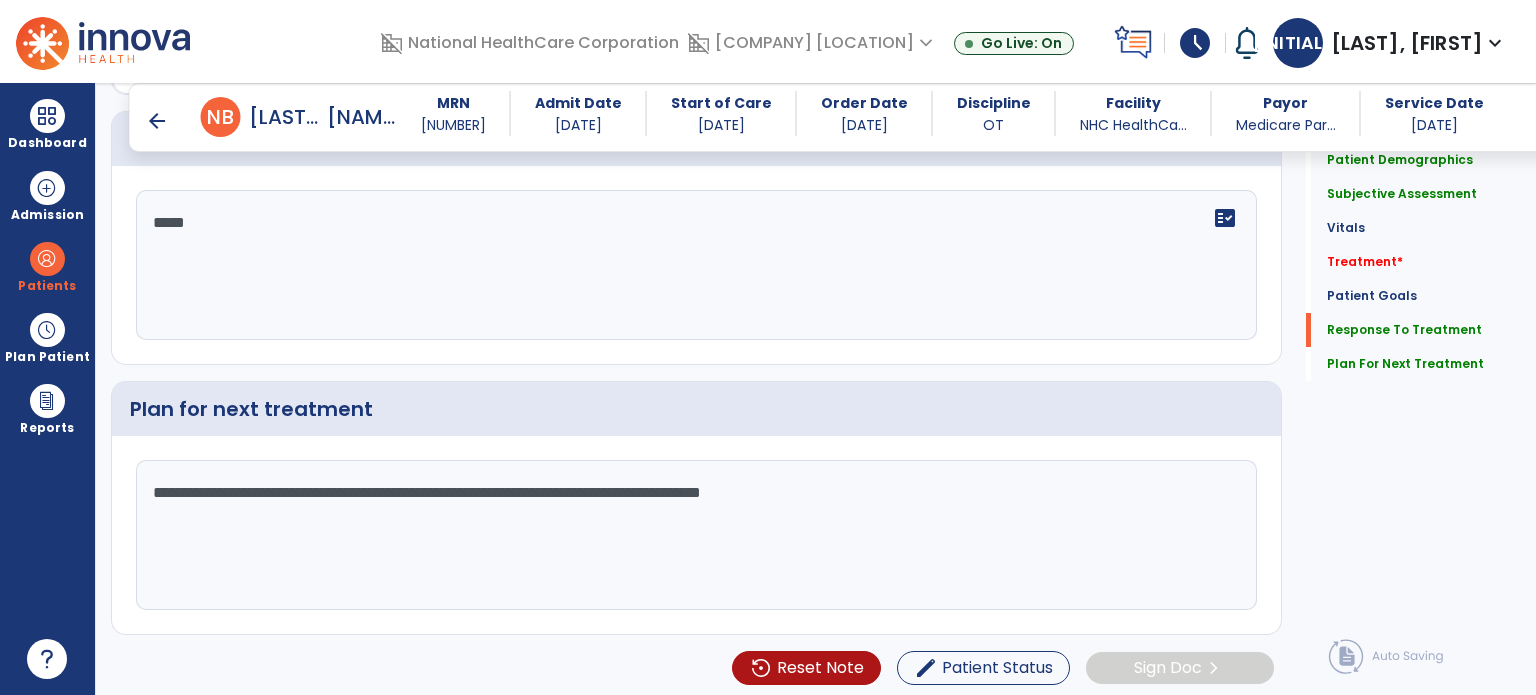 type on "*****" 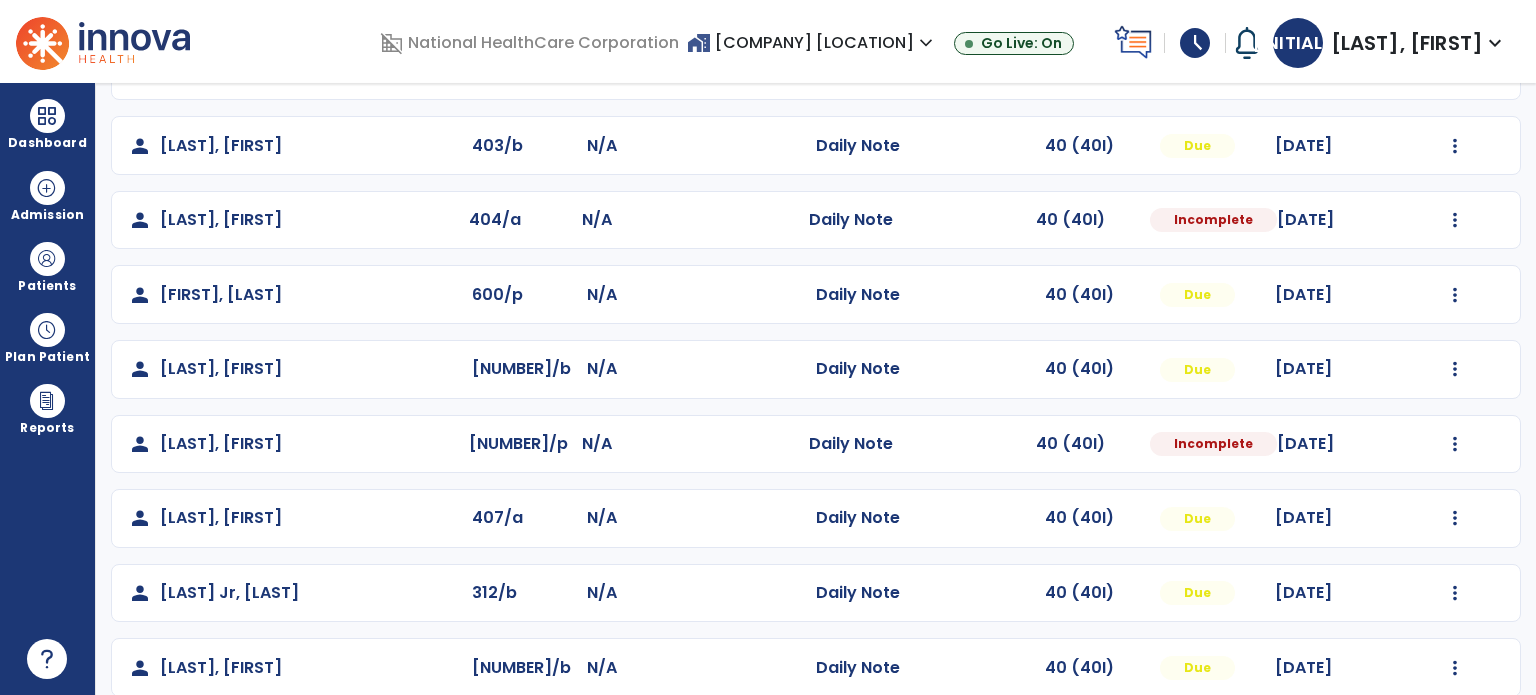 scroll, scrollTop: 315, scrollLeft: 0, axis: vertical 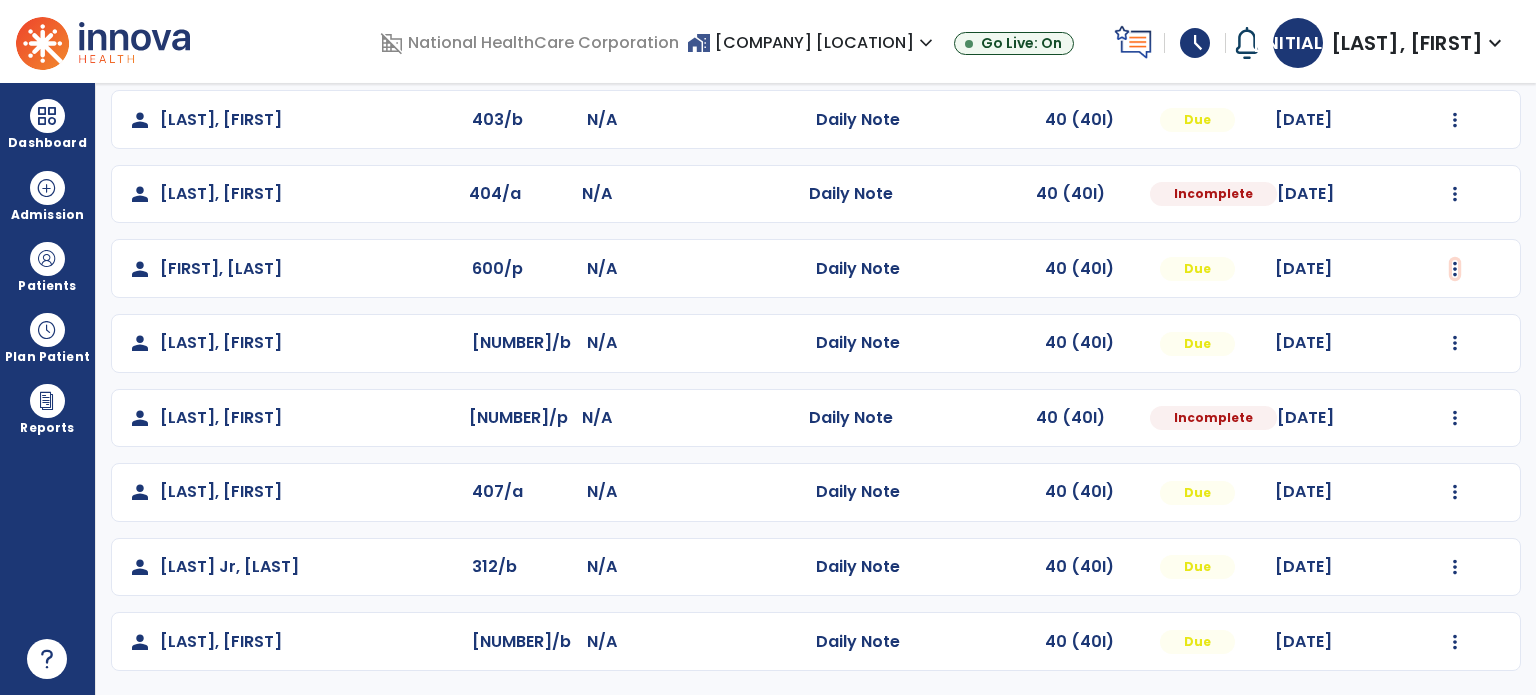 click at bounding box center (1455, 45) 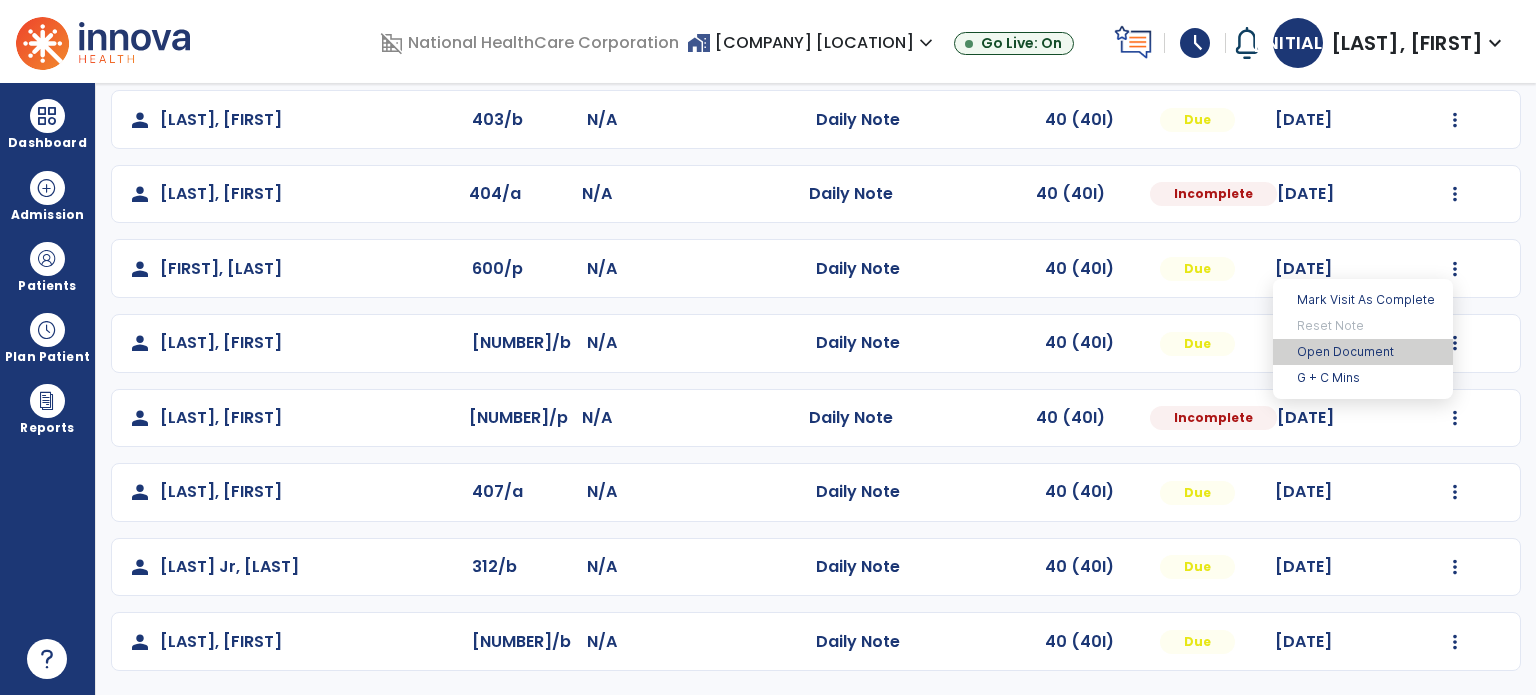 click on "Open Document" at bounding box center (1363, 352) 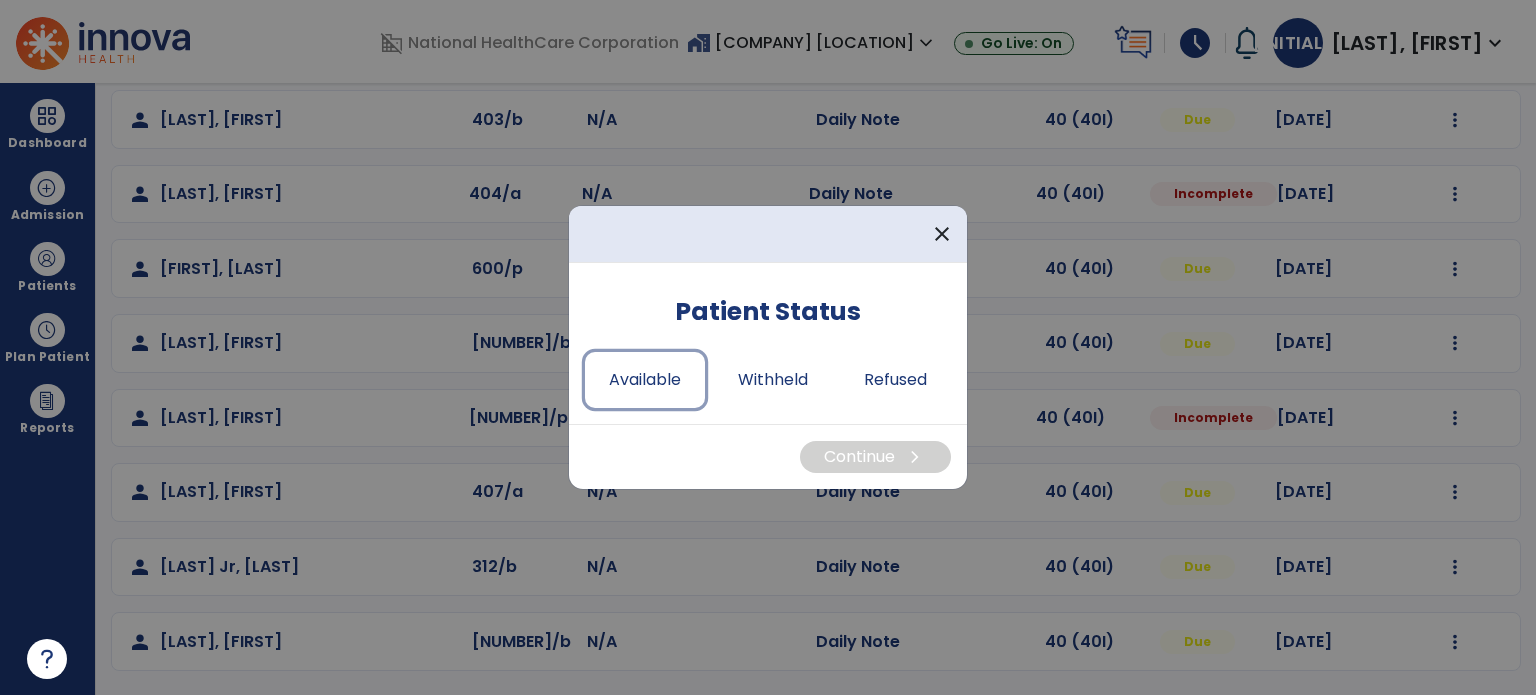 click on "Available" at bounding box center [645, 380] 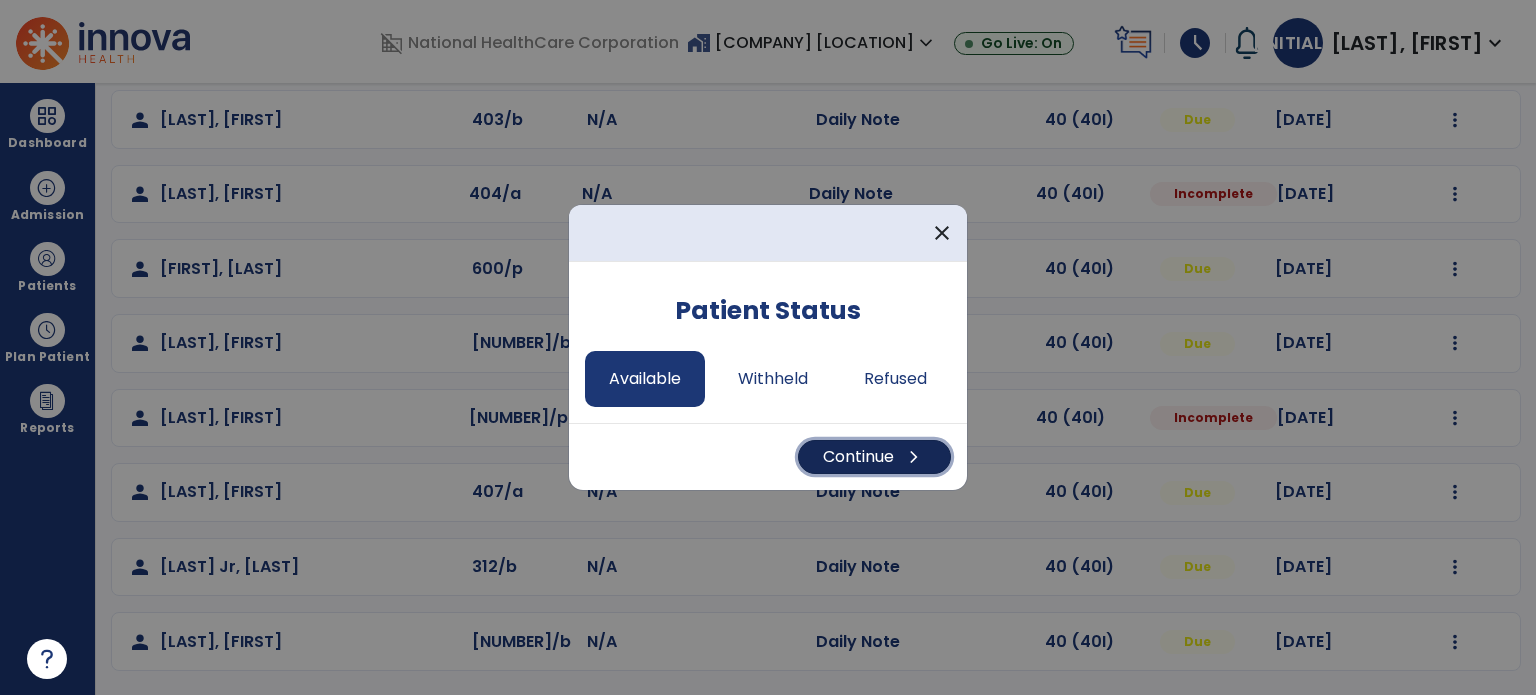 click on "Continue   chevron_right" at bounding box center (874, 457) 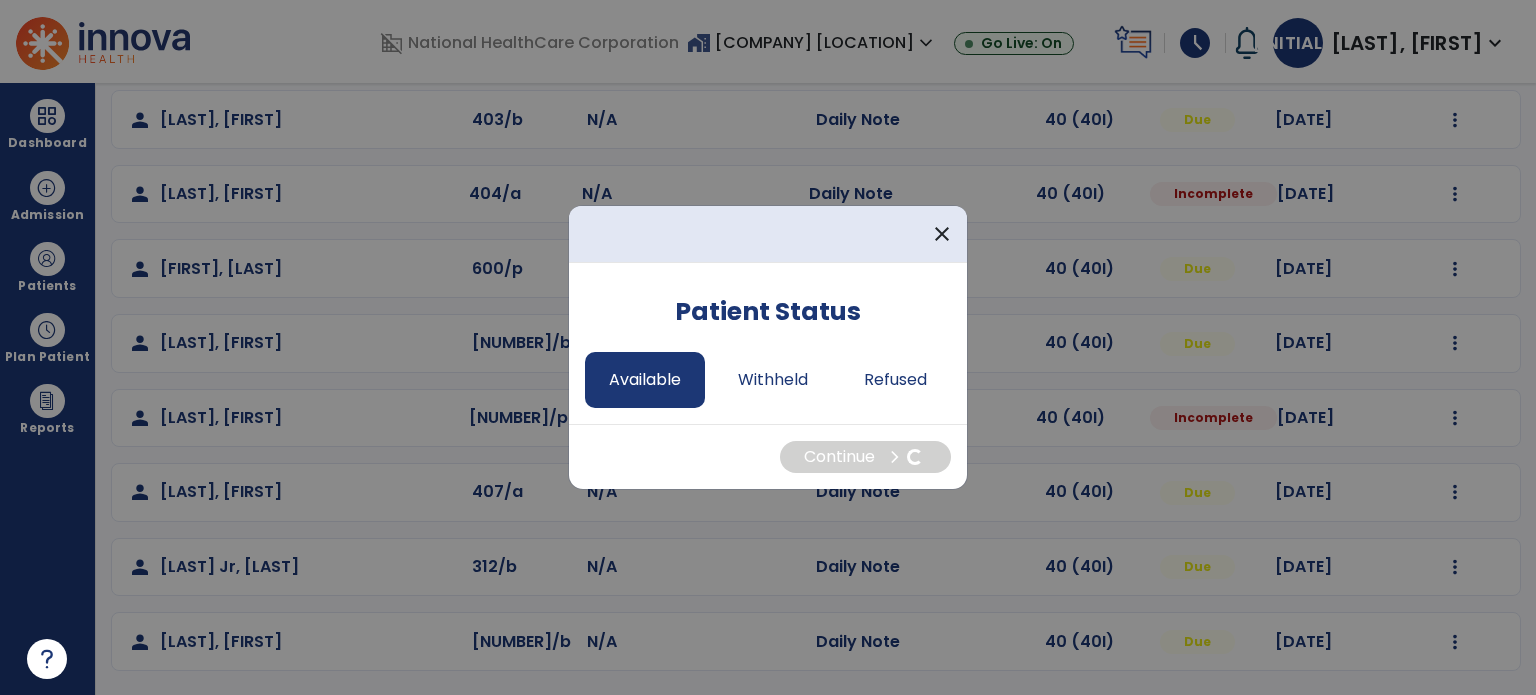 select on "*" 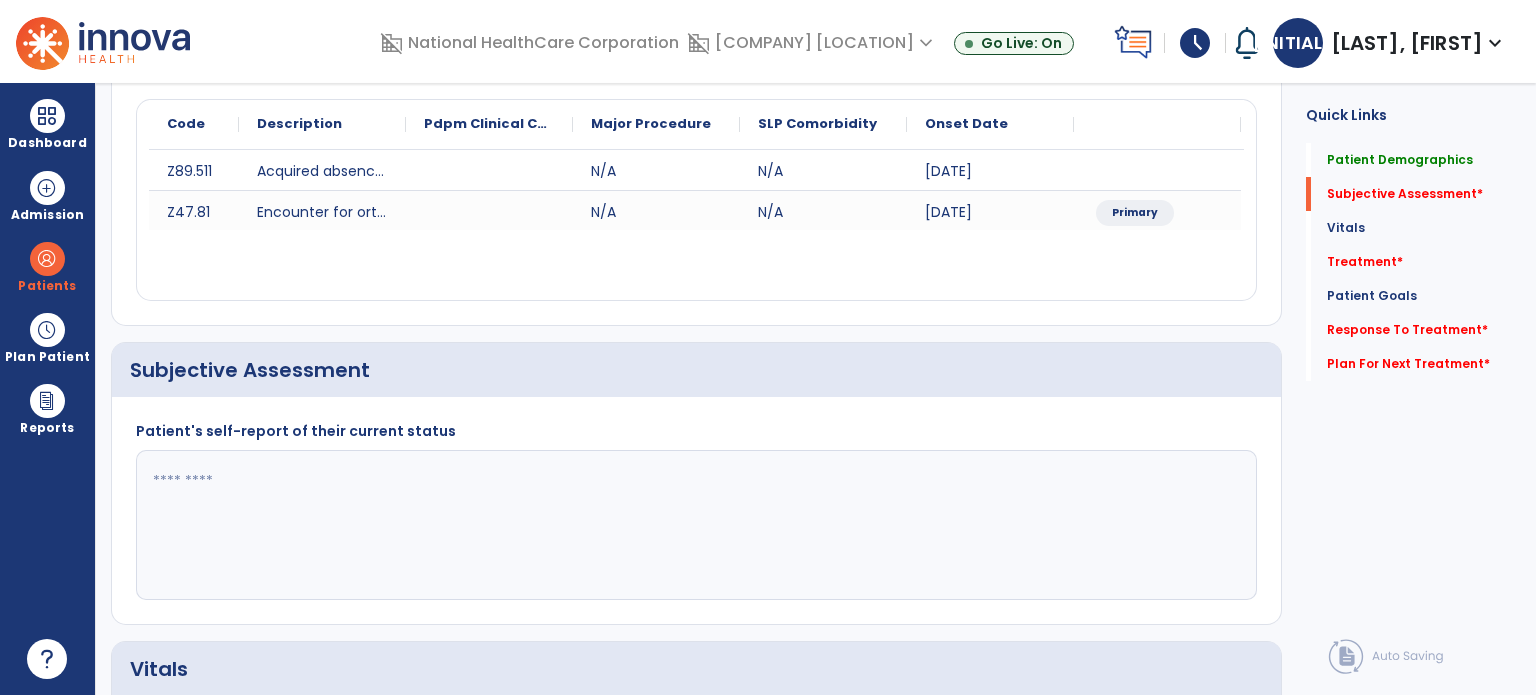click 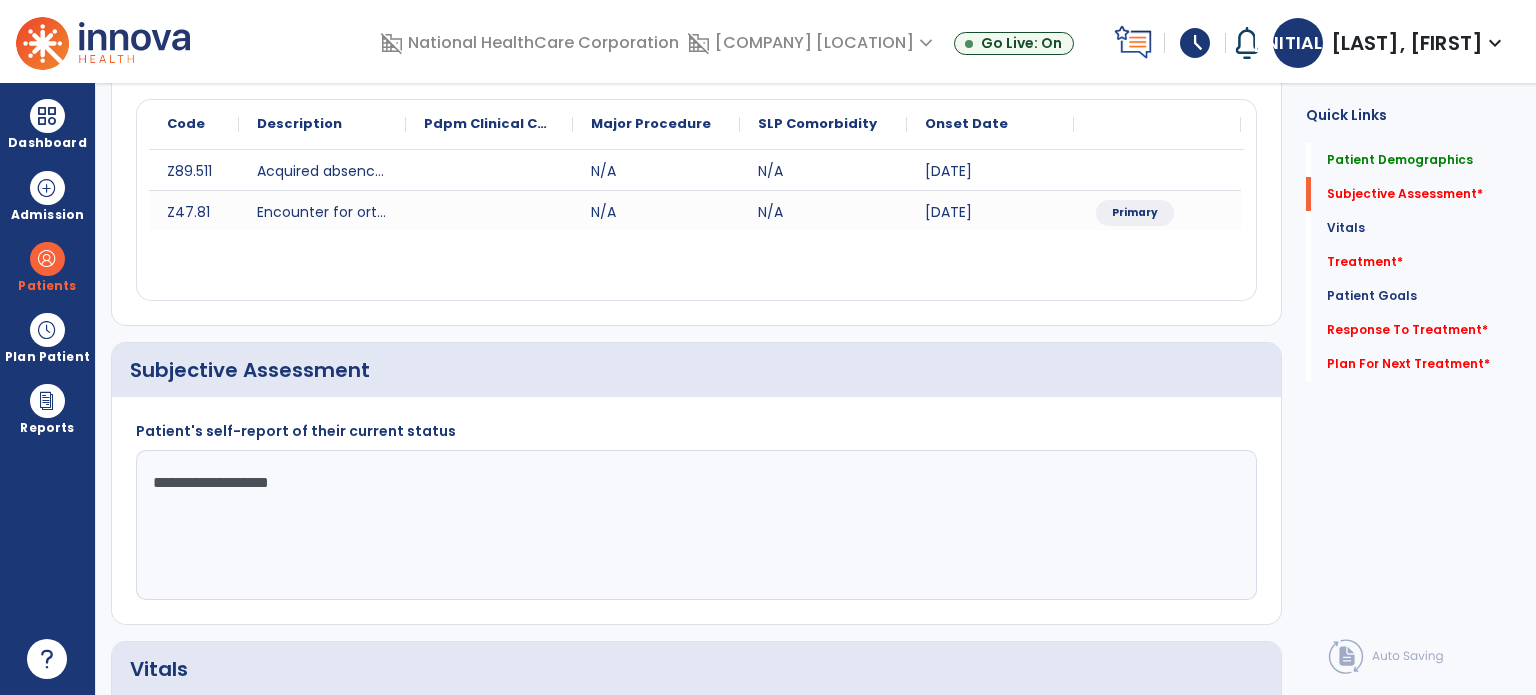 type on "**********" 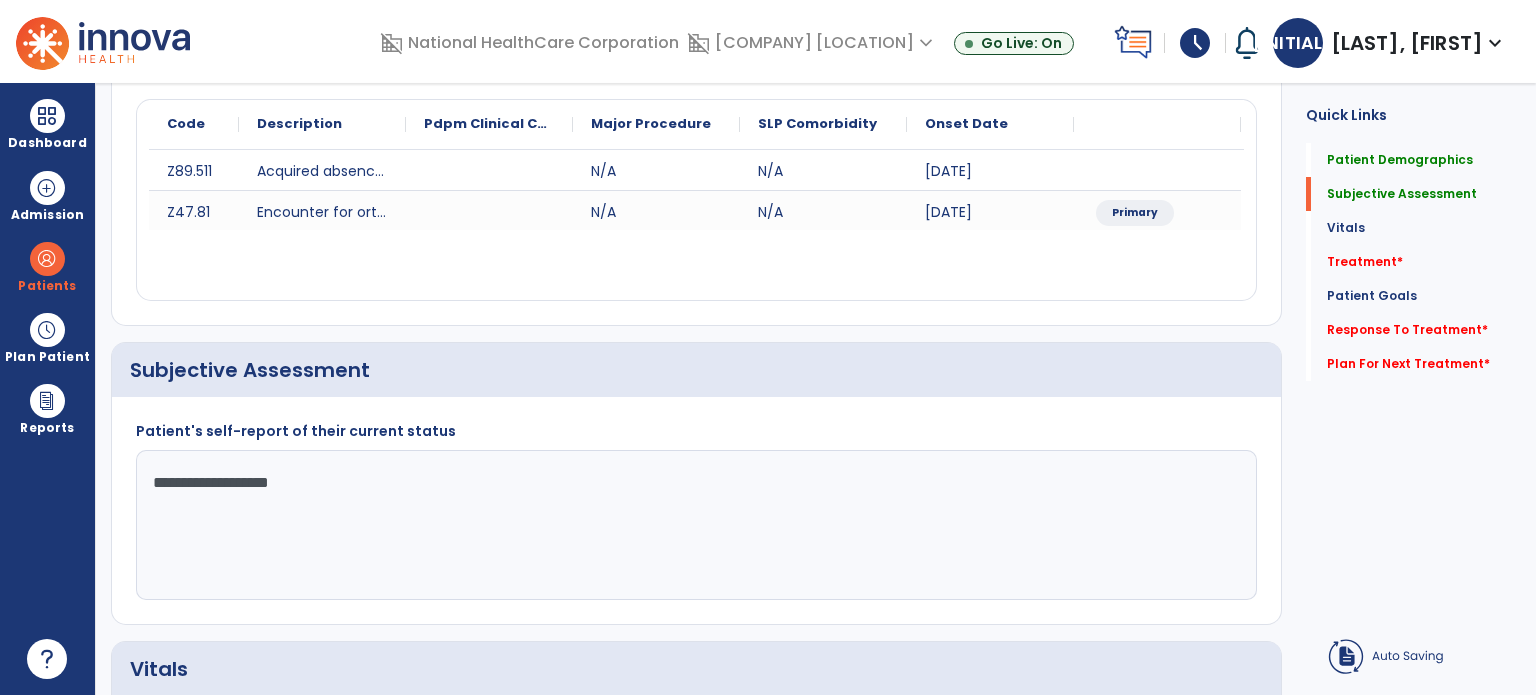click on "Plan For Next Treatment   *" 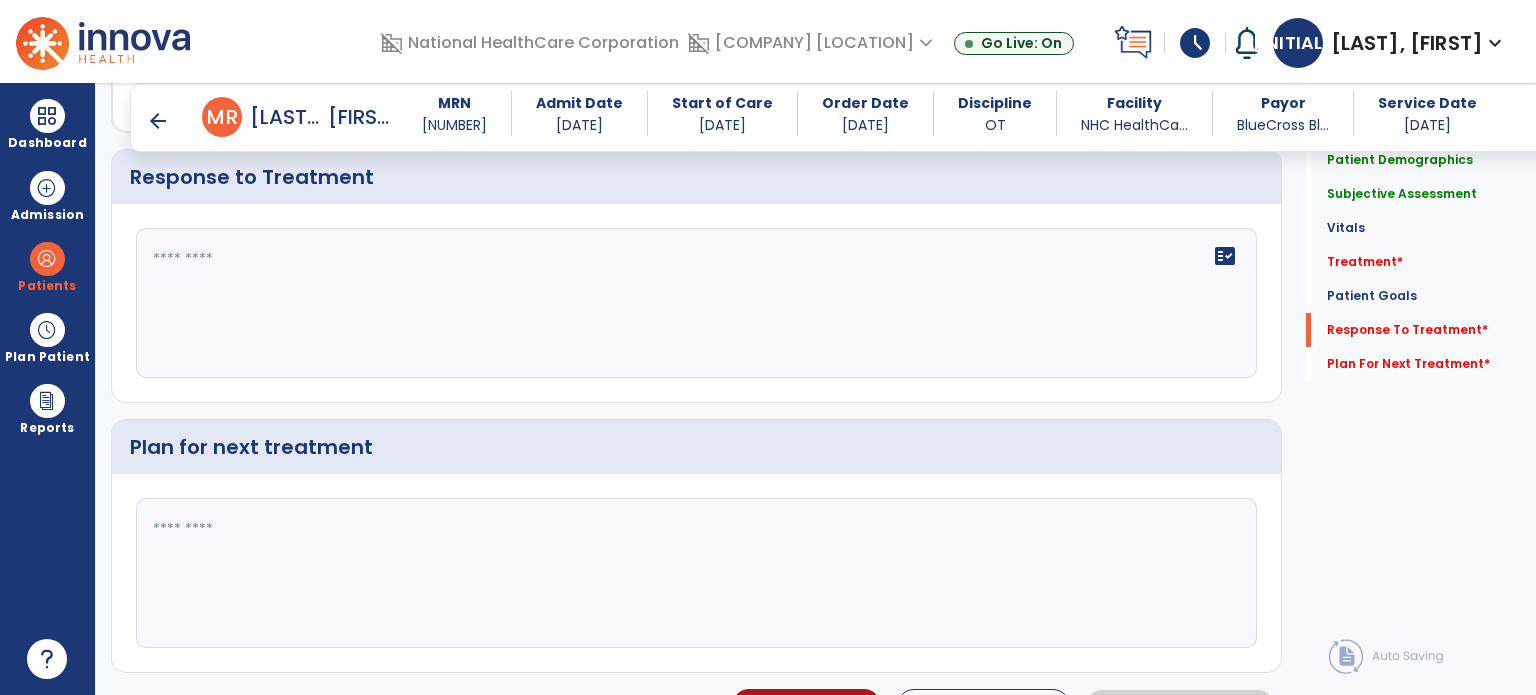 scroll, scrollTop: 2605, scrollLeft: 0, axis: vertical 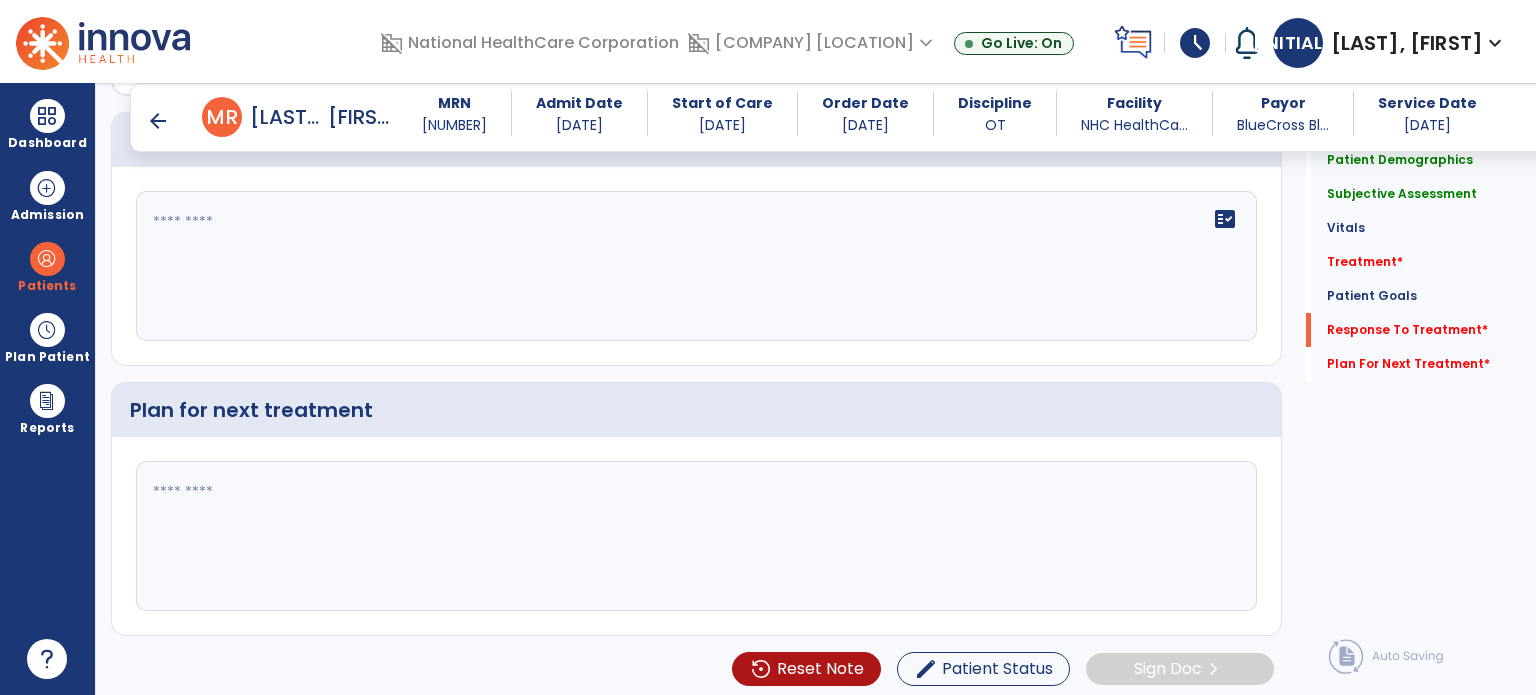 click 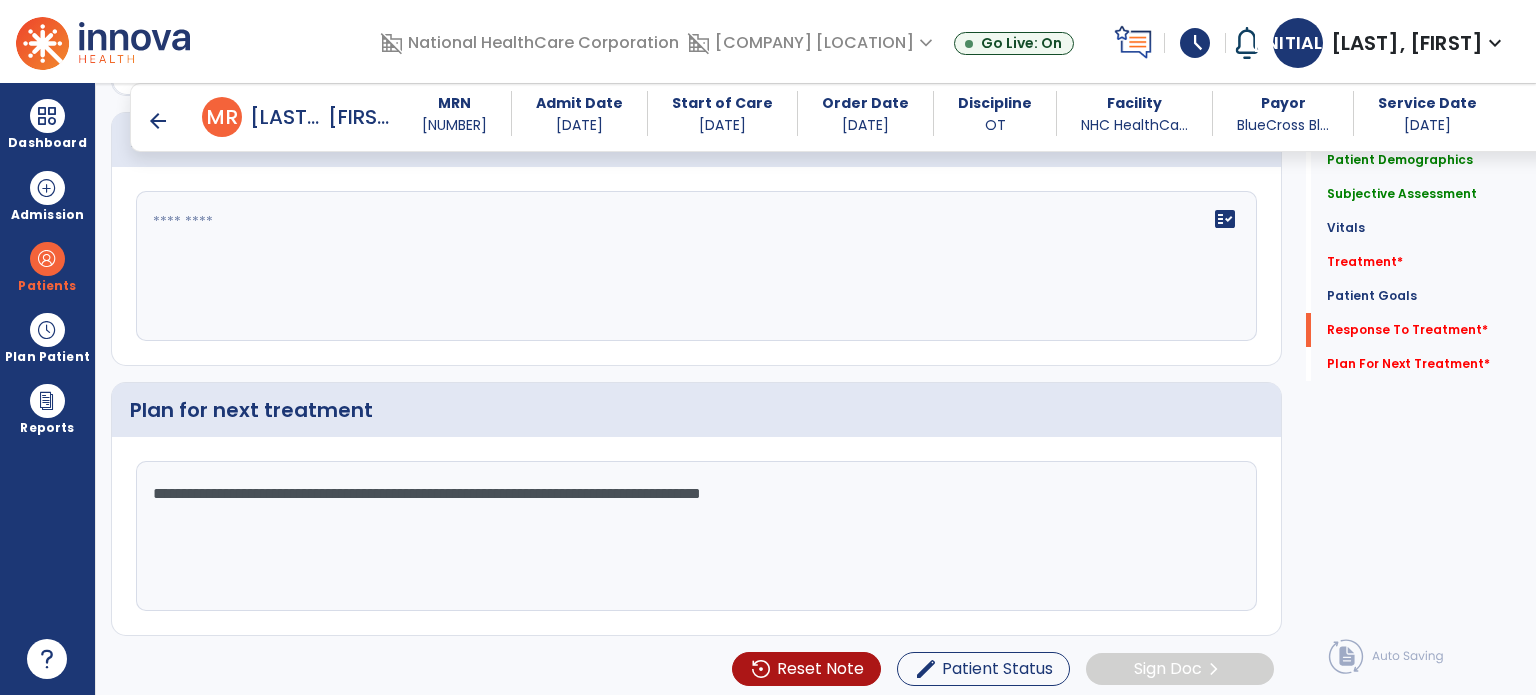 type on "**********" 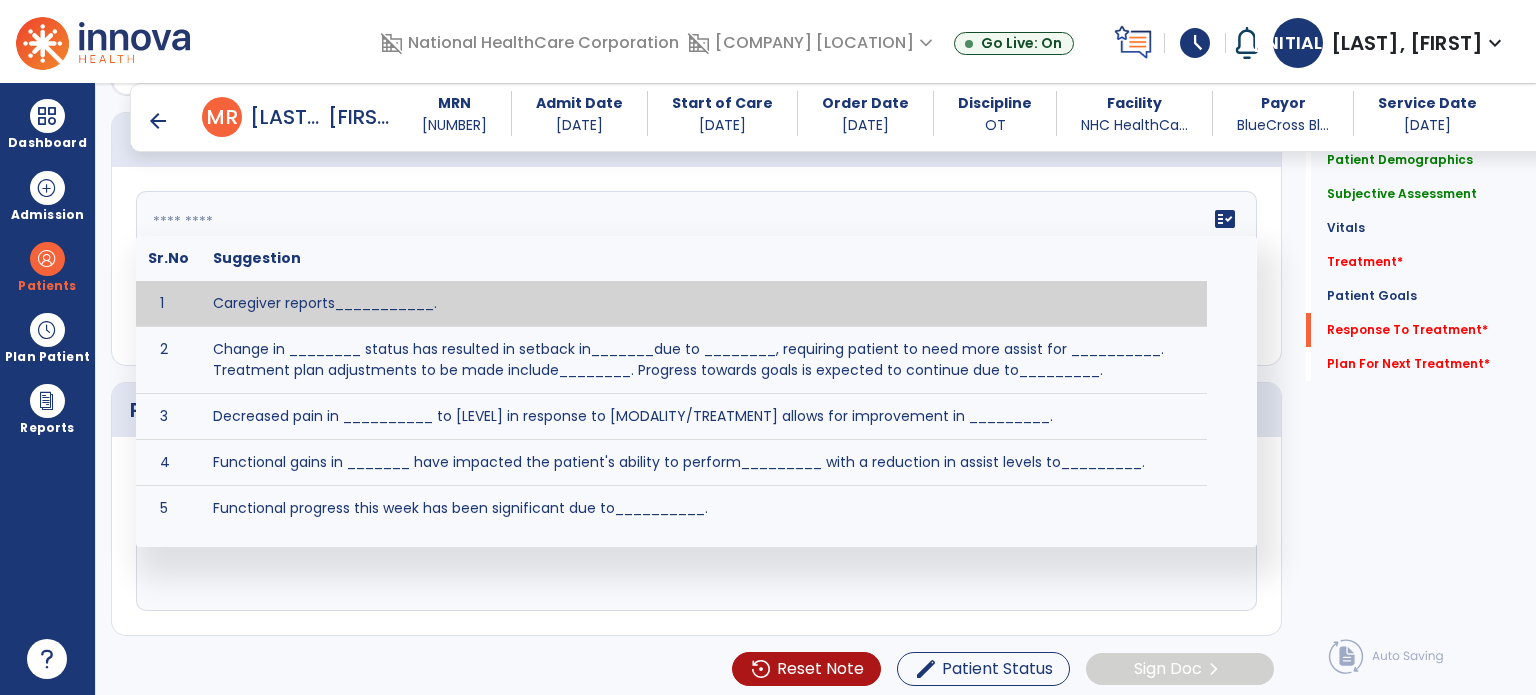 click 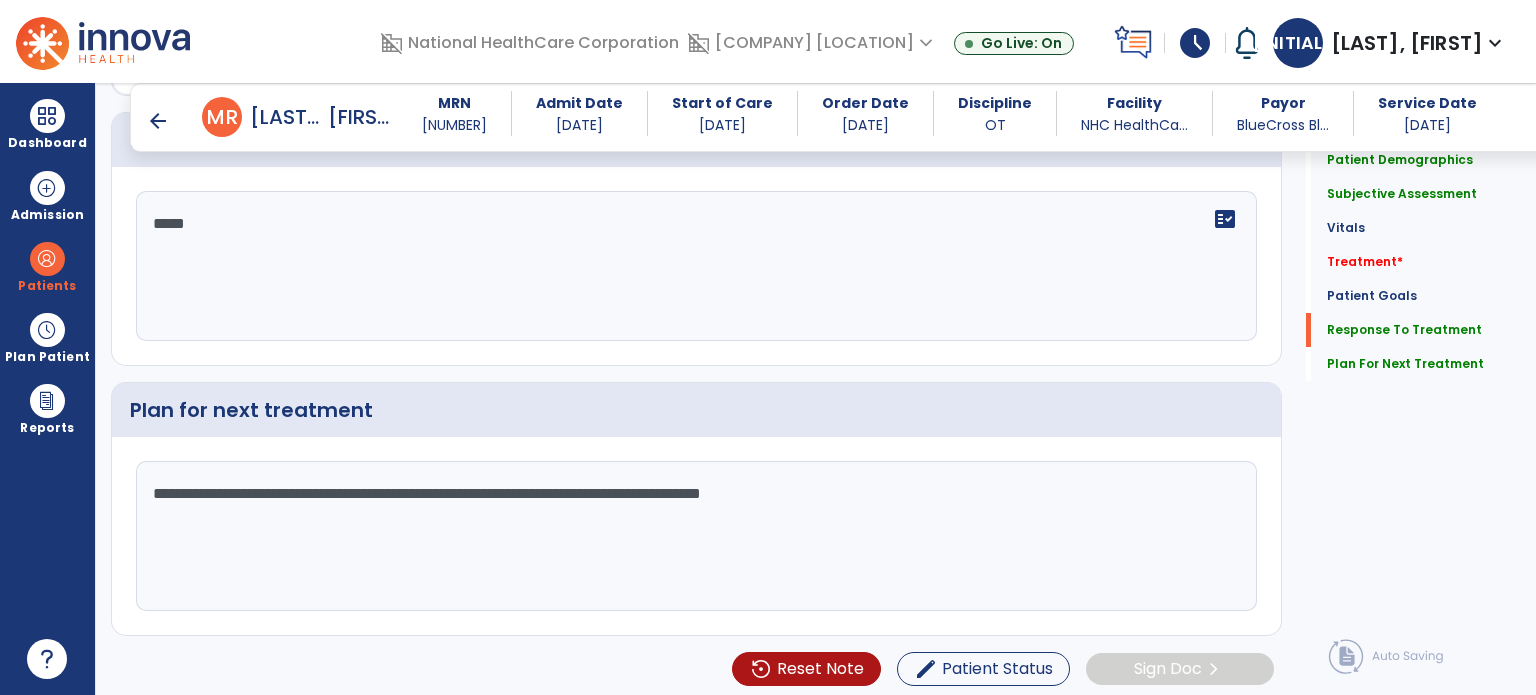 type on "*****" 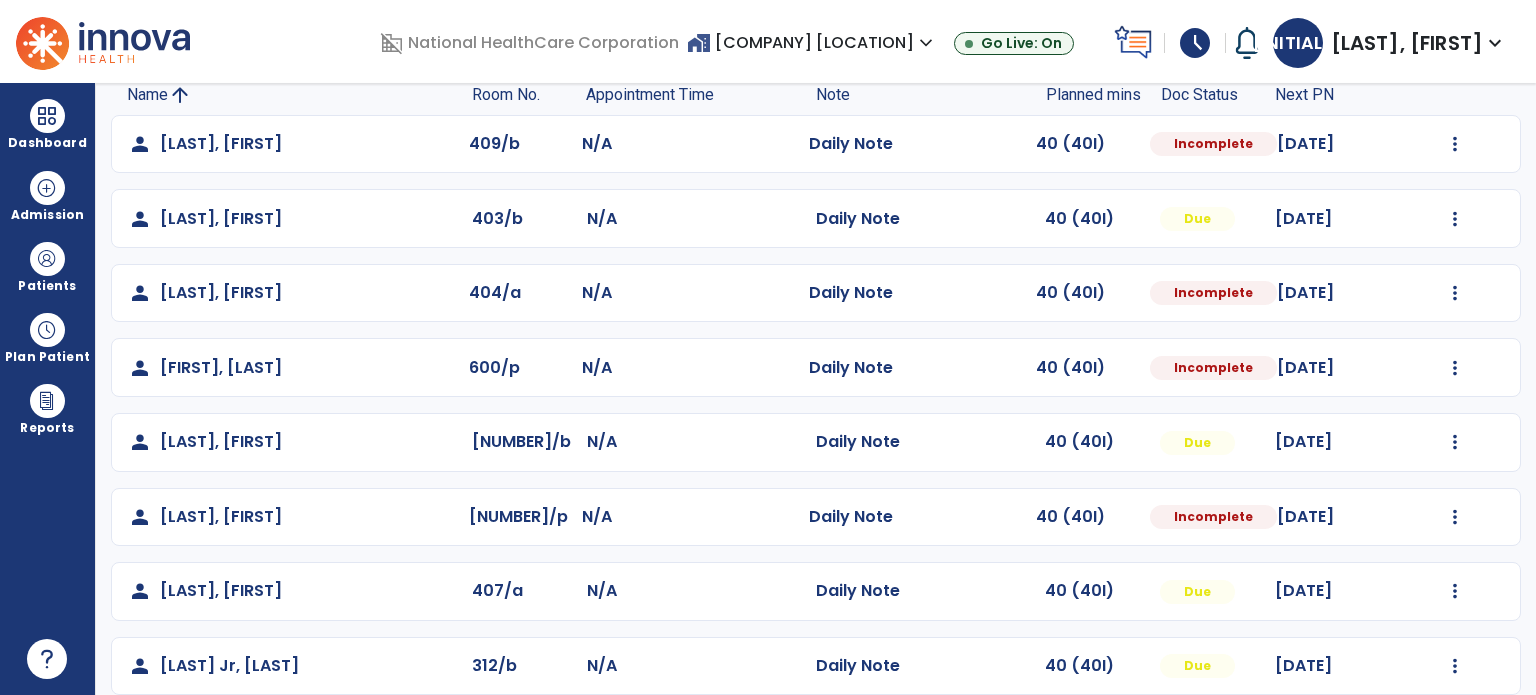 scroll, scrollTop: 216, scrollLeft: 0, axis: vertical 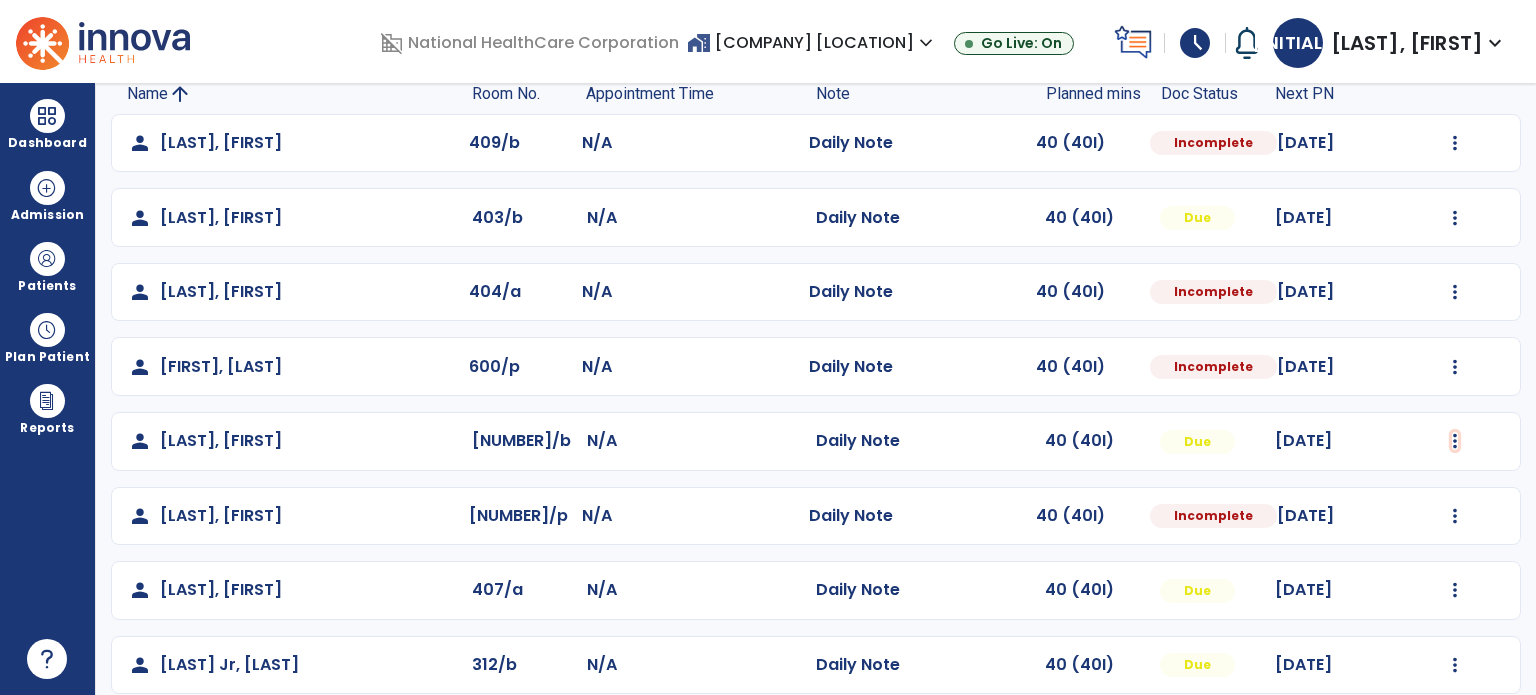 click at bounding box center (1455, 143) 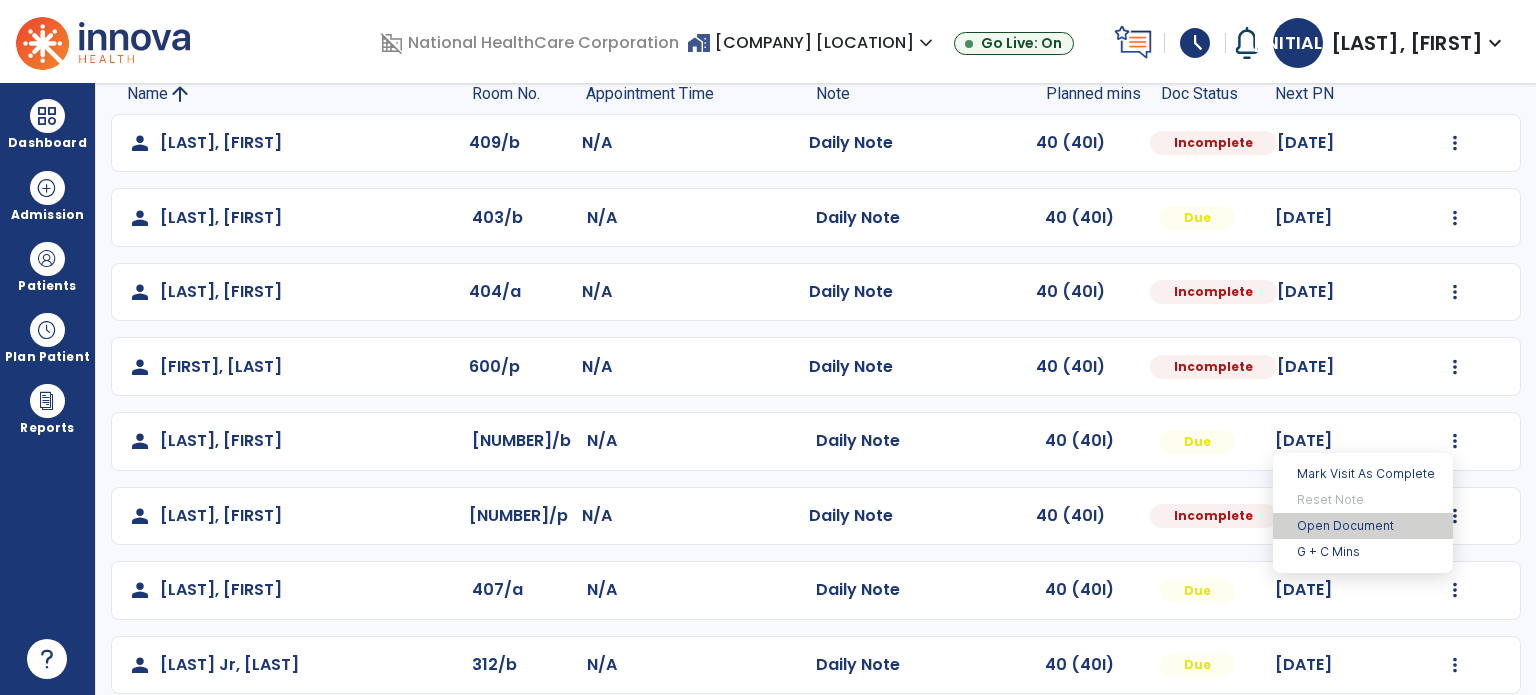 click on "Open Document" at bounding box center [1363, 526] 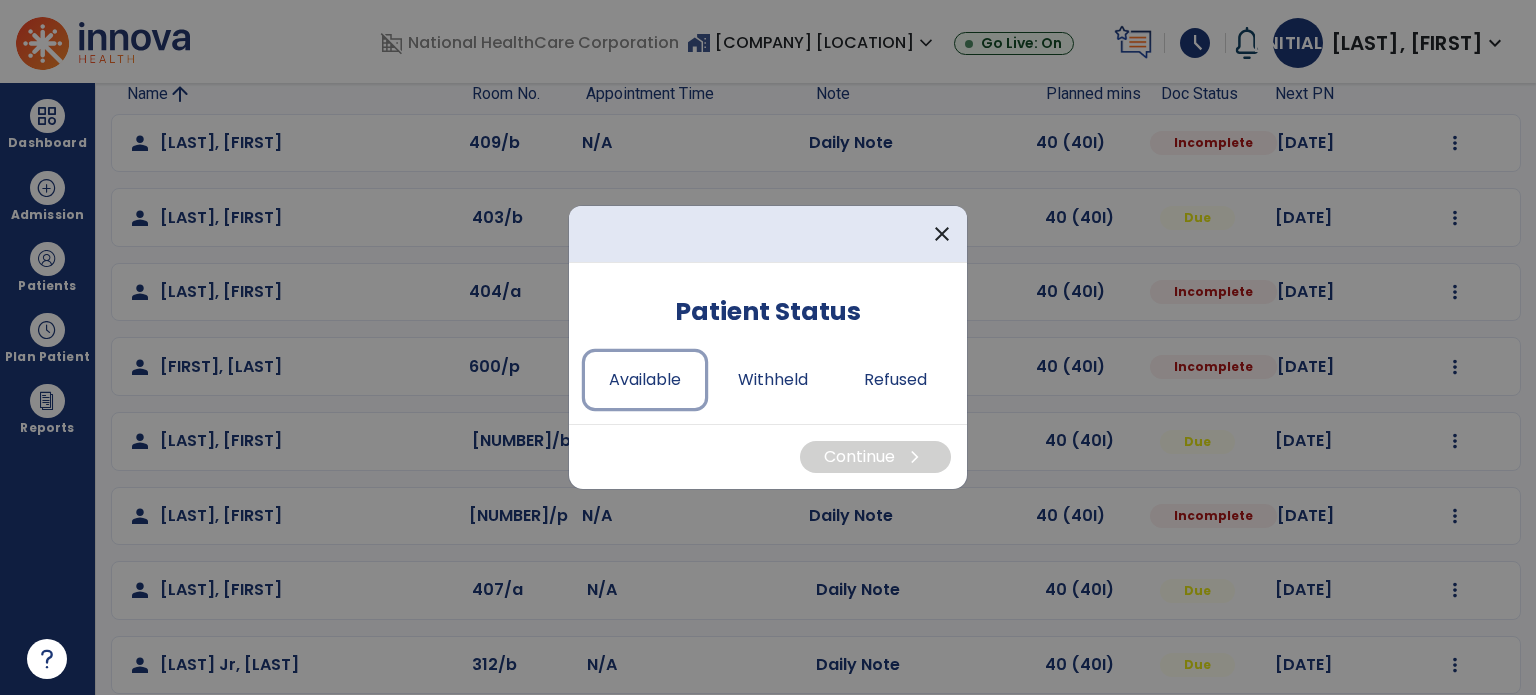click on "Available" at bounding box center [645, 380] 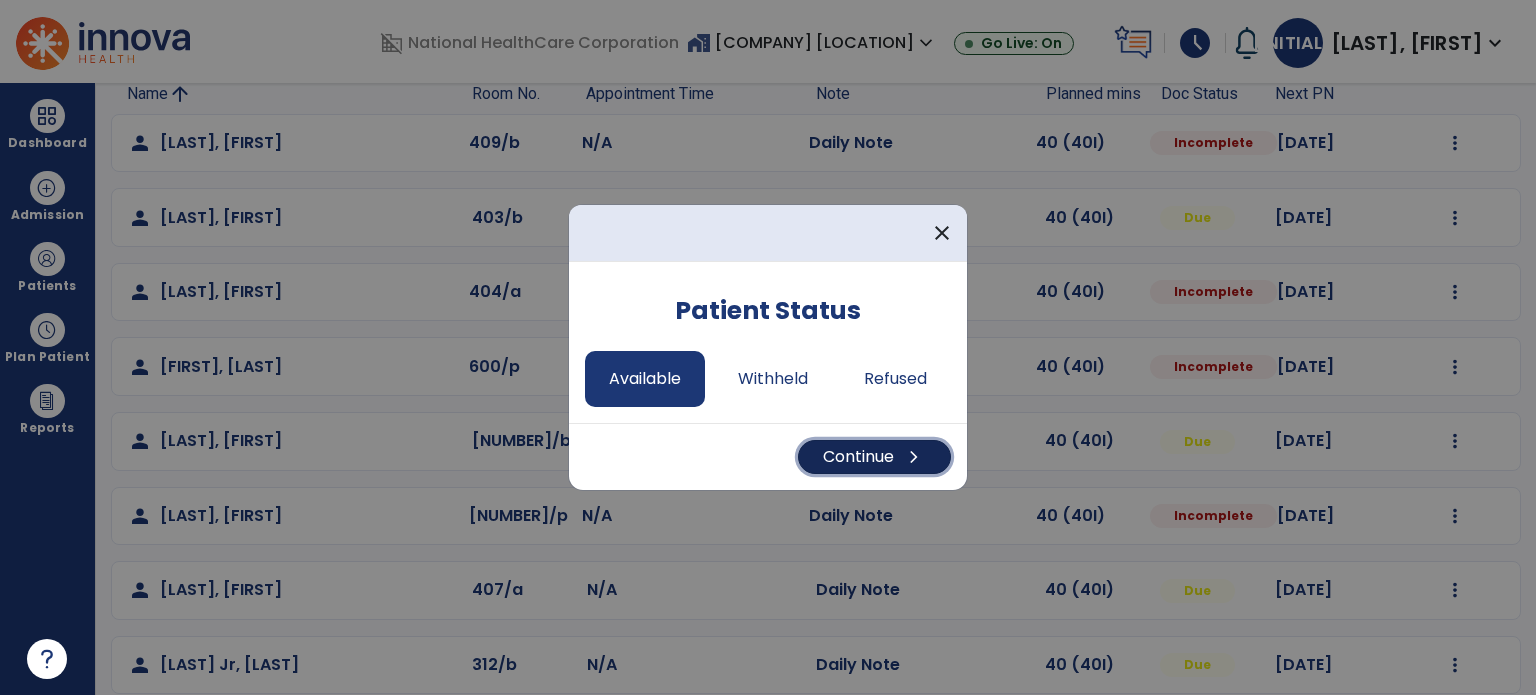 click on "Continue   chevron_right" at bounding box center (874, 457) 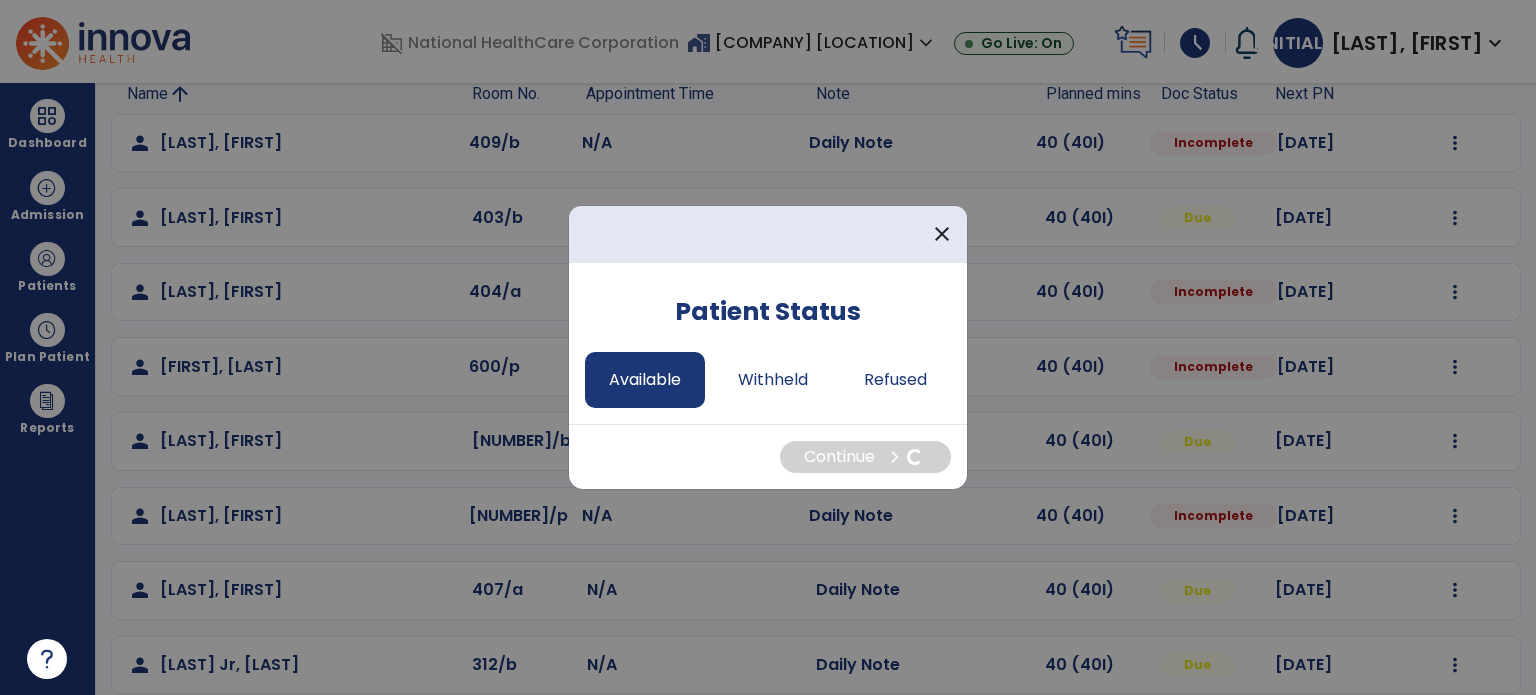 select on "*" 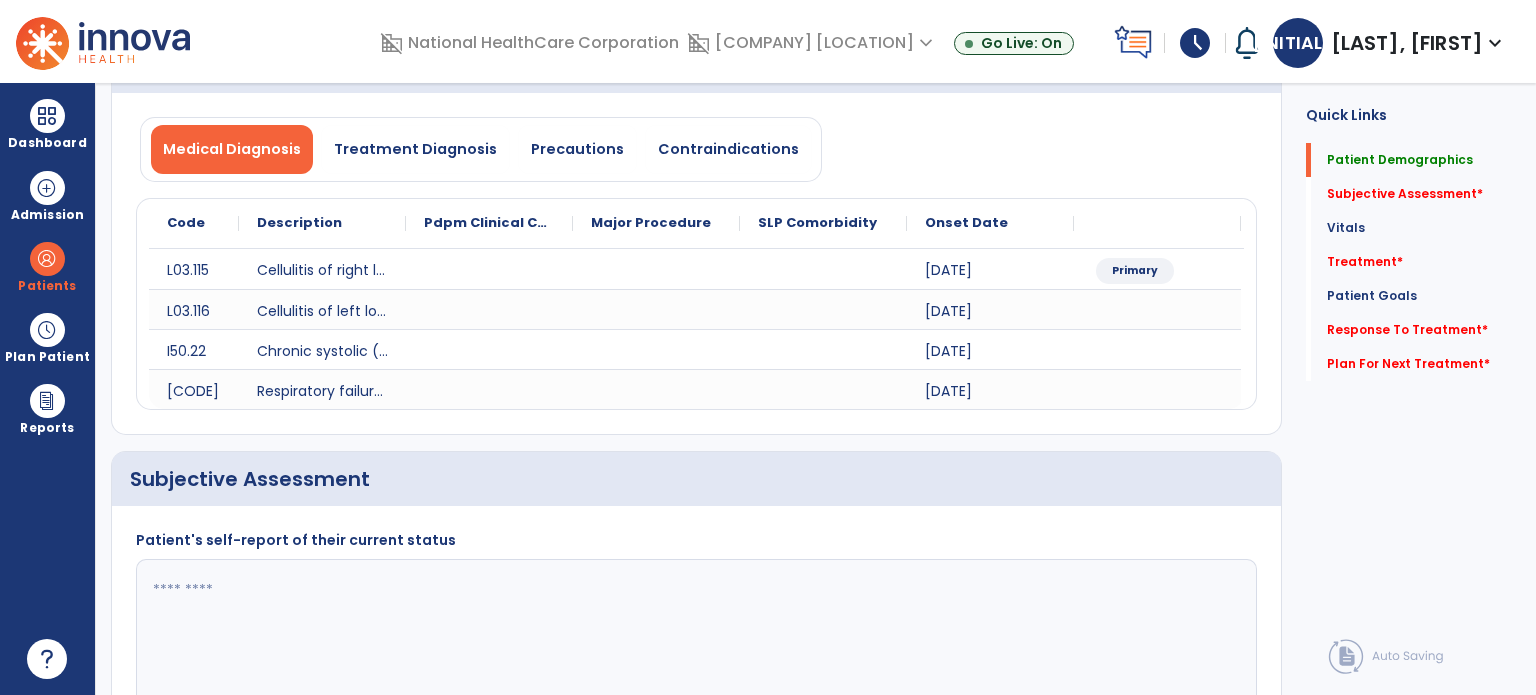 click on "Plan For Next Treatment   *" 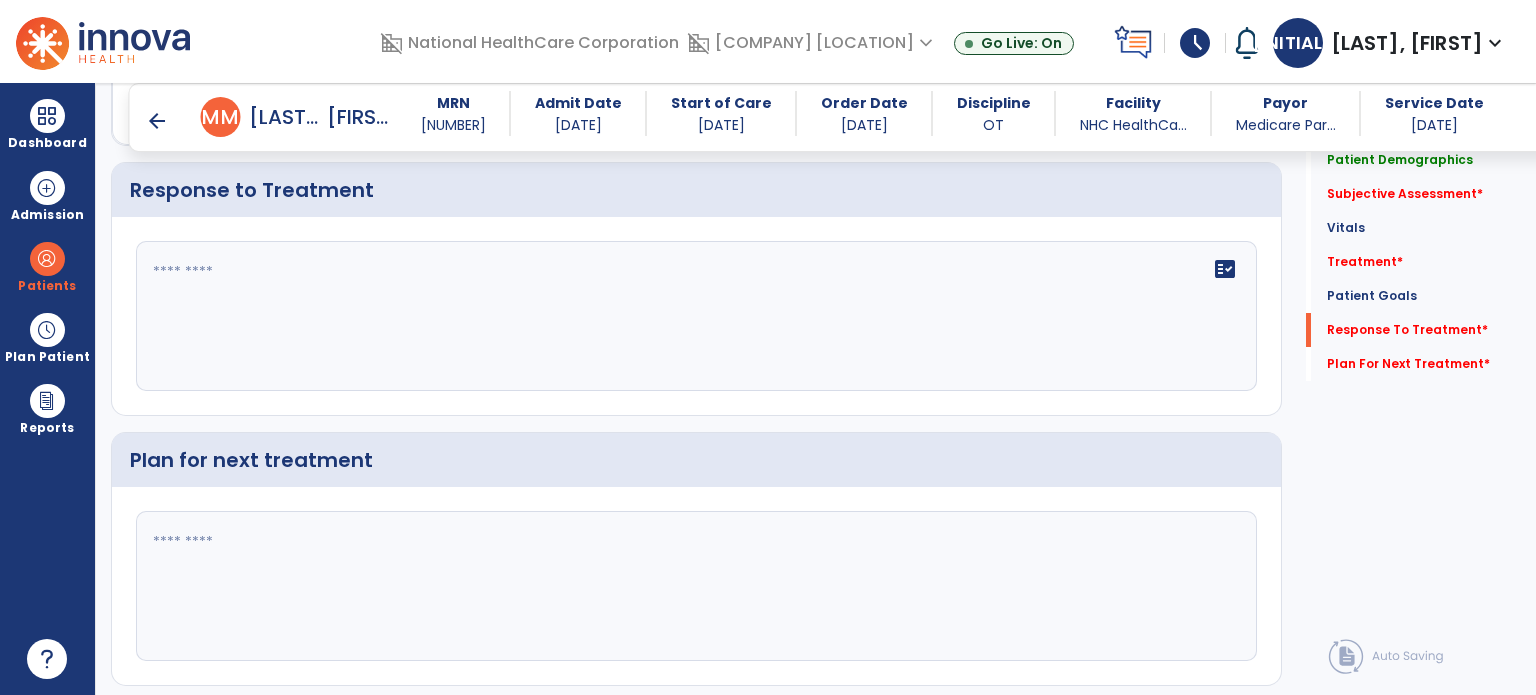 scroll, scrollTop: 2744, scrollLeft: 0, axis: vertical 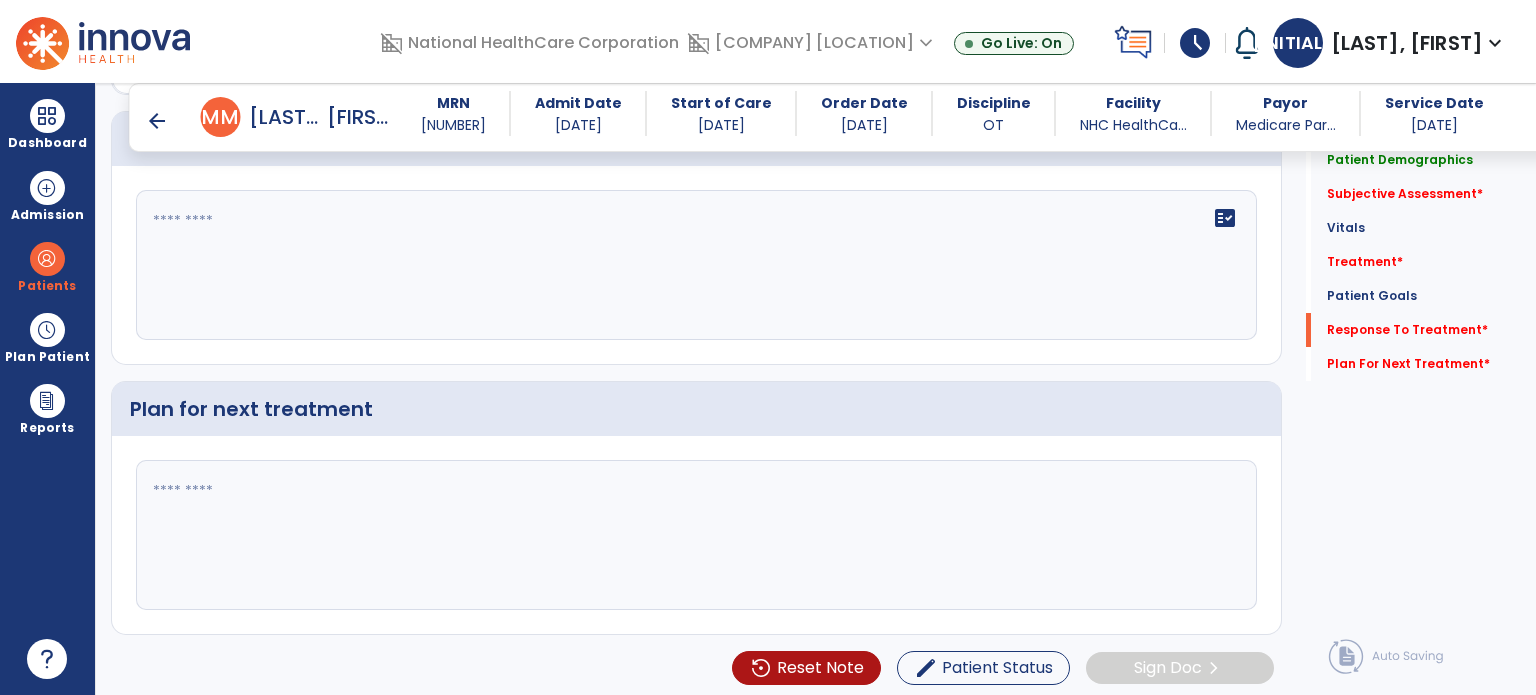 click 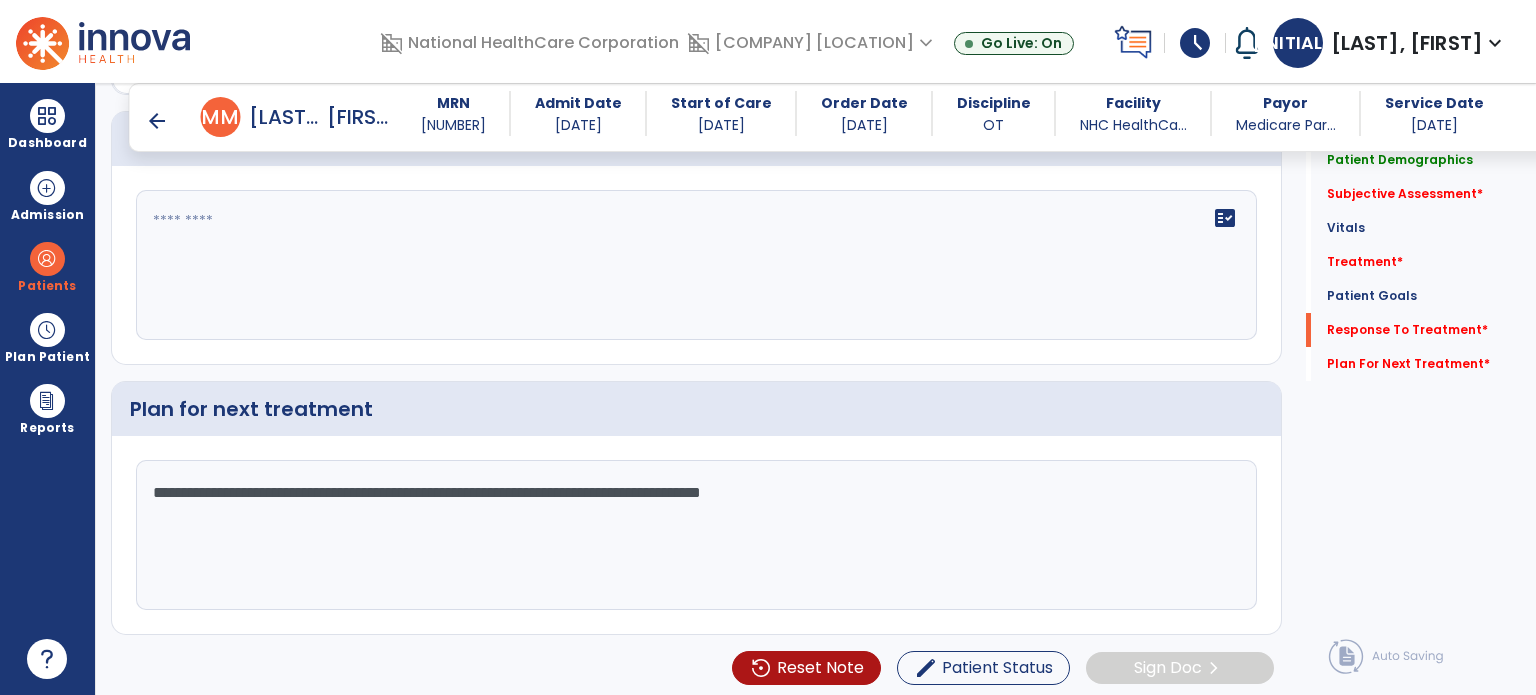 type on "**********" 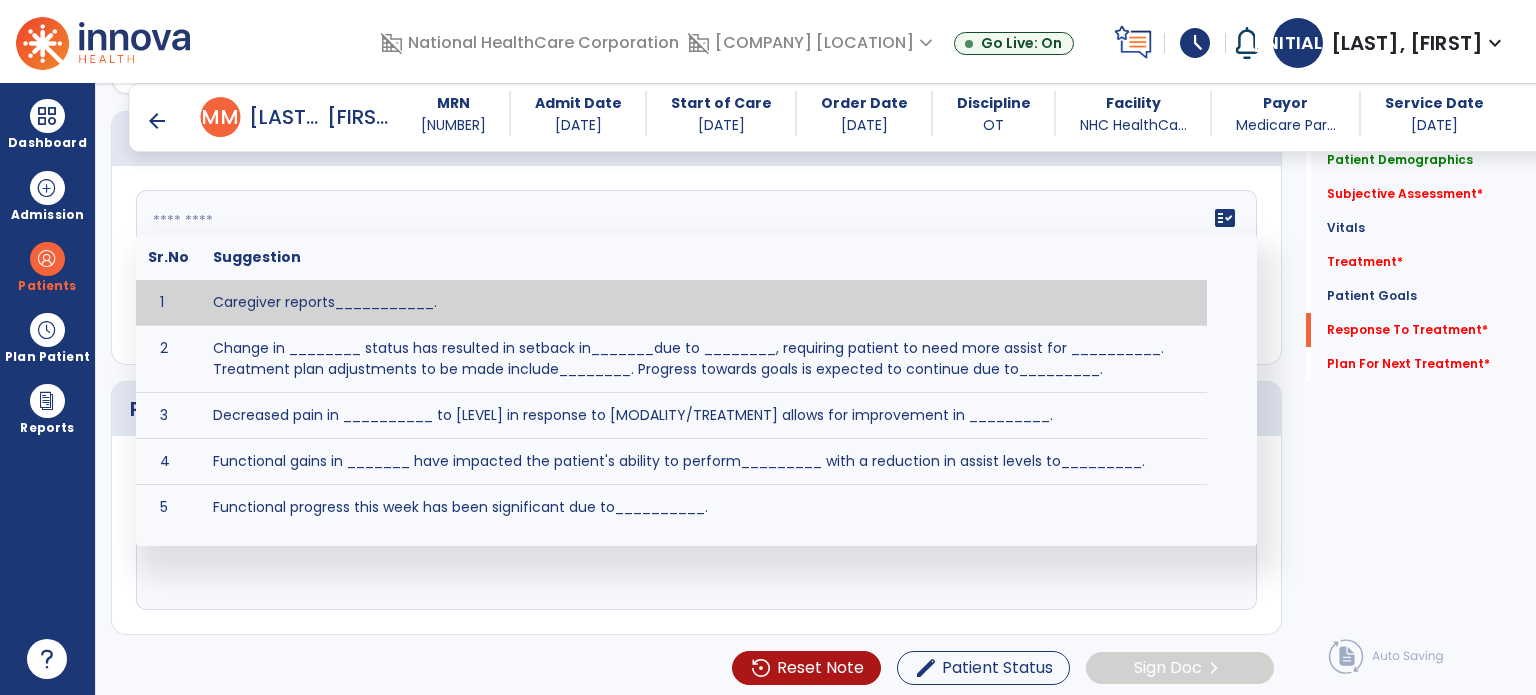 click on "fact_check Sr.No Suggestion 1 Caregiver reports___________. 2 Change in ________ status has resulted in setback in_______due to ________, requiring patient to need more assist for __________. Treatment plan adjustments to be made include________. Progress towards goals is expected to continue due to_________. 3 Decreased pain in __________ to [LEVEL] in response to [MODALITY/TREATMENT] allows for improvement in _________. 4 Functional gains in _______ have impacted the patient's ability to perform_________ with a reduction in assist levels to_________. 5 Functional progress this week has been significant due to__________. 6 Gains in ________ have improved the patient's ability to perform ______with decreased levels of assist to___________. 7 Improvement in ________allows patient to tolerate higher levels of challenges in_________. 8 Pain in [AREA] has decreased to [LEVEL] in response to [TREATMENT/MODALITY], allowing fore ease in completing__________. 9 10 11 12 13 14 15 16 17 18 19 20 21" 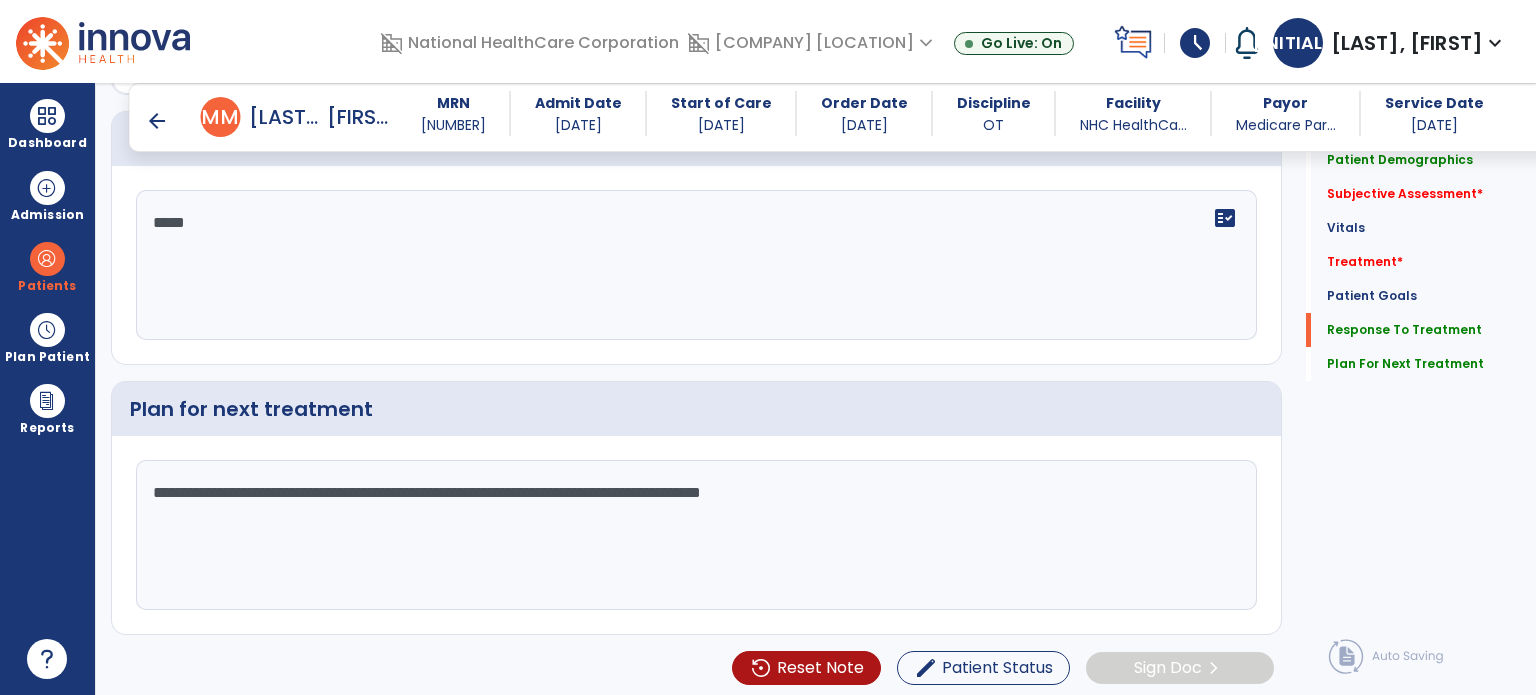 type on "*****" 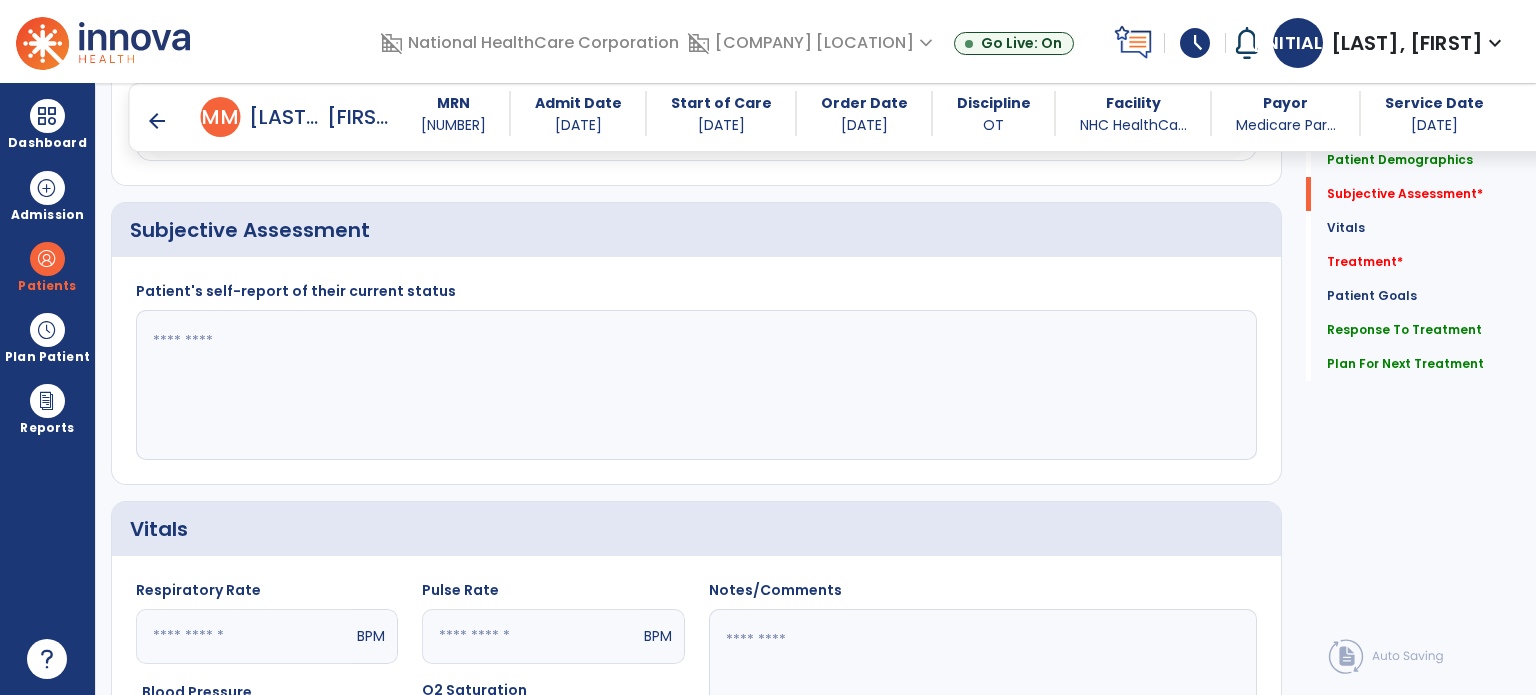 scroll, scrollTop: 399, scrollLeft: 0, axis: vertical 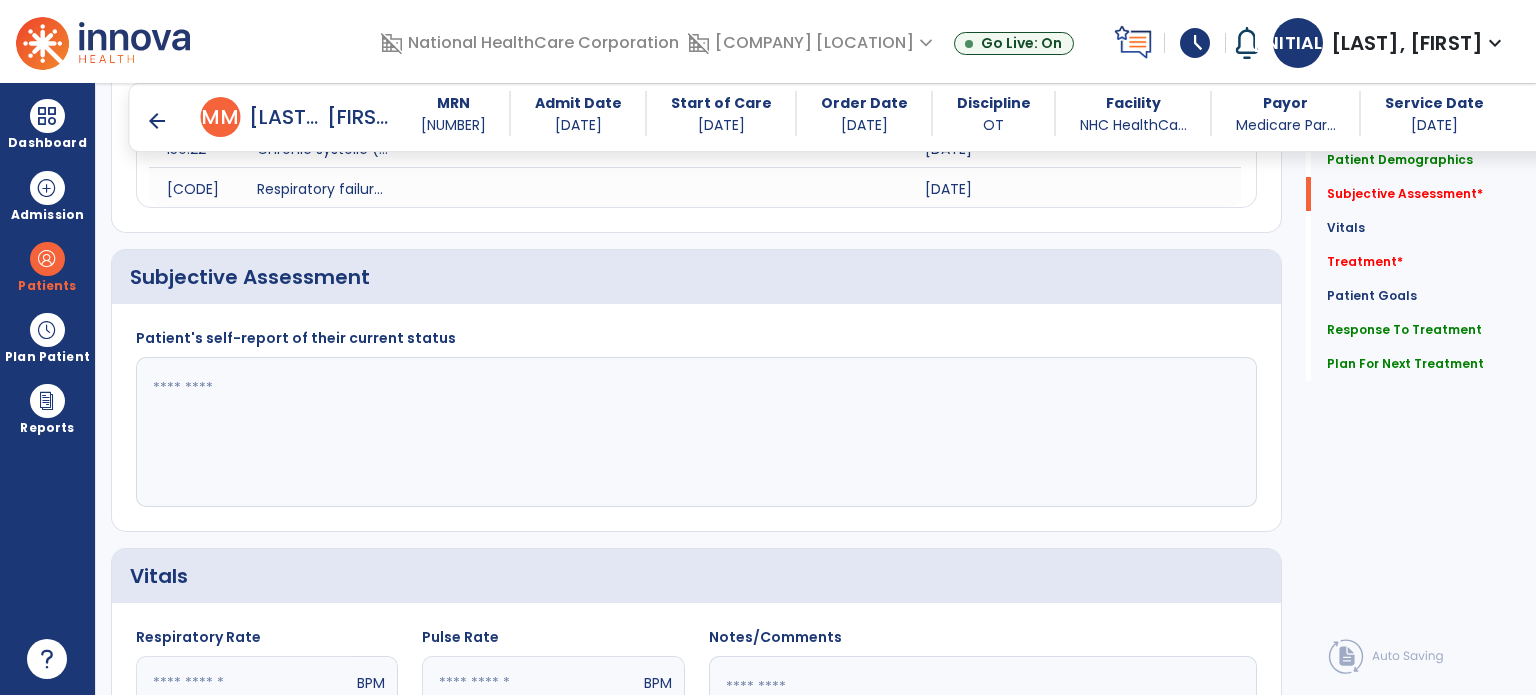 click 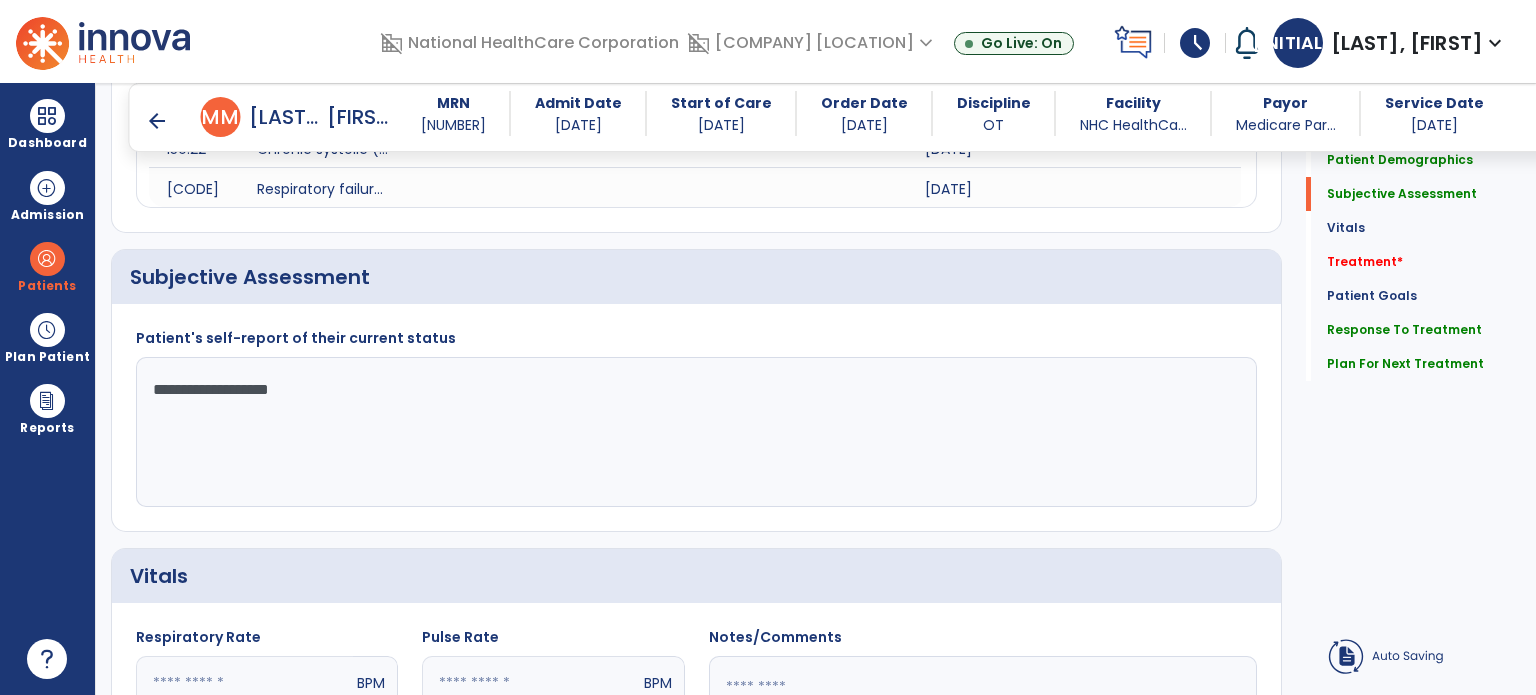 type on "**********" 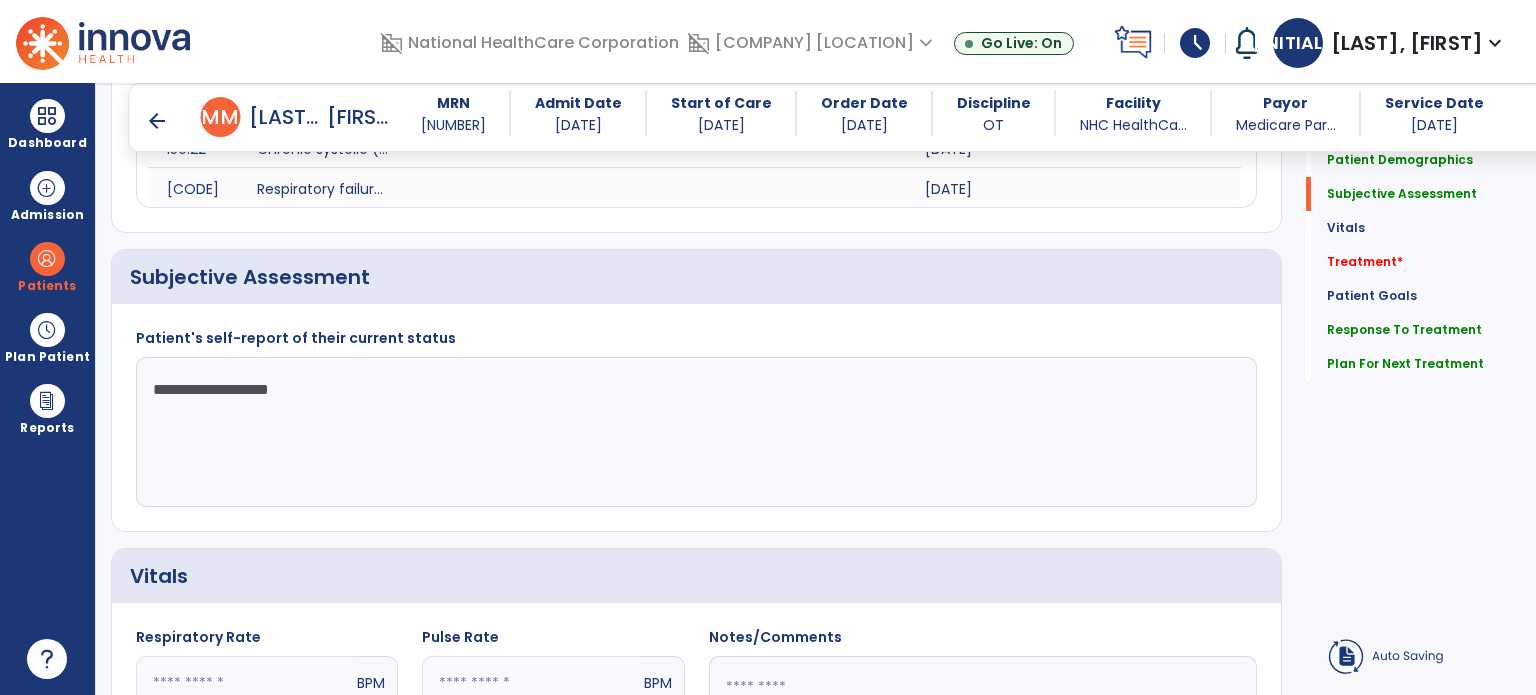 click on "arrow_back" at bounding box center [157, 121] 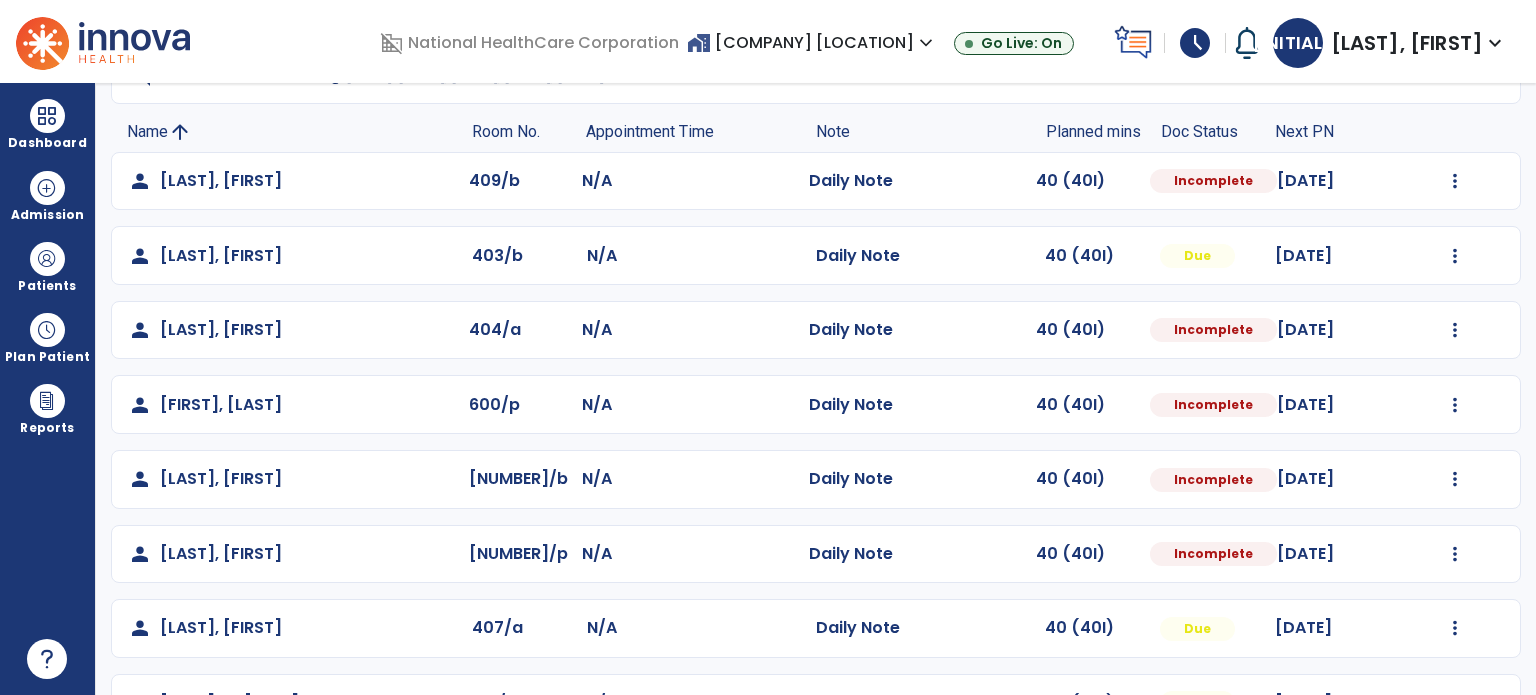 scroll, scrollTop: 179, scrollLeft: 0, axis: vertical 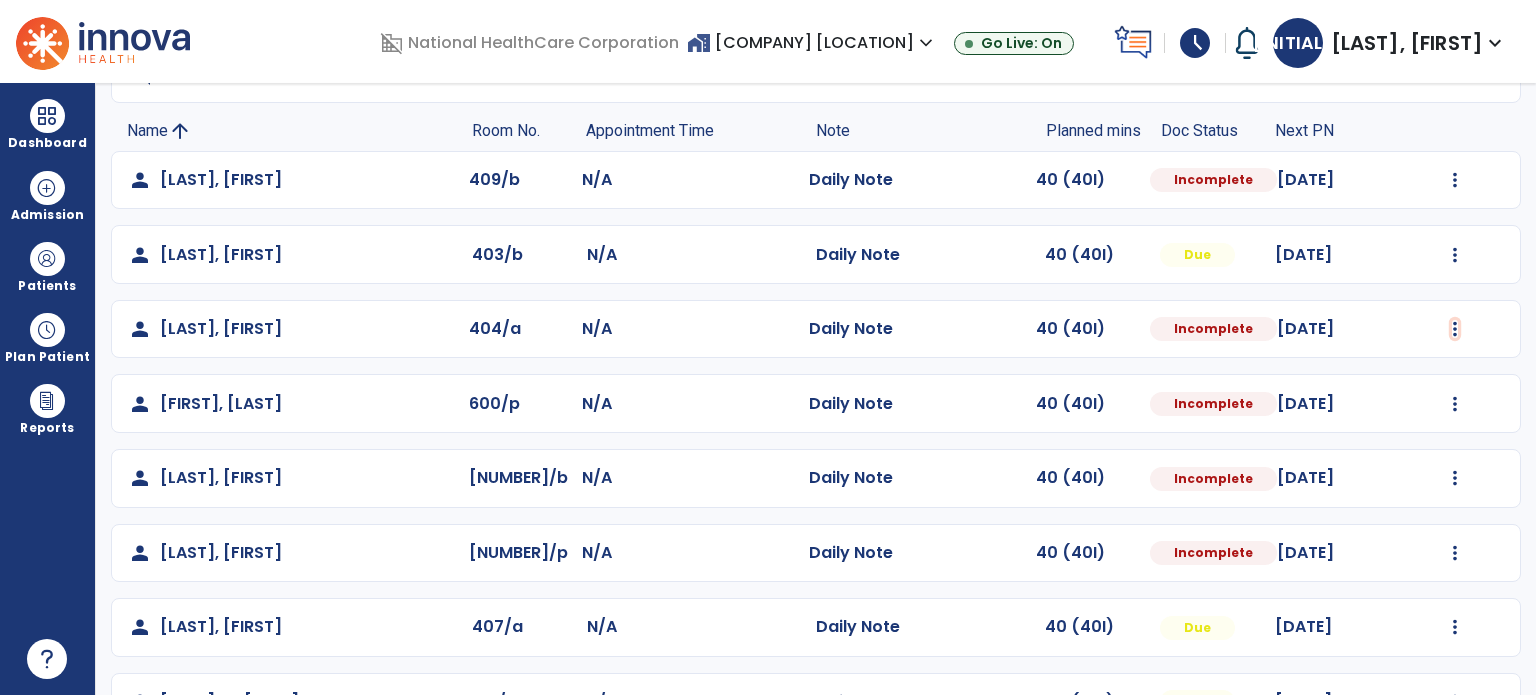 click at bounding box center (1455, 180) 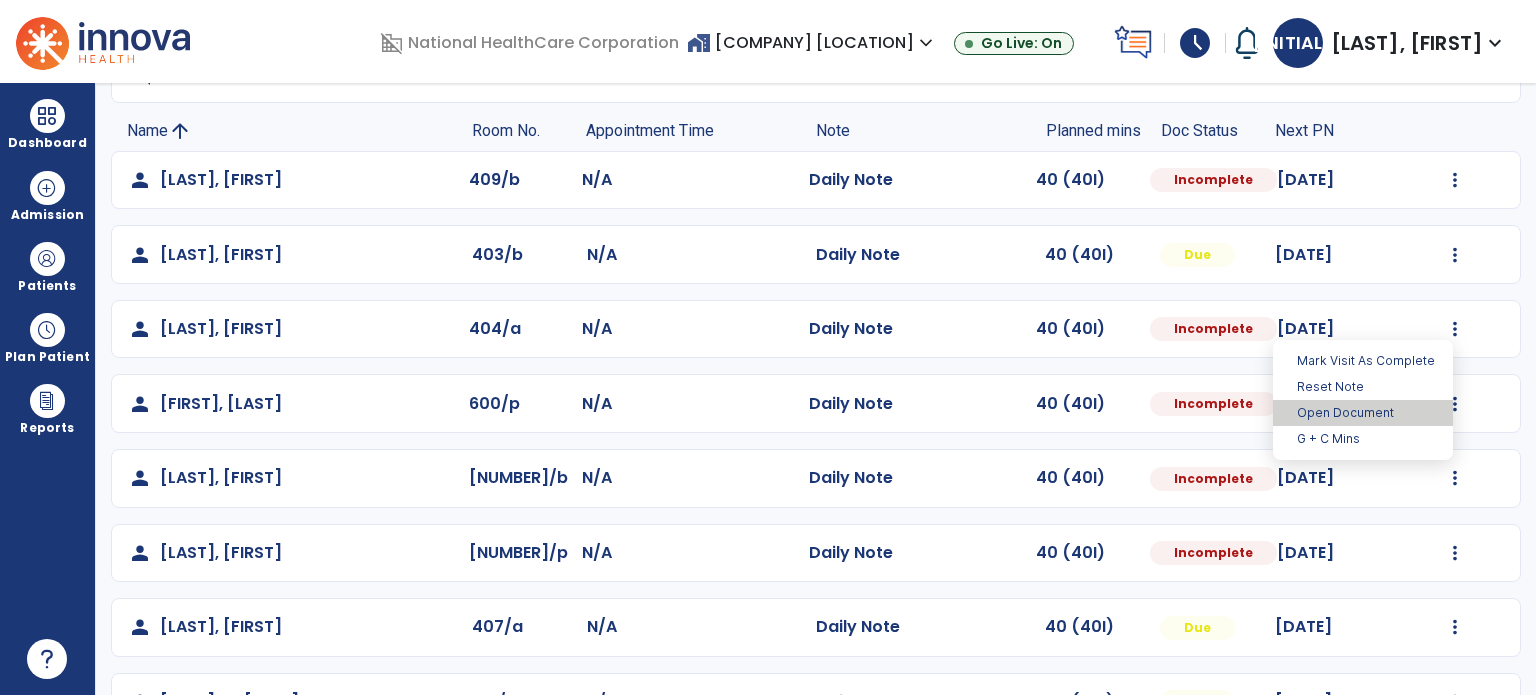 click on "Open Document" at bounding box center (1363, 413) 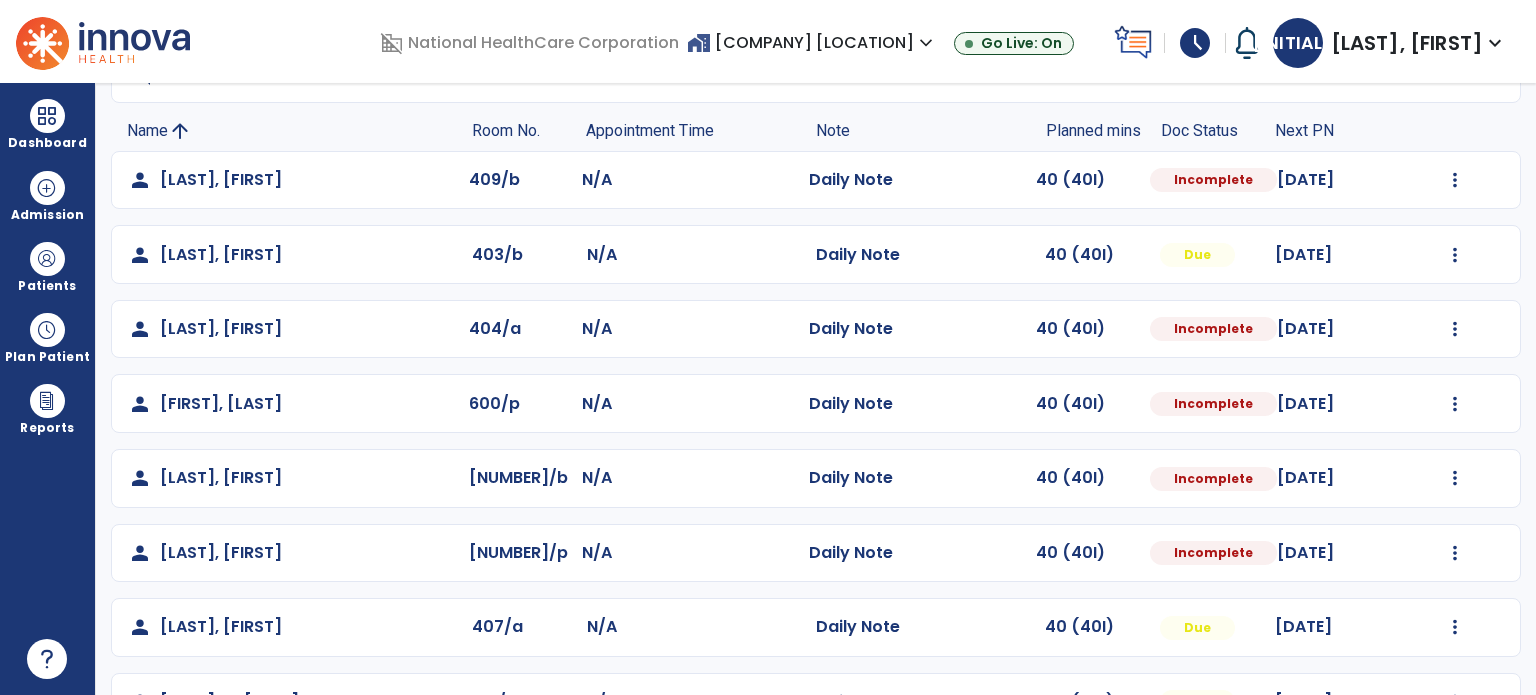 select on "*" 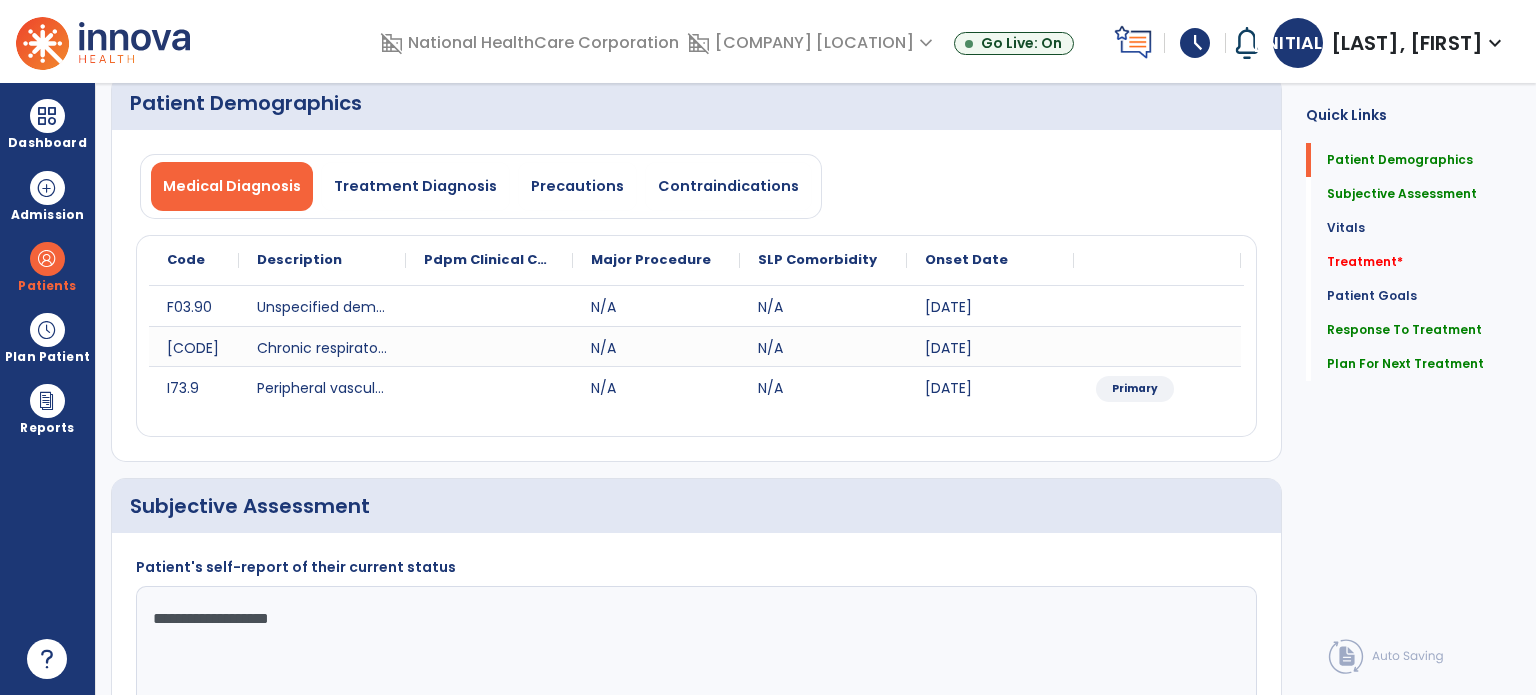 click on "Treatment   *" 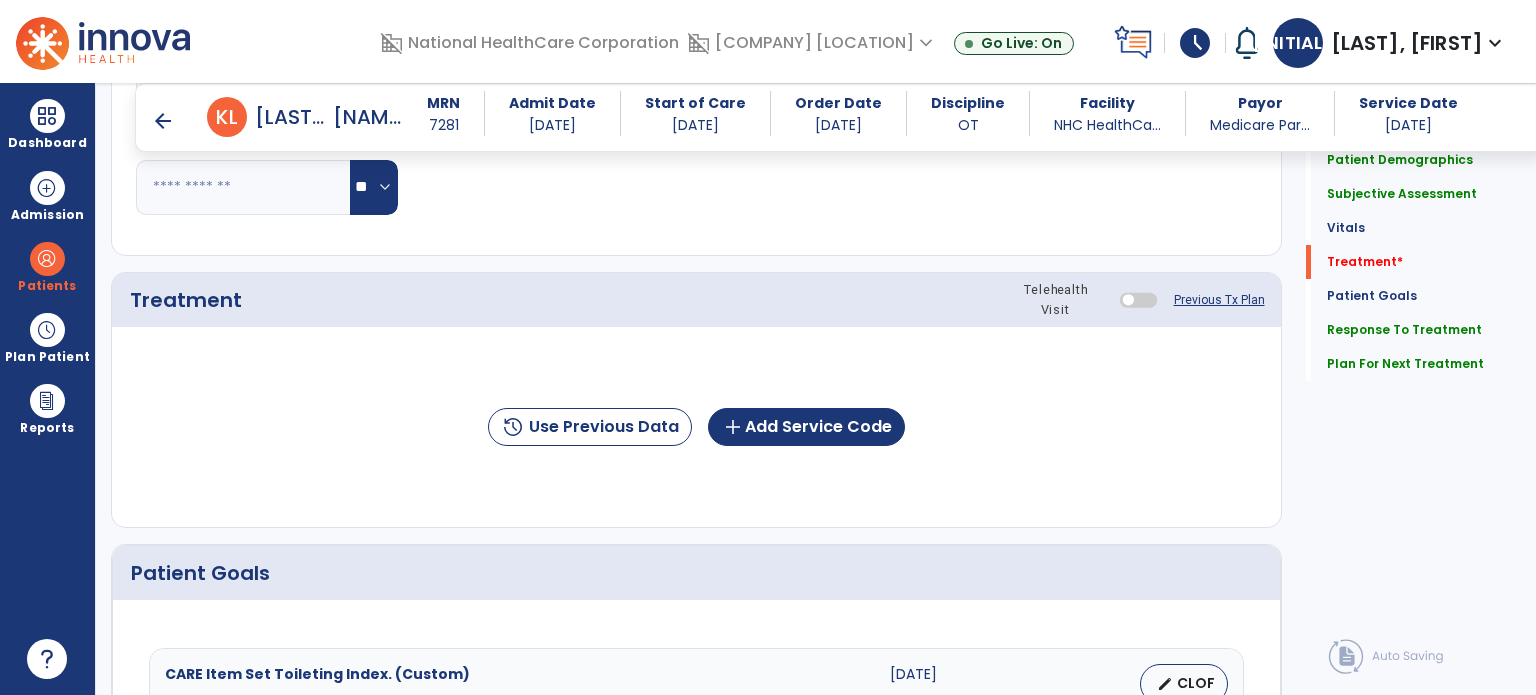 scroll, scrollTop: 1116, scrollLeft: 0, axis: vertical 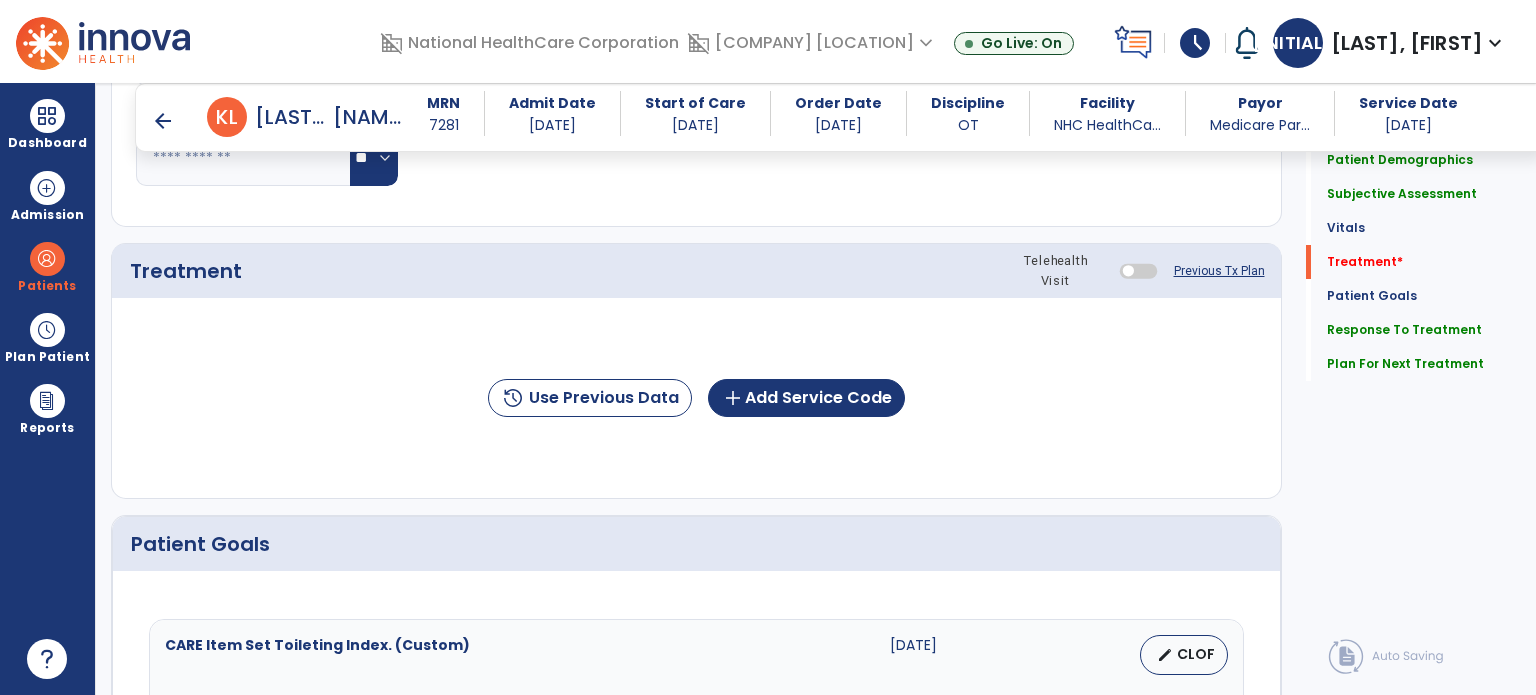 click on "history Use Previous Data add Add Service Code" 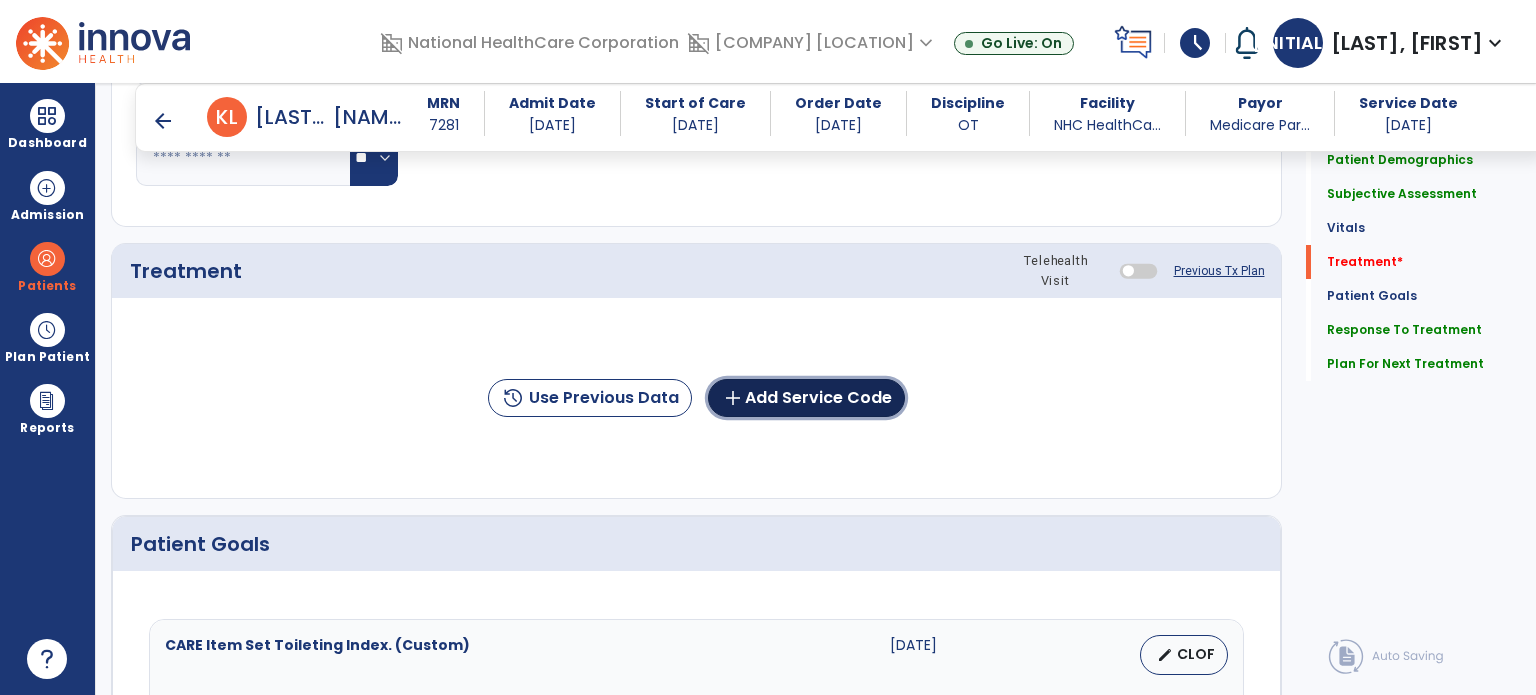 click on "add  Add Service Code" 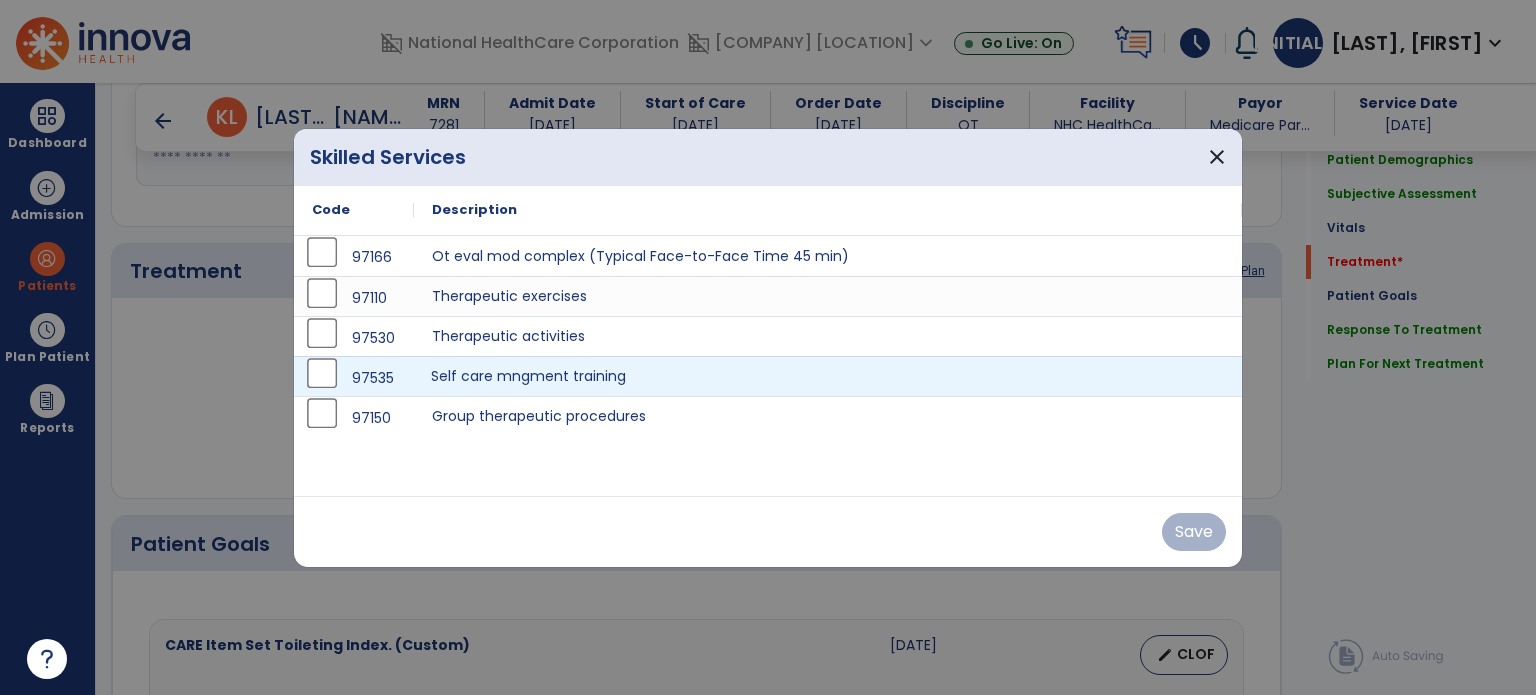 click on "Self care mngment training" at bounding box center [828, 376] 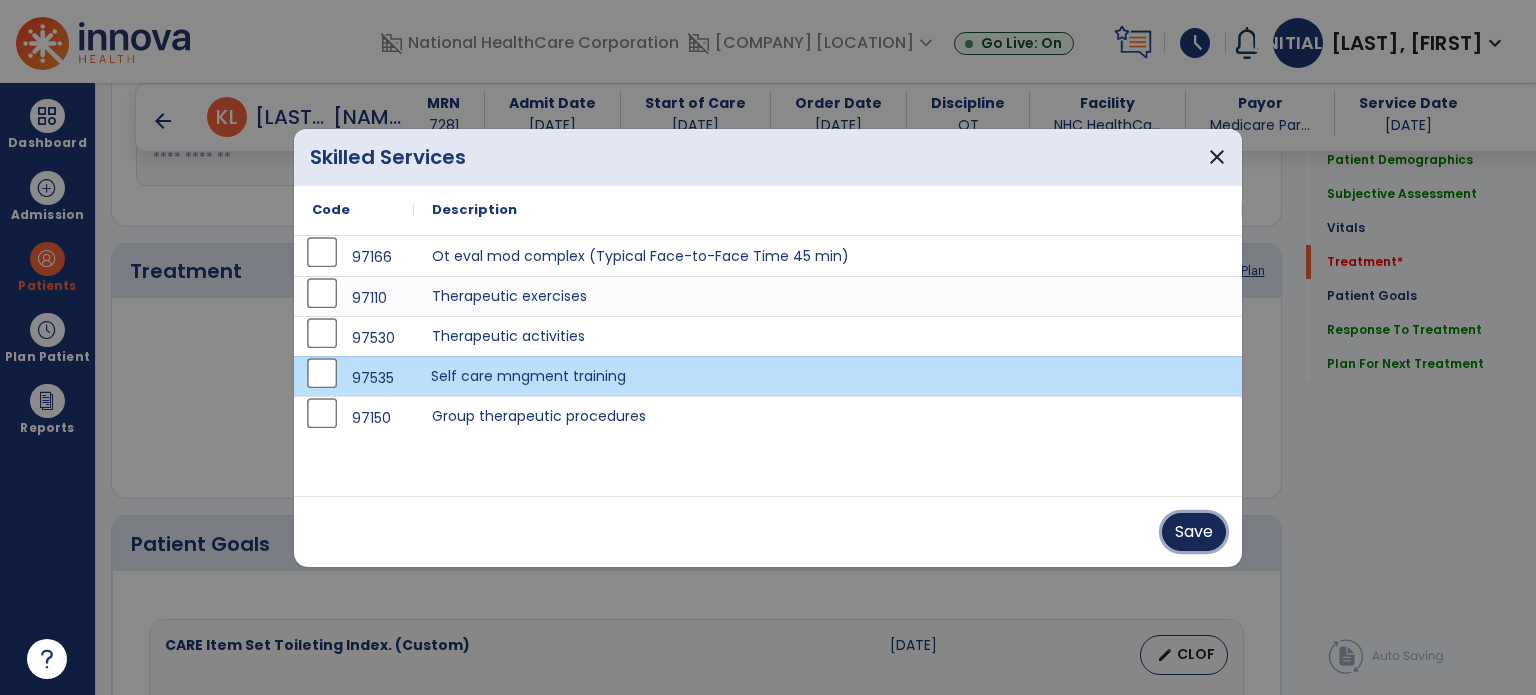 click on "Save" at bounding box center [1194, 532] 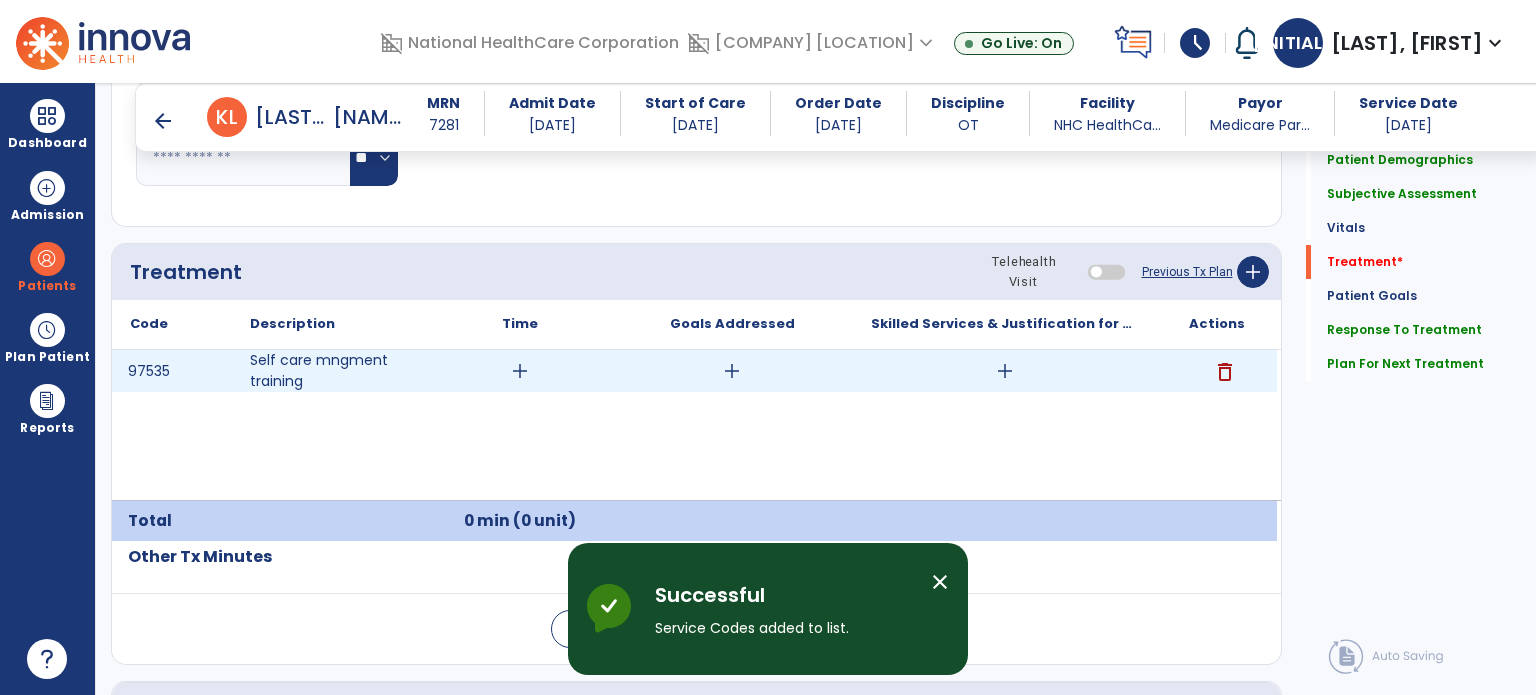 click on "add" at bounding box center [1005, 371] 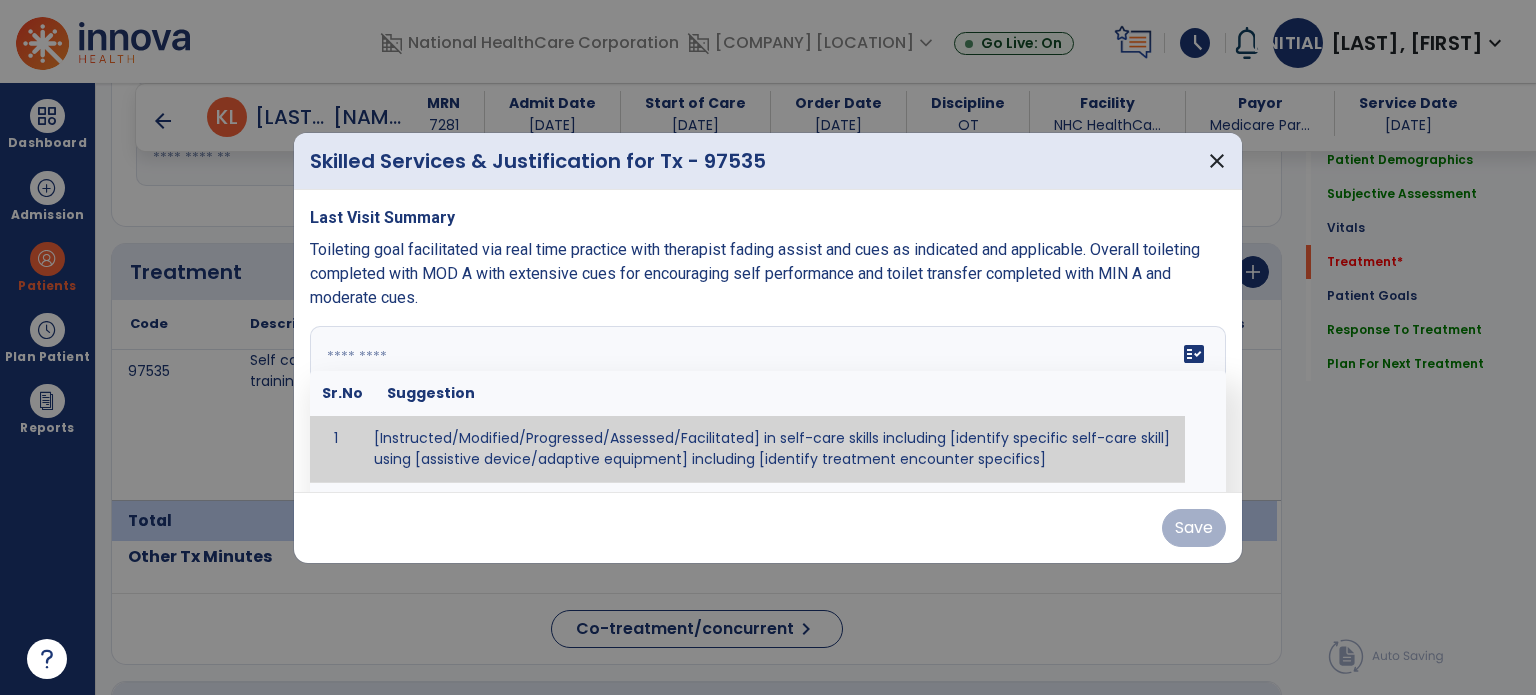 click on "fact_check Sr.No Suggestion 1 [Instructed/Modified/Progressed/Assessed/Facilitated] in self-care skills including [identify specific self-care skill] using [assistive device/adaptive equipment] including [identify treatment encounter specifics]" at bounding box center [768, 401] 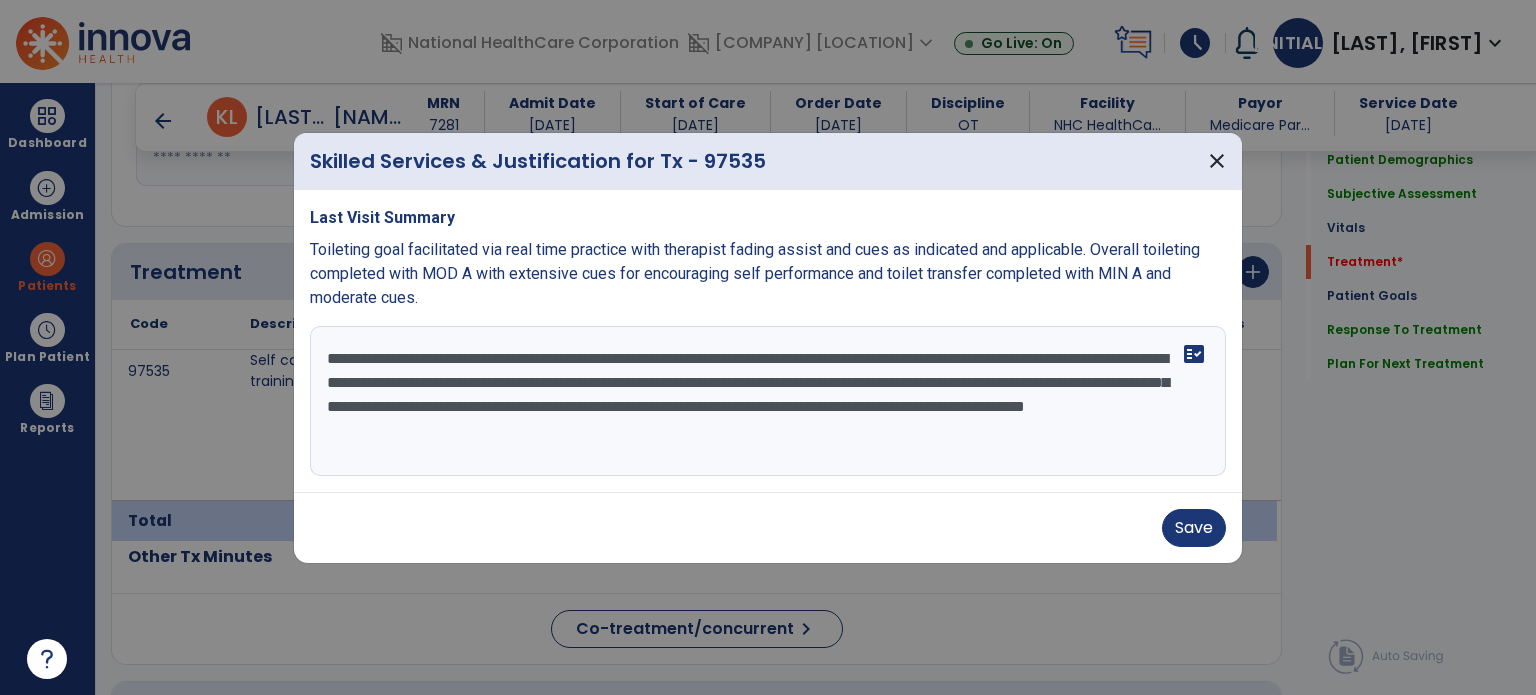 type on "**********" 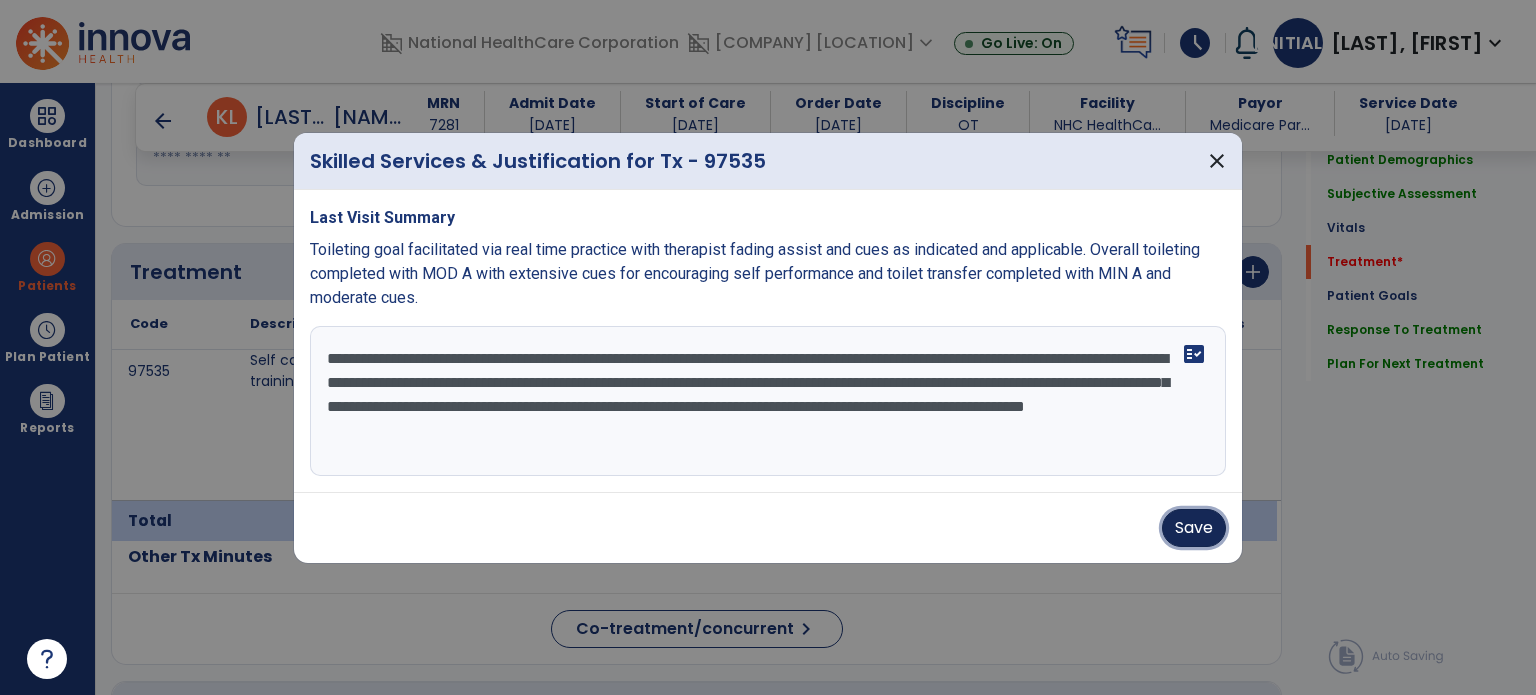 click on "Save" at bounding box center [1194, 528] 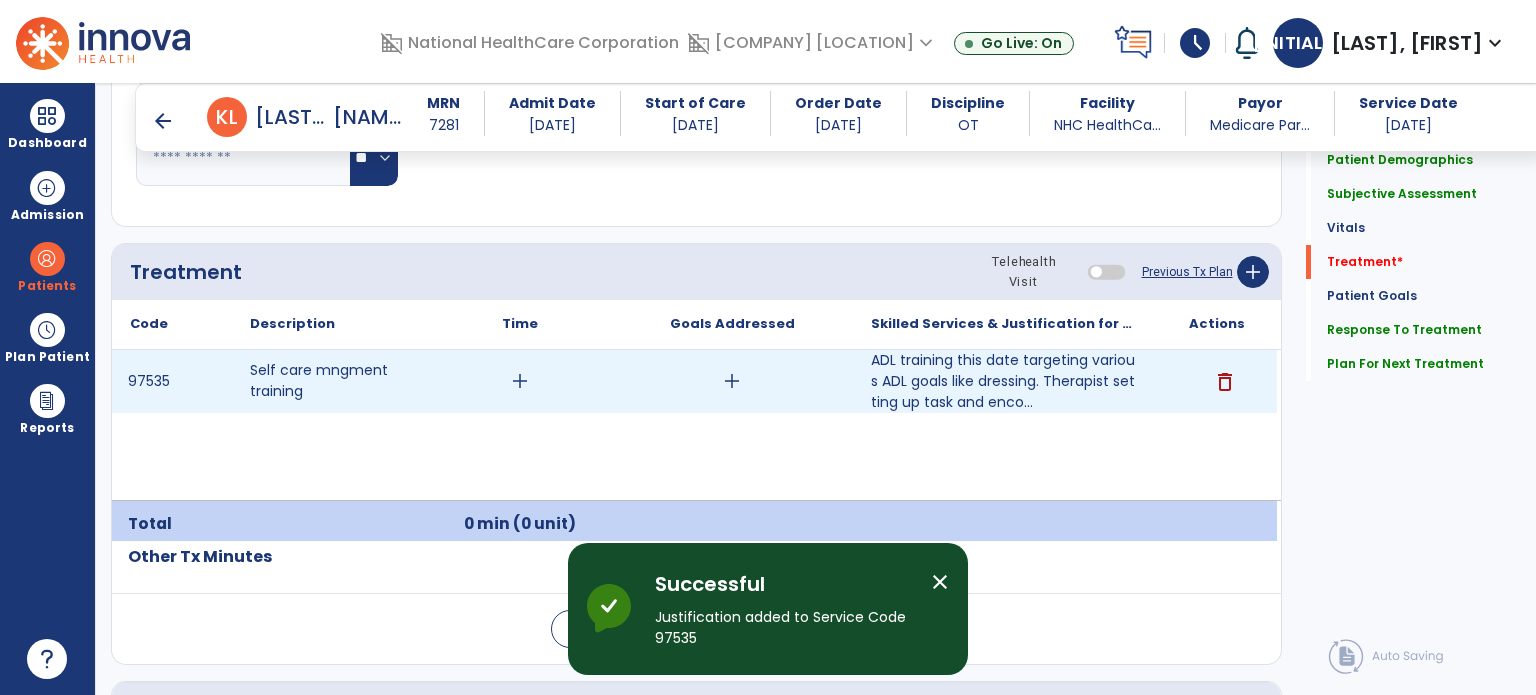 click on "add" at bounding box center [520, 381] 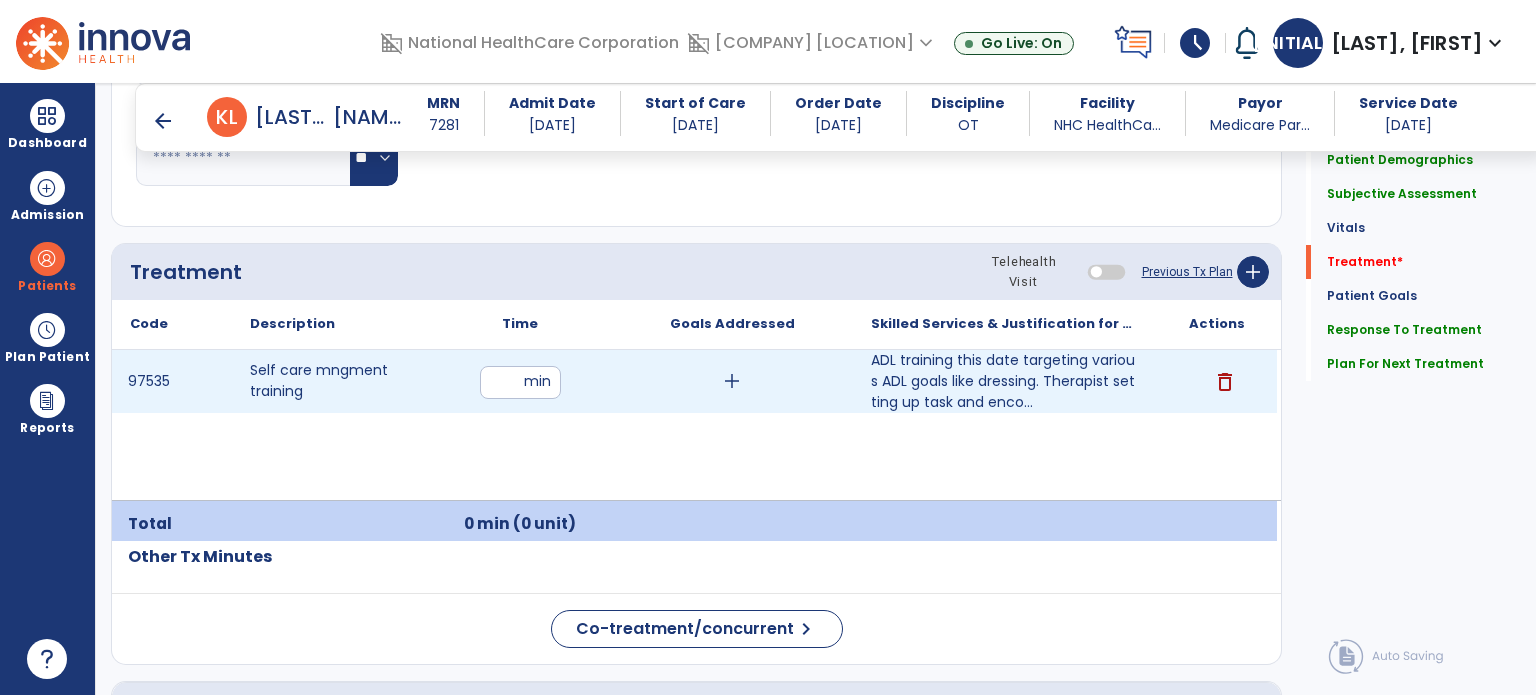 type on "**" 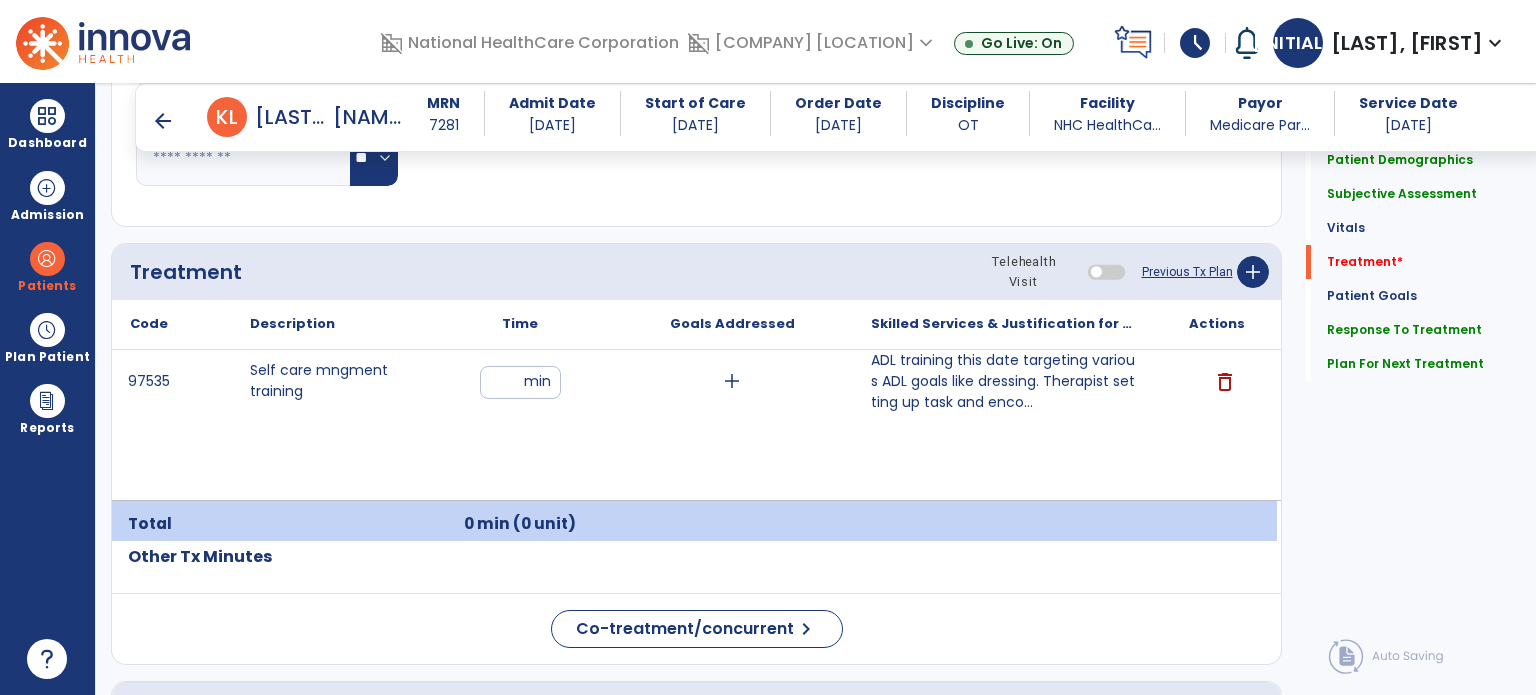 click on "Treatment Telehealth Visit  Previous Tx Plan   add" 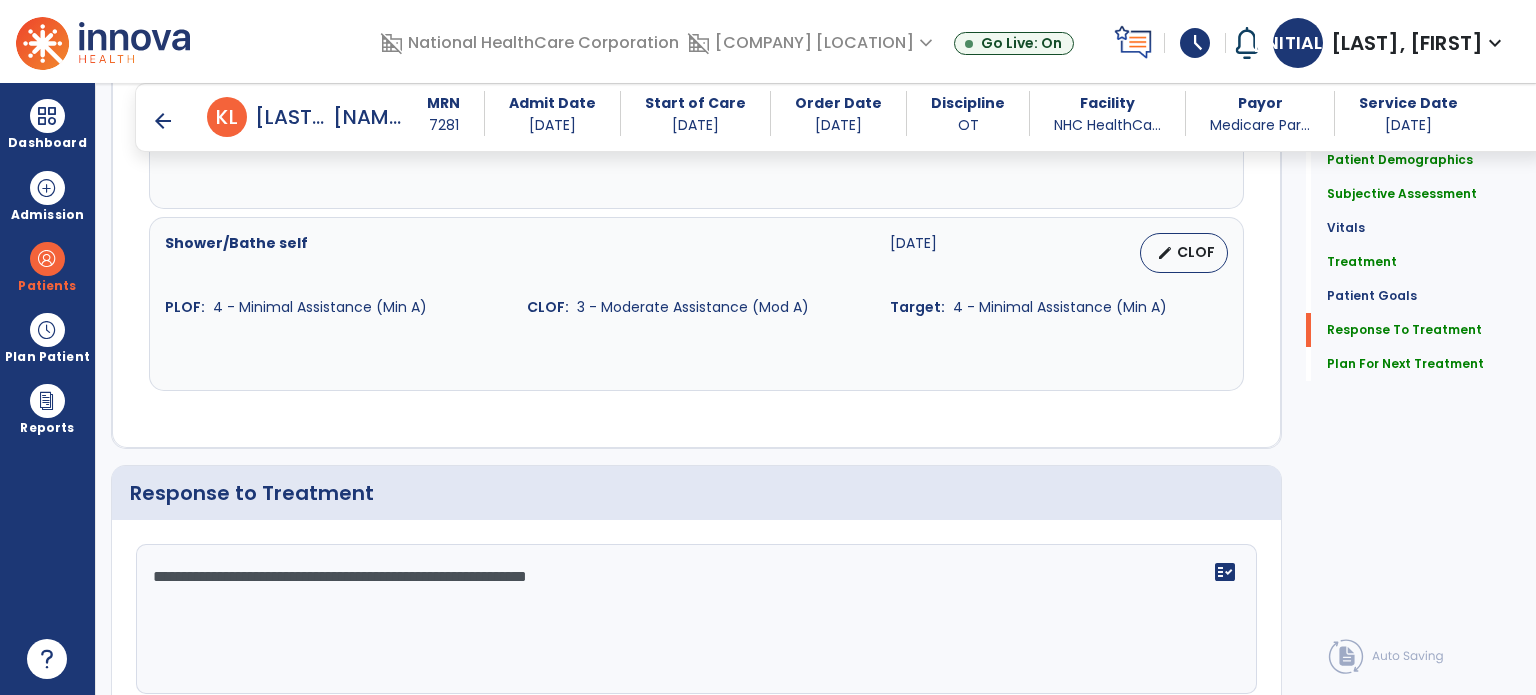 scroll, scrollTop: 2617, scrollLeft: 0, axis: vertical 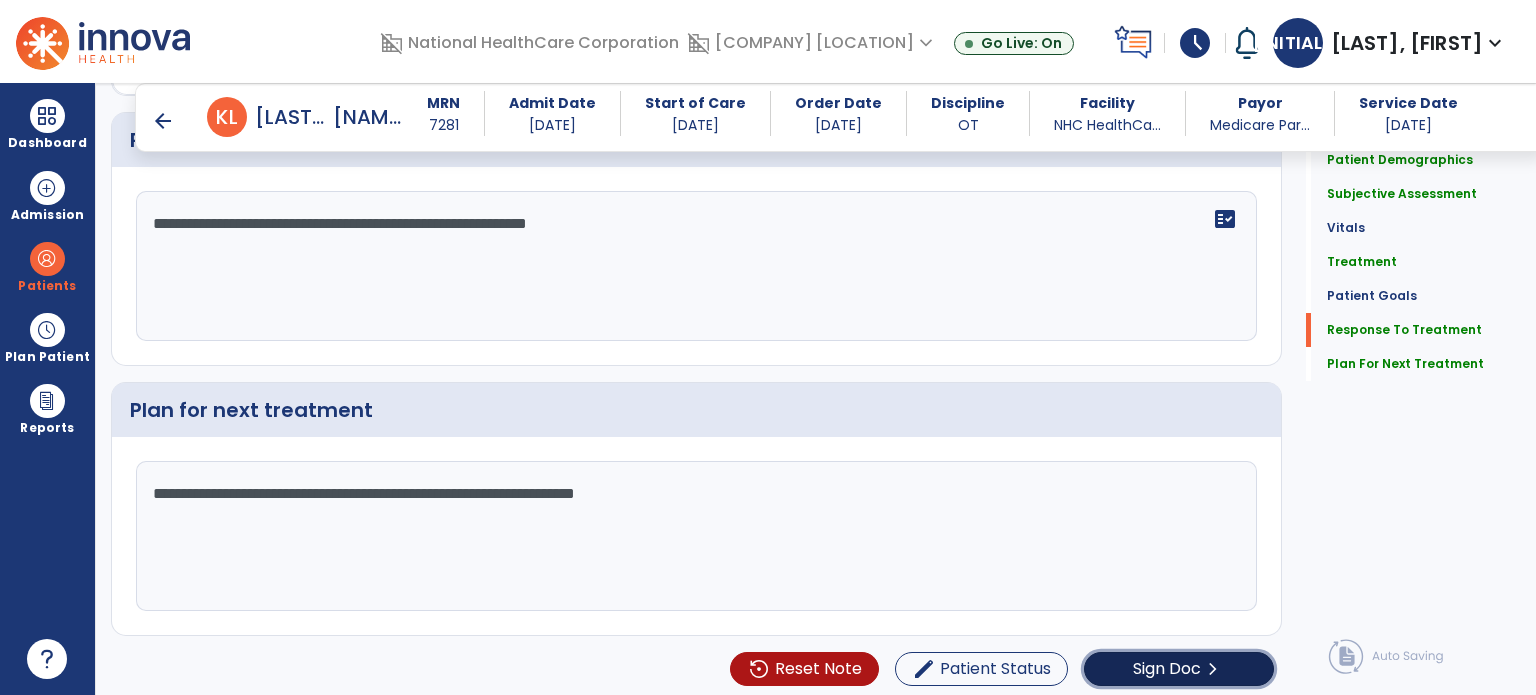 click on "Sign Doc  chevron_right" 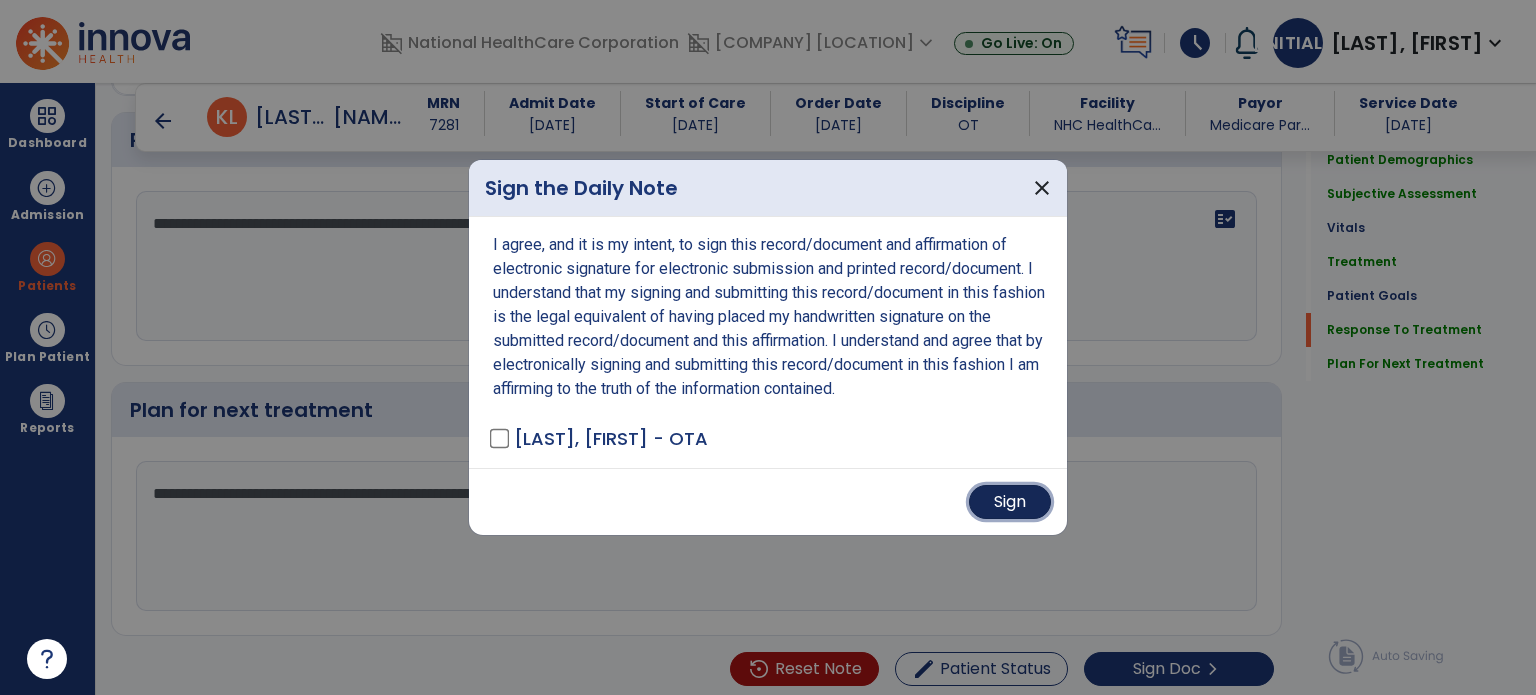 click on "Sign" at bounding box center [1010, 502] 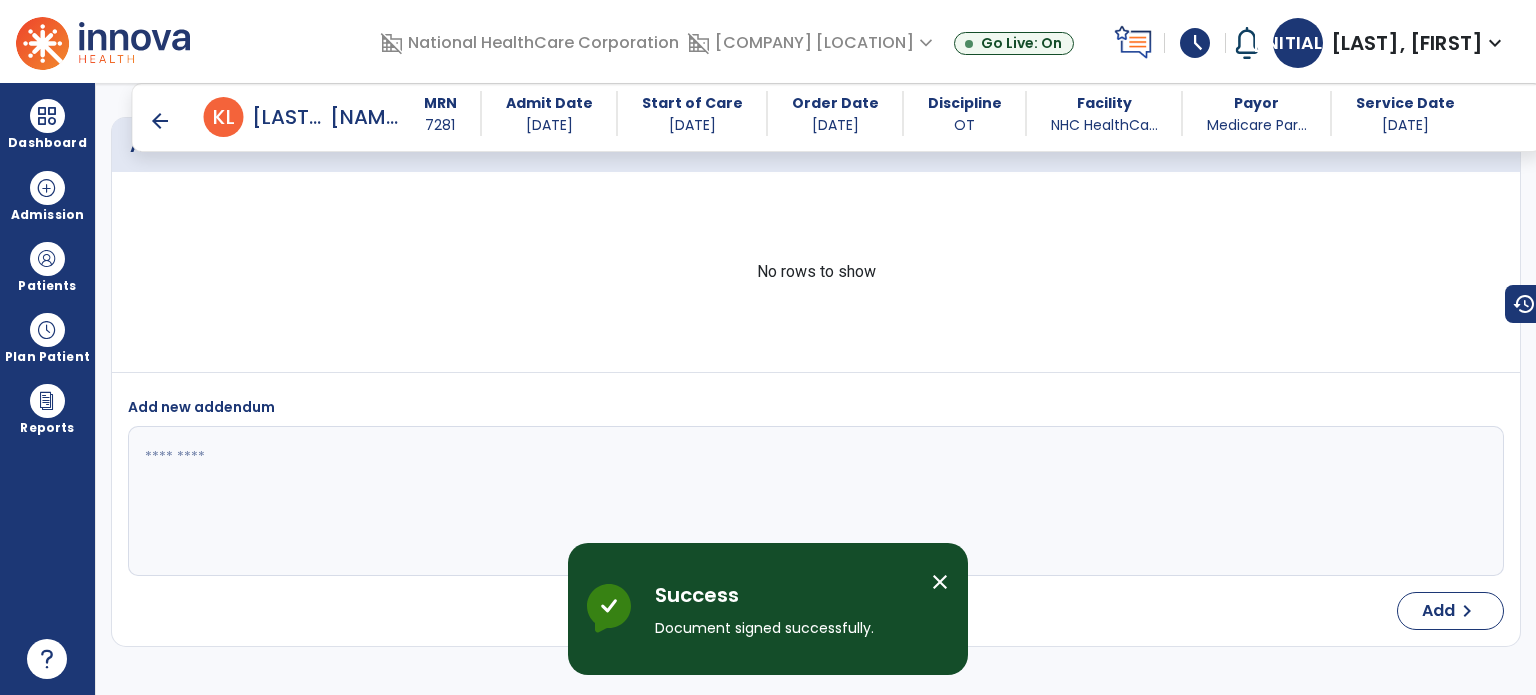 scroll, scrollTop: 3636, scrollLeft: 0, axis: vertical 